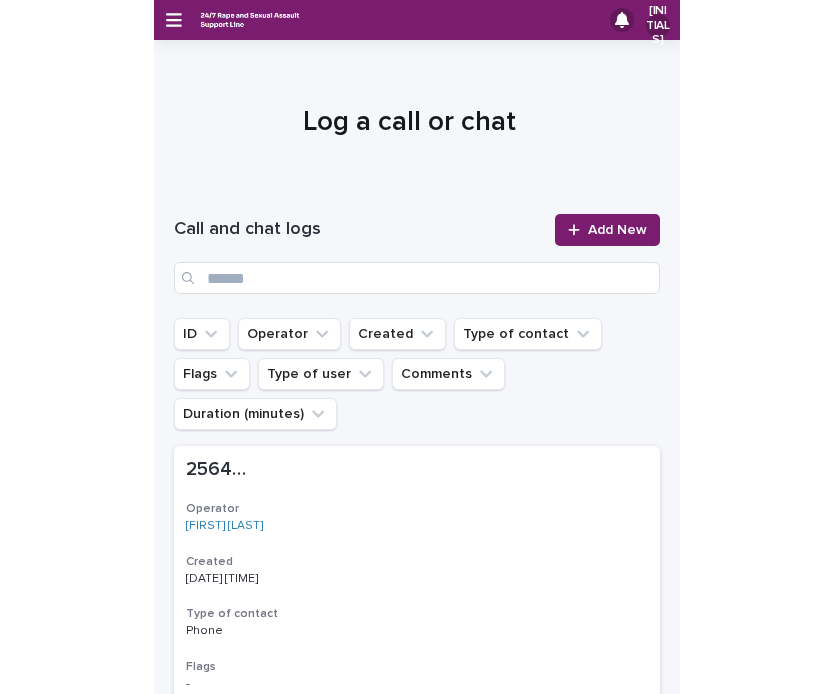 scroll, scrollTop: 0, scrollLeft: 0, axis: both 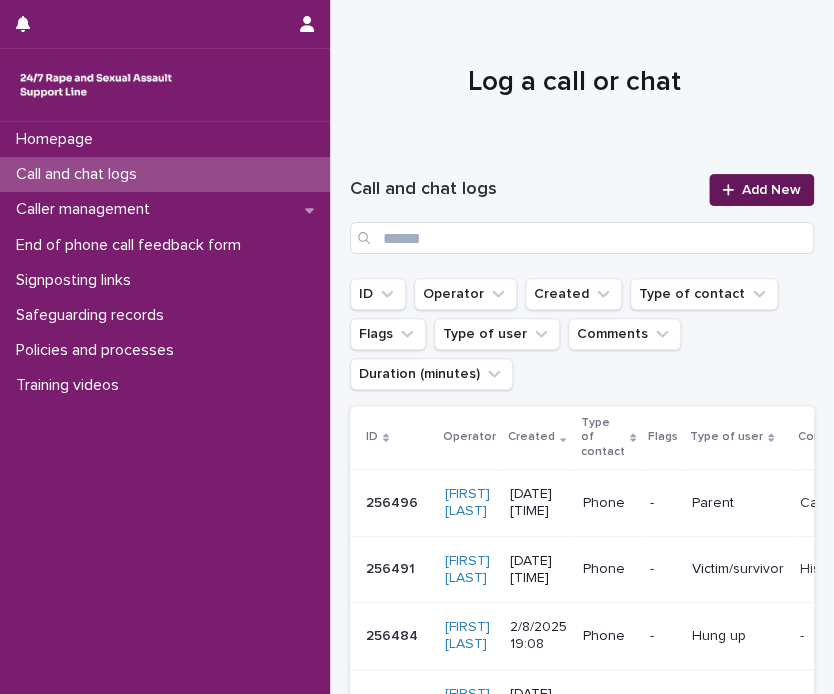 click on "Add New" at bounding box center [771, 190] 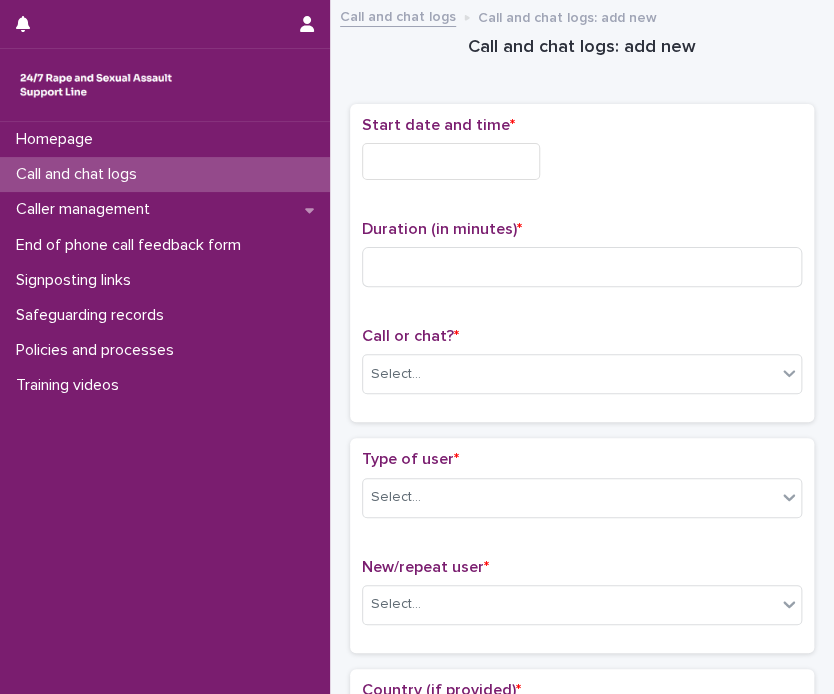 click at bounding box center [451, 161] 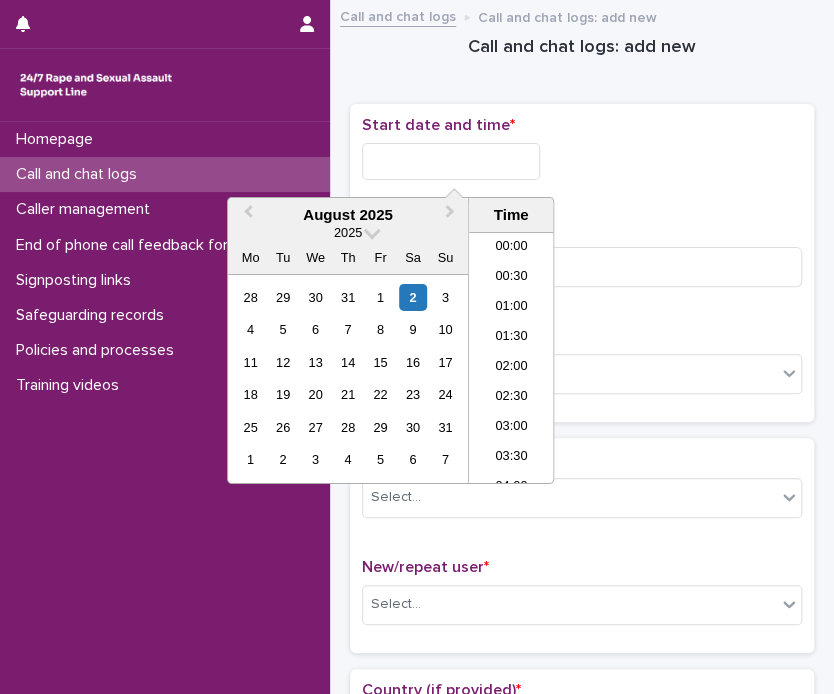 scroll, scrollTop: 1180, scrollLeft: 0, axis: vertical 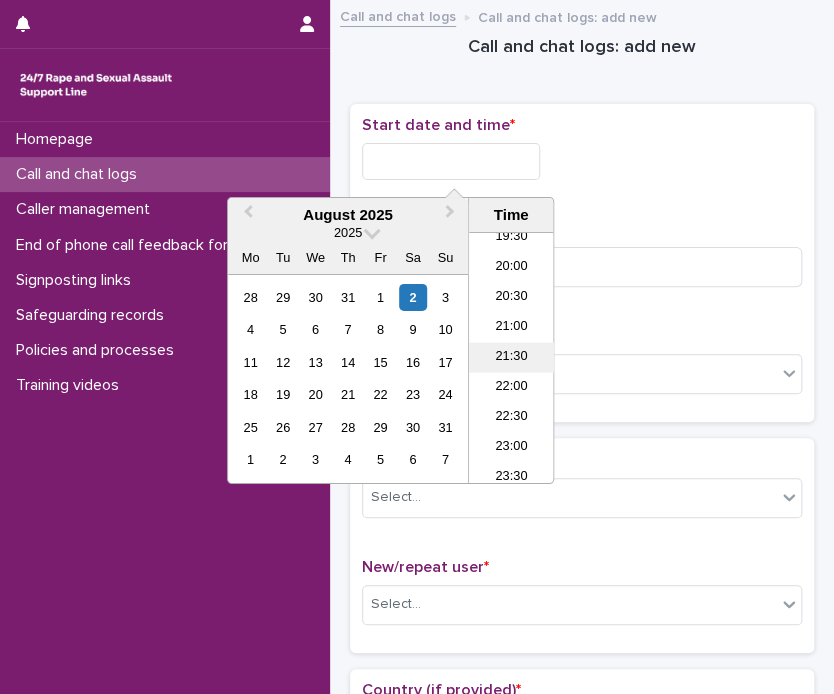 click on "21:30" at bounding box center [511, 358] 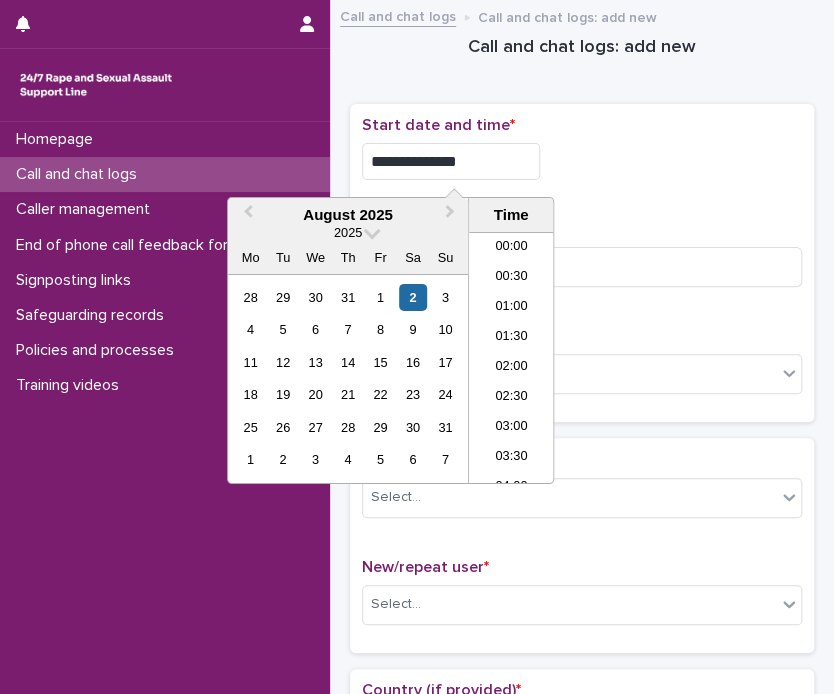 click on "**********" at bounding box center (451, 161) 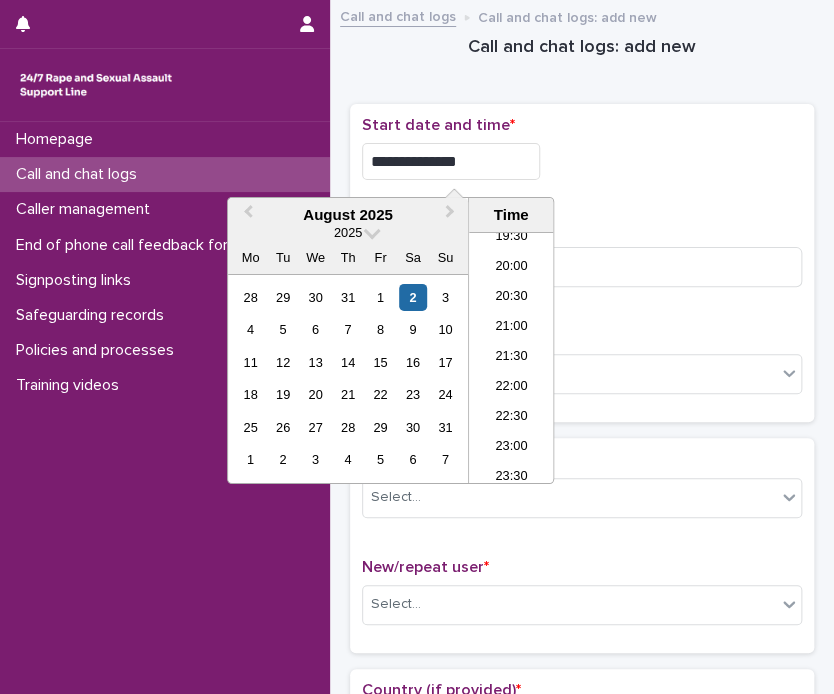 type on "**********" 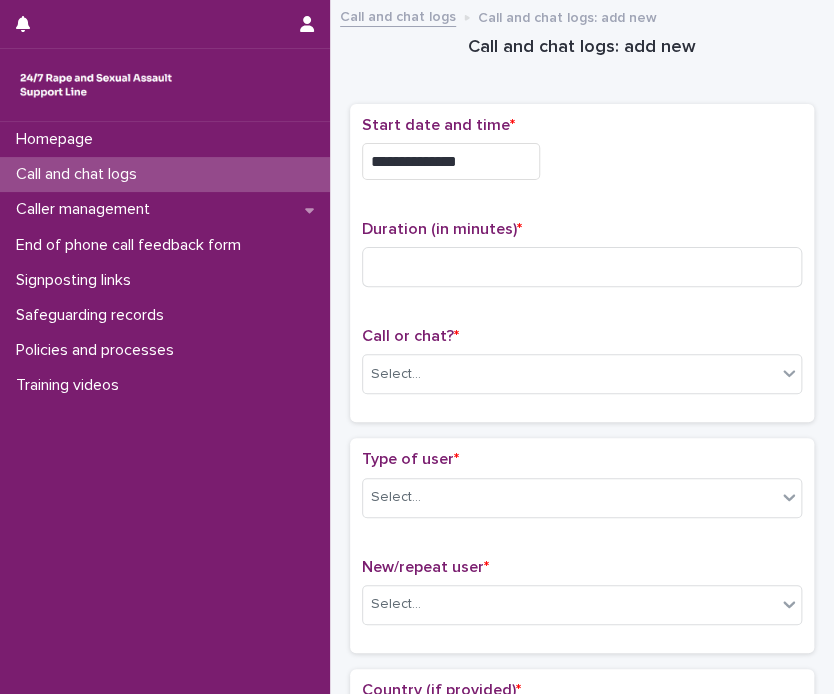 click on "**********" at bounding box center (582, 156) 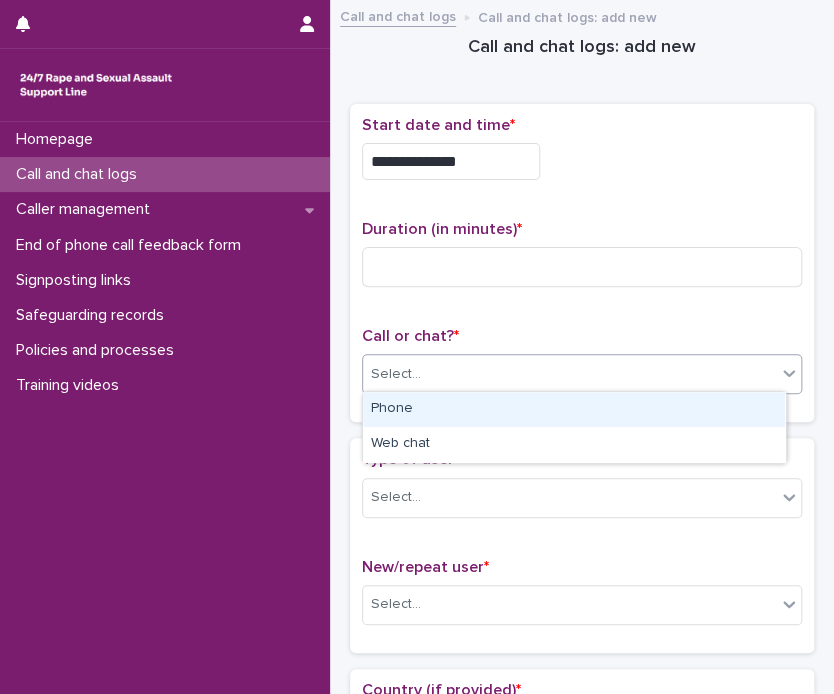 click on "Select..." at bounding box center (569, 374) 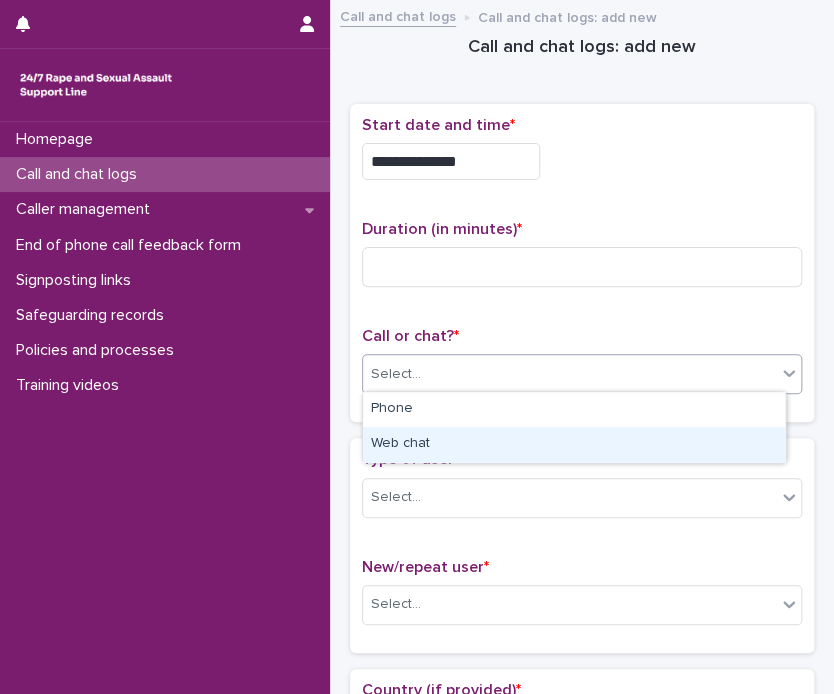 click on "Web chat" at bounding box center (574, 444) 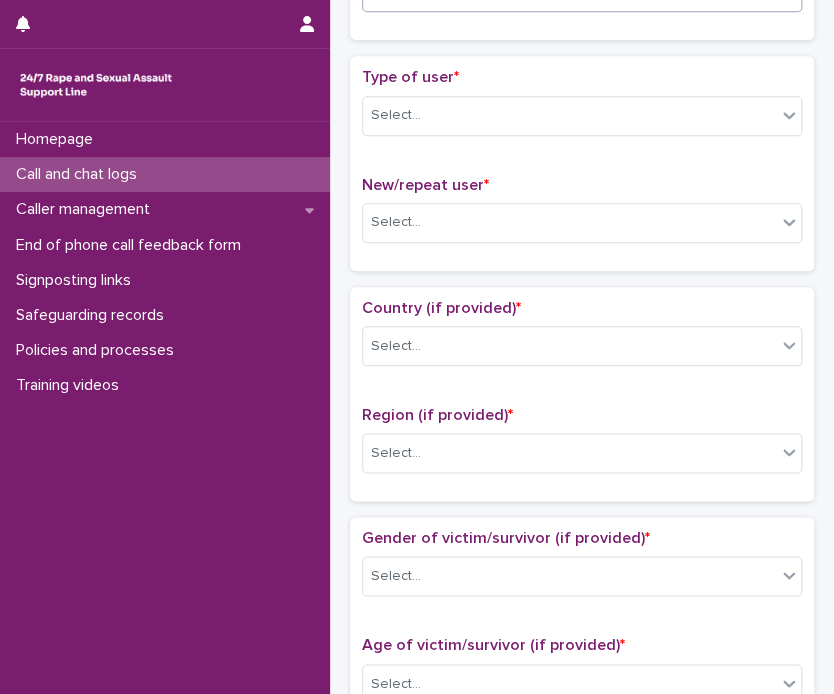 scroll, scrollTop: 384, scrollLeft: 0, axis: vertical 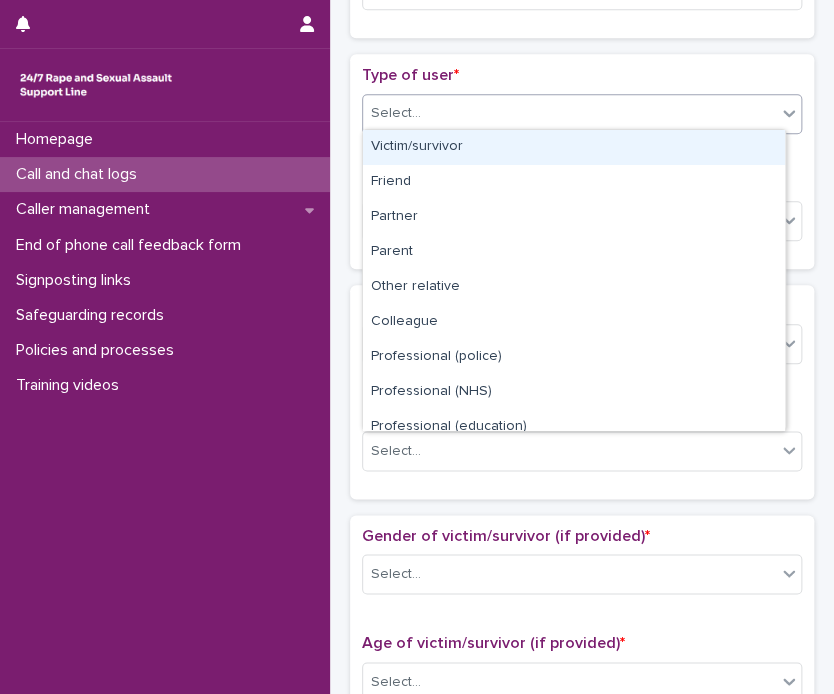 click on "Select..." at bounding box center (569, 113) 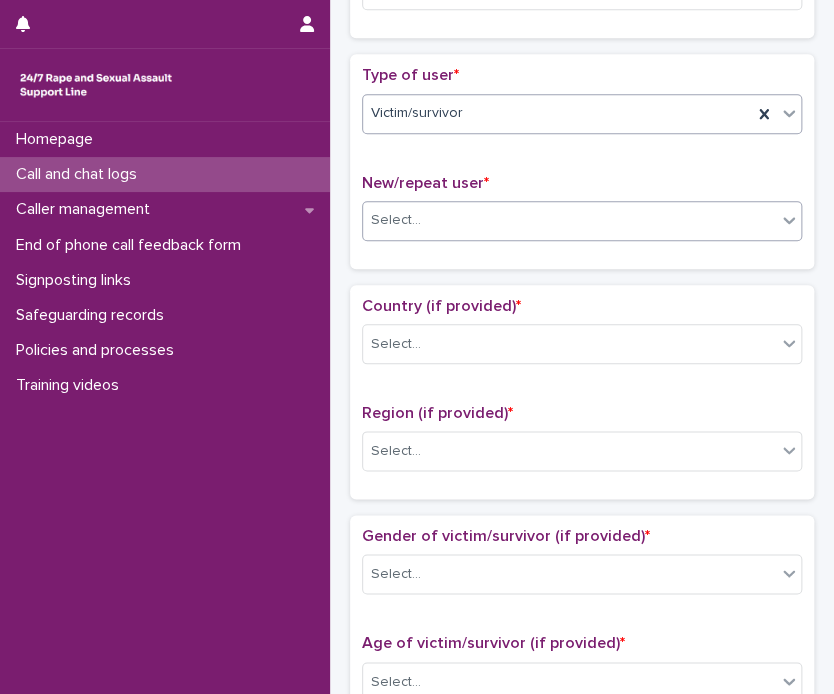 click on "Select..." at bounding box center [569, 220] 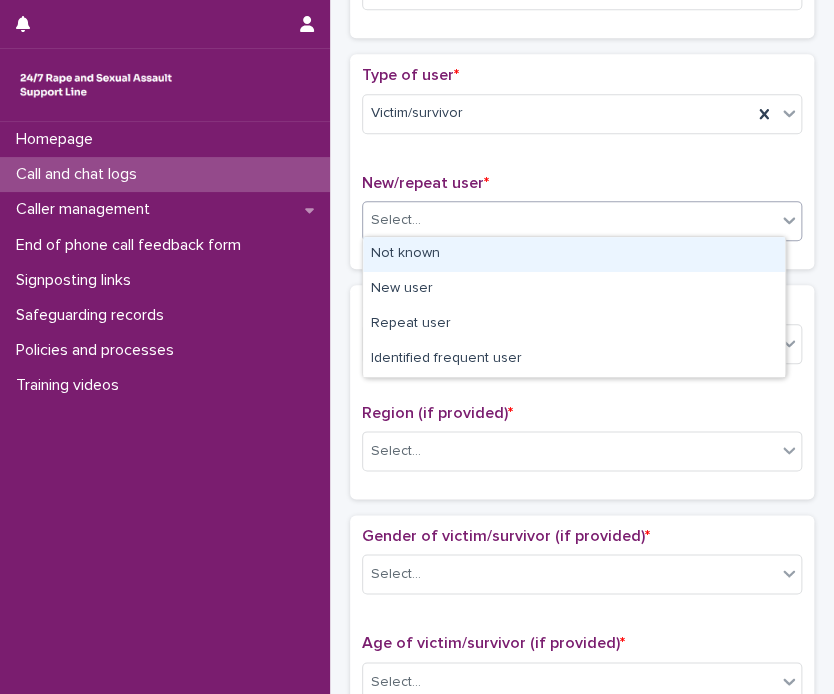 click on "Not known" at bounding box center [574, 254] 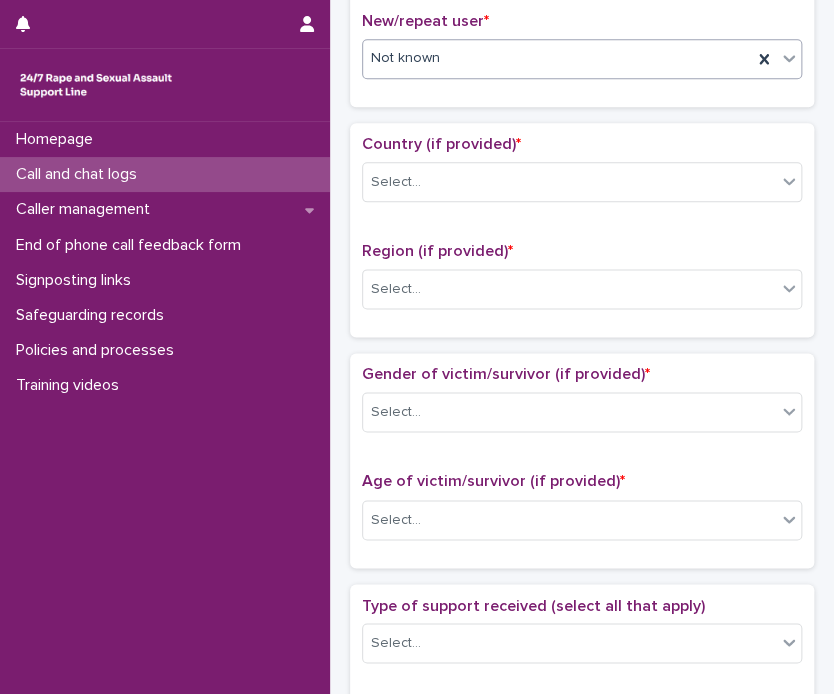 scroll, scrollTop: 595, scrollLeft: 0, axis: vertical 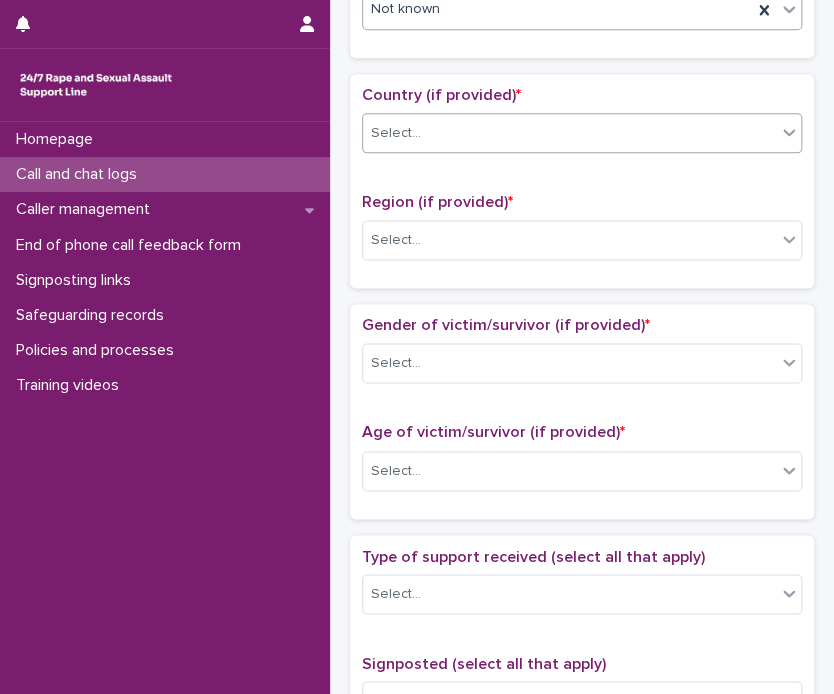 click on "Select..." at bounding box center (569, 133) 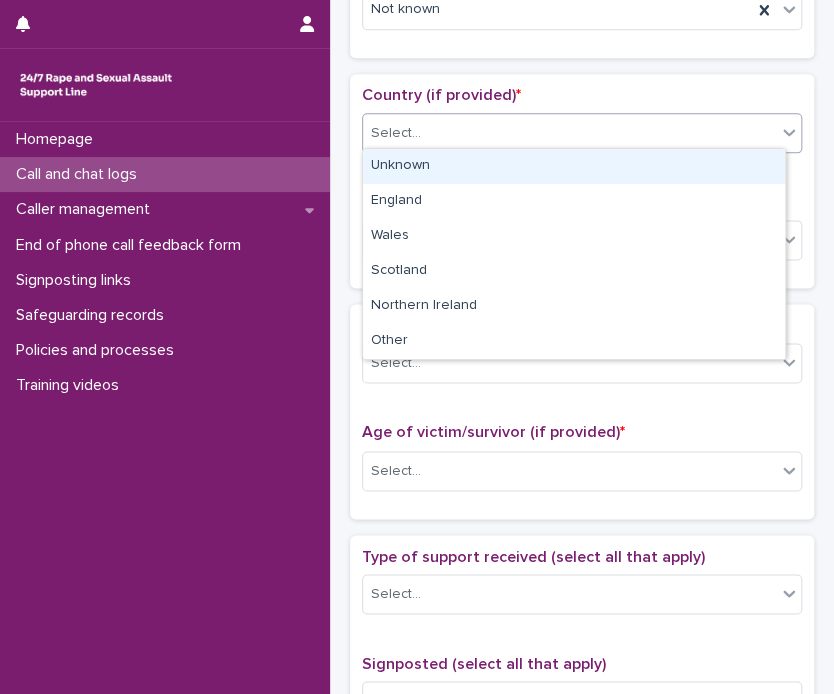 click on "Unknown" at bounding box center (574, 166) 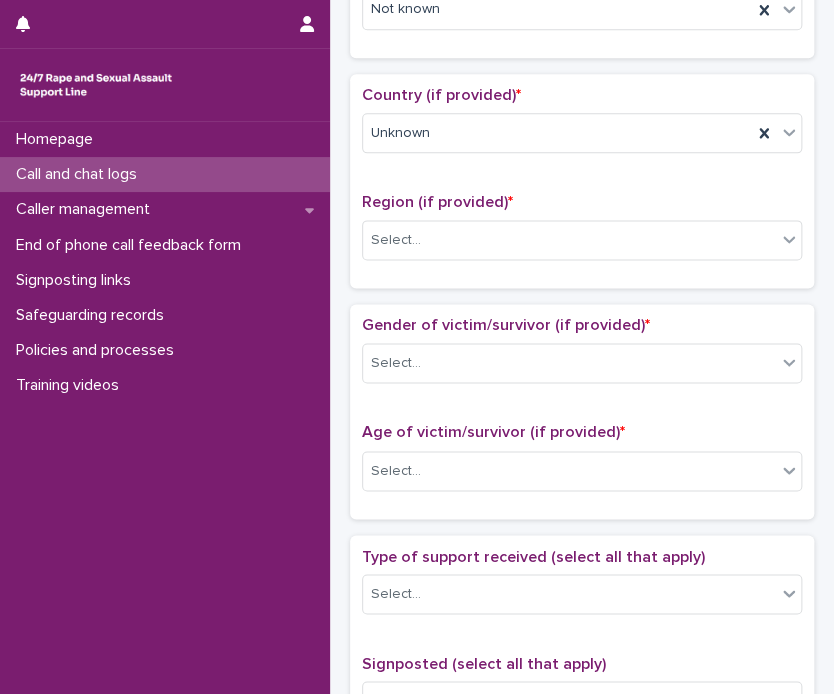 click on "Region (if provided) * Select..." at bounding box center (582, 234) 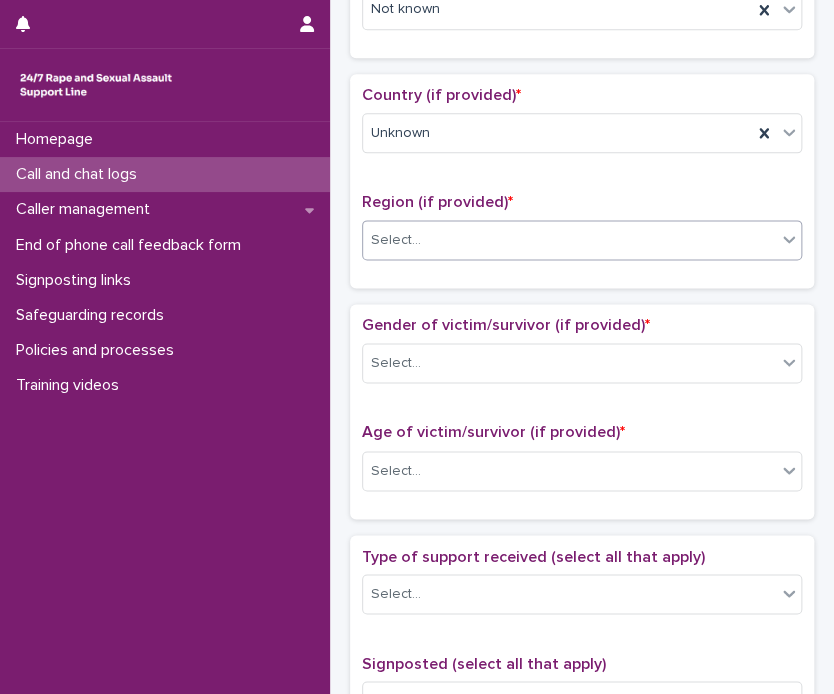click on "Select..." at bounding box center (396, 240) 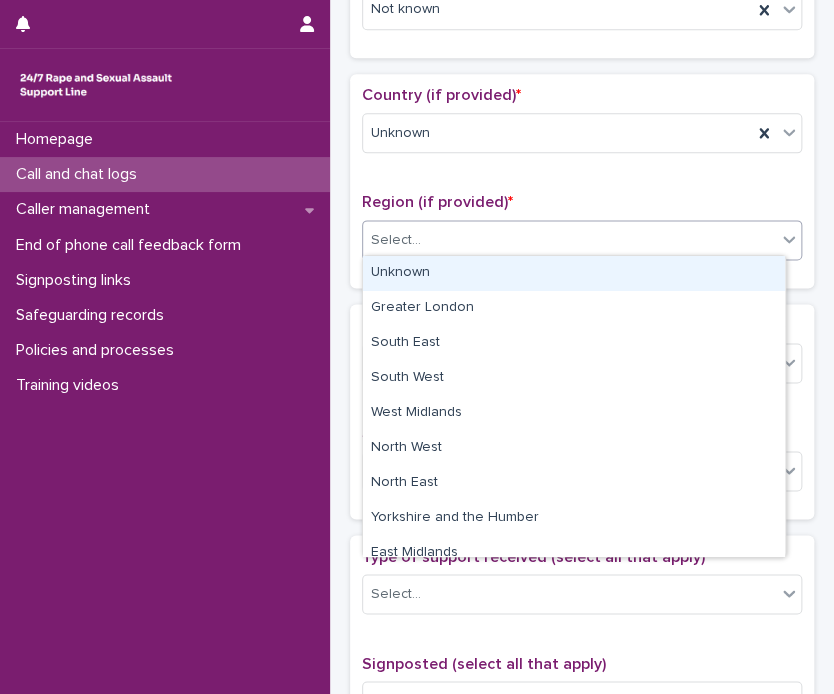click on "Unknown" at bounding box center [574, 273] 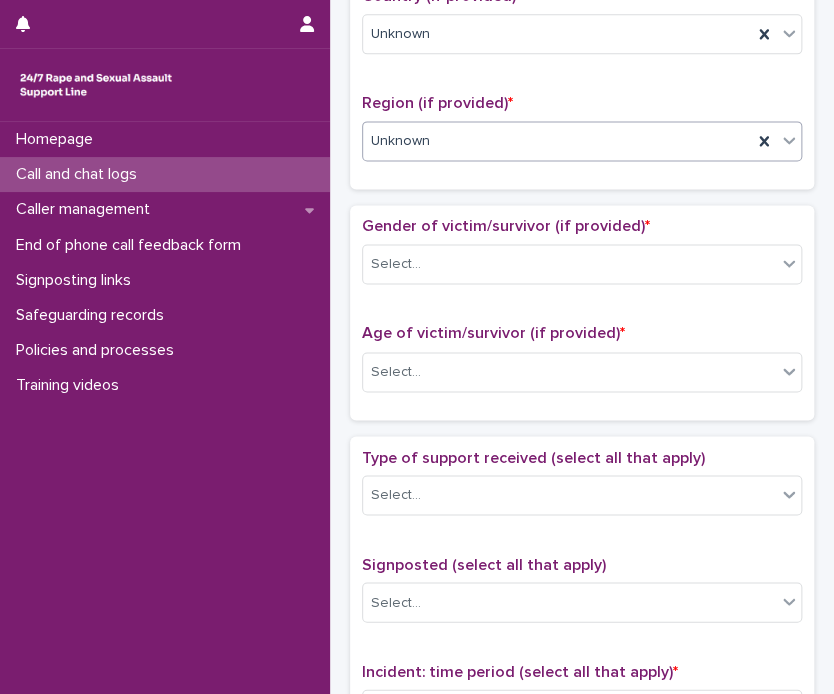 scroll, scrollTop: 810, scrollLeft: 0, axis: vertical 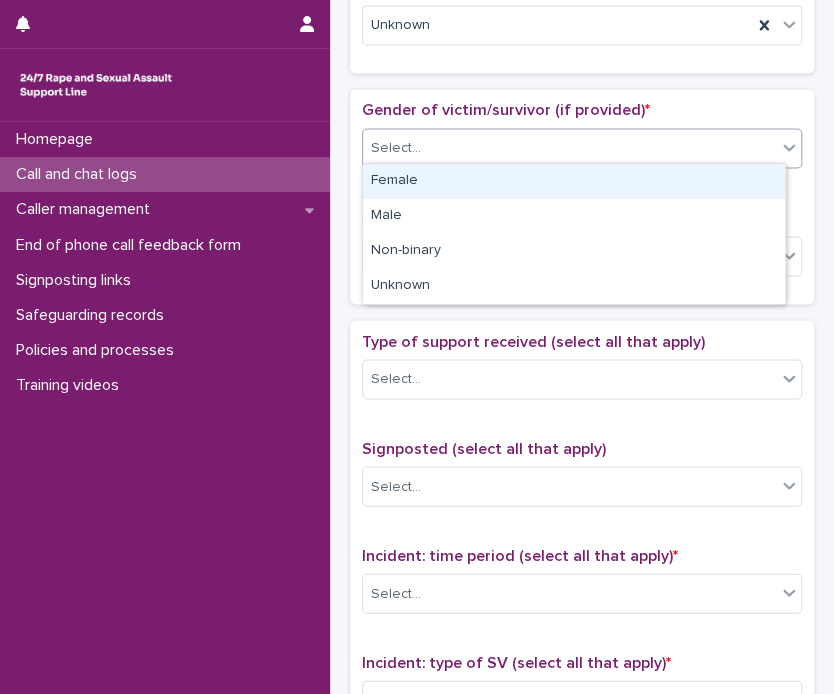 click on "Select..." at bounding box center (569, 148) 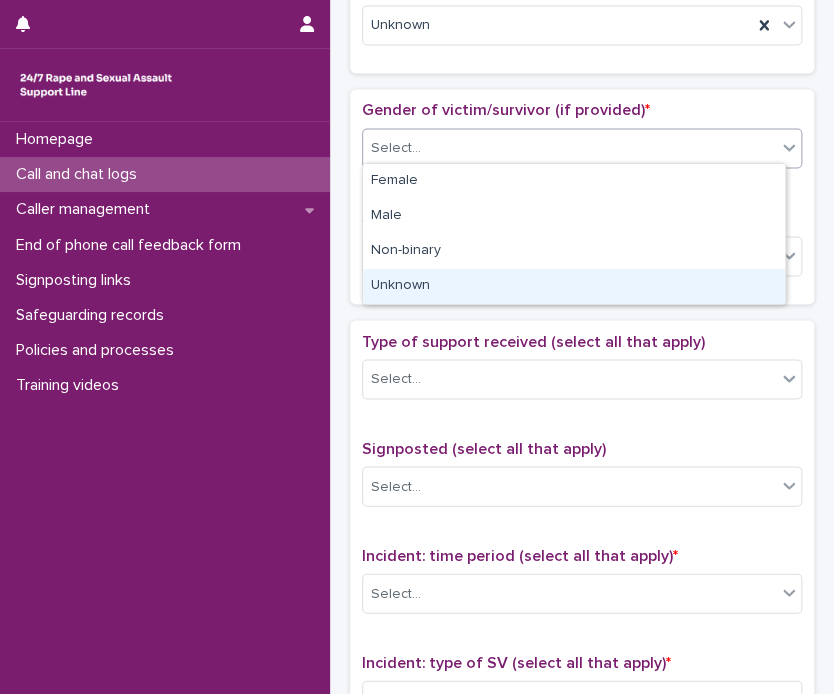 click on "Unknown" at bounding box center [574, 286] 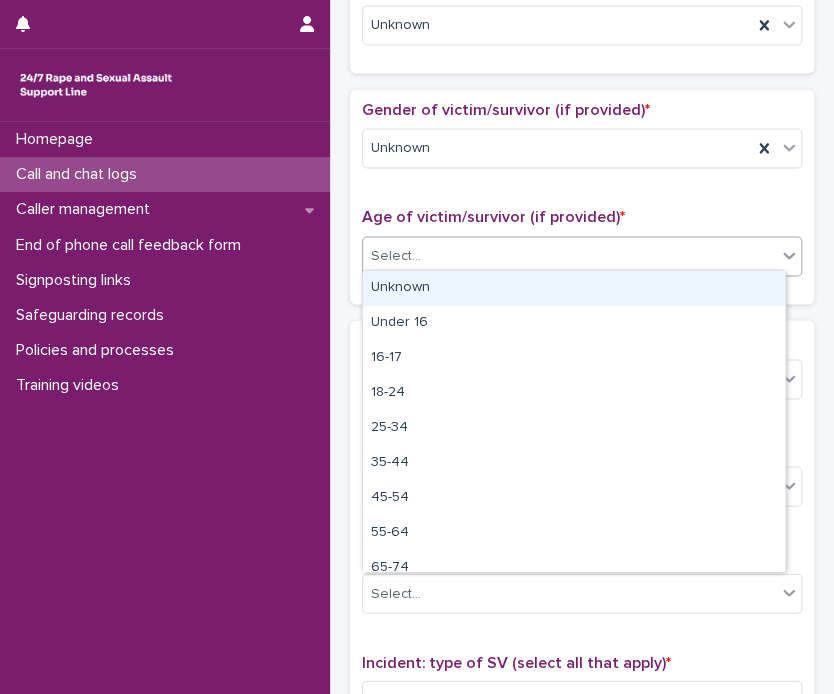 click at bounding box center (424, 254) 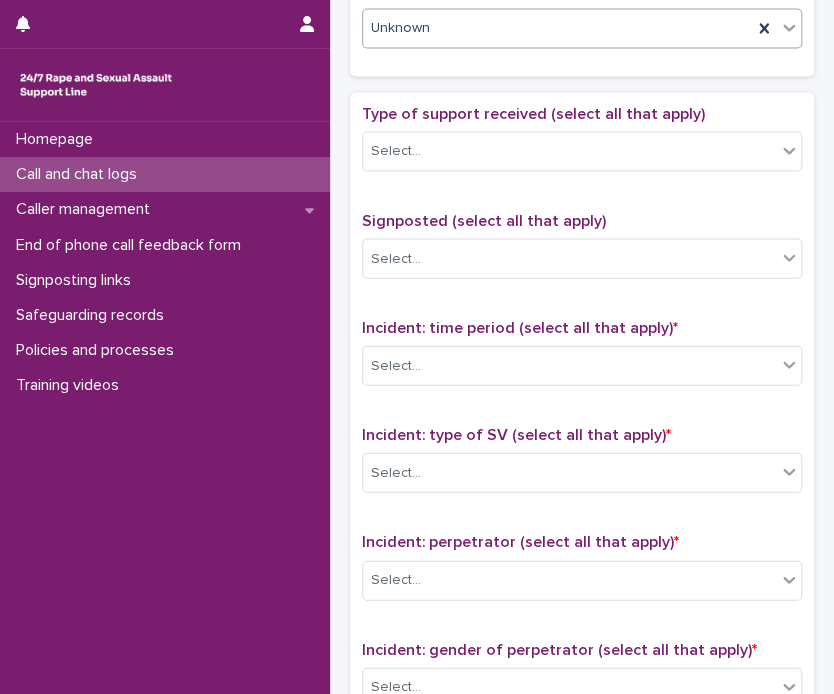 scroll, scrollTop: 1047, scrollLeft: 0, axis: vertical 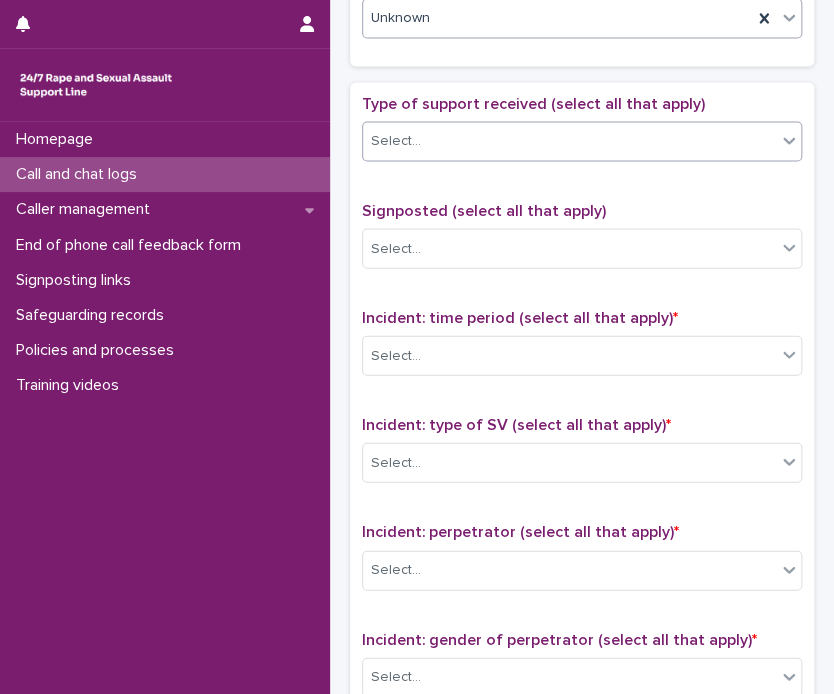 click on "Select..." at bounding box center (569, 141) 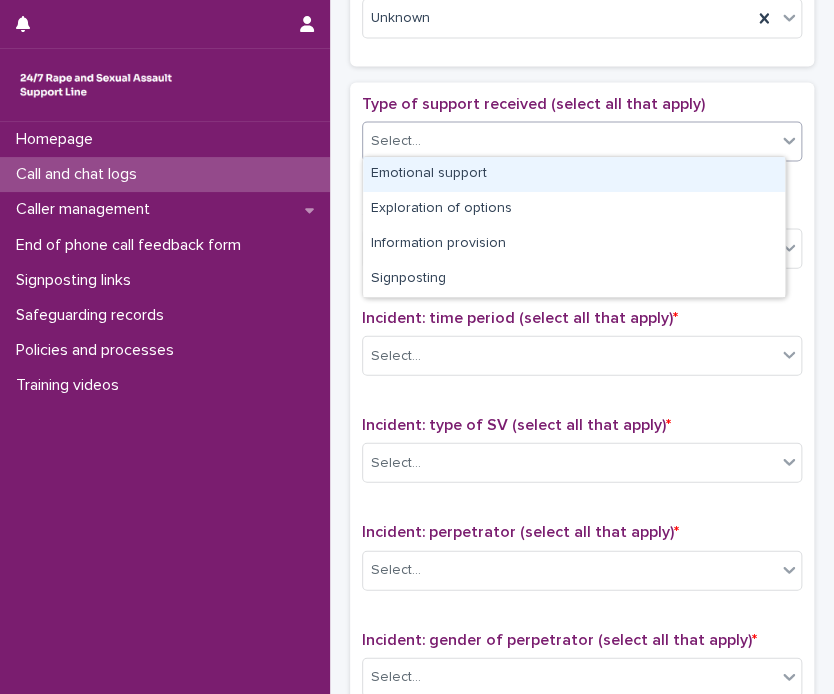click on "Emotional support" at bounding box center [574, 174] 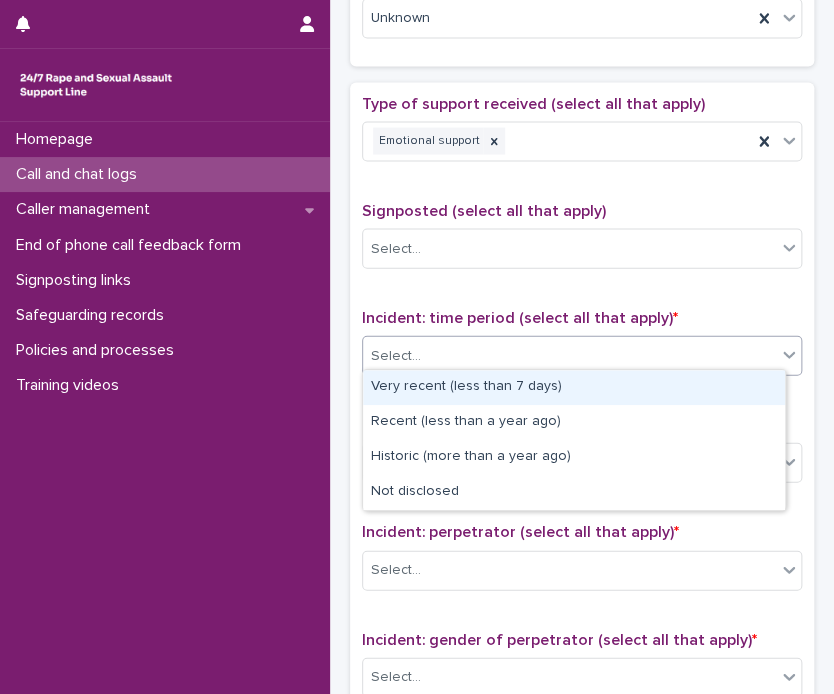 click on "Select..." at bounding box center [569, 356] 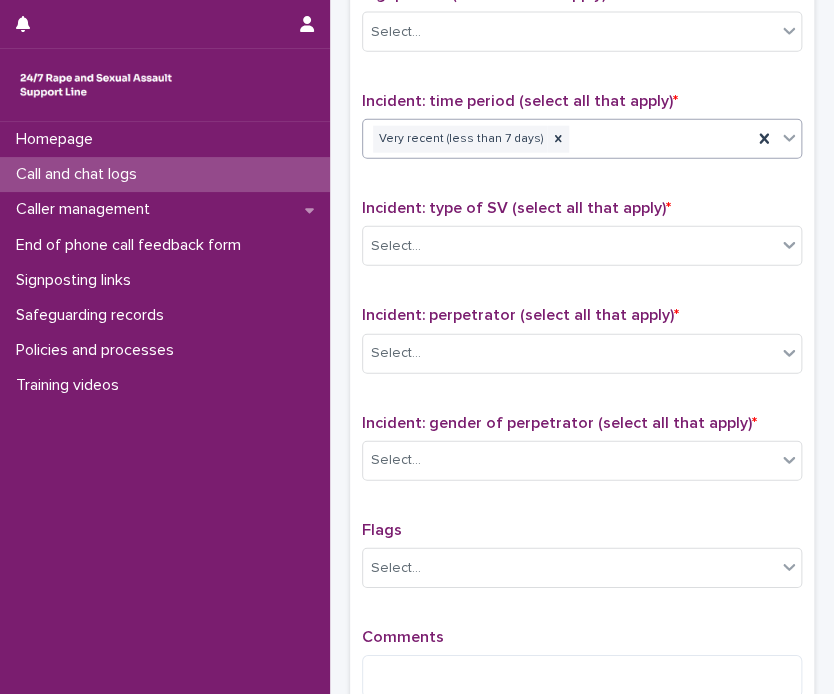 scroll, scrollTop: 1326, scrollLeft: 0, axis: vertical 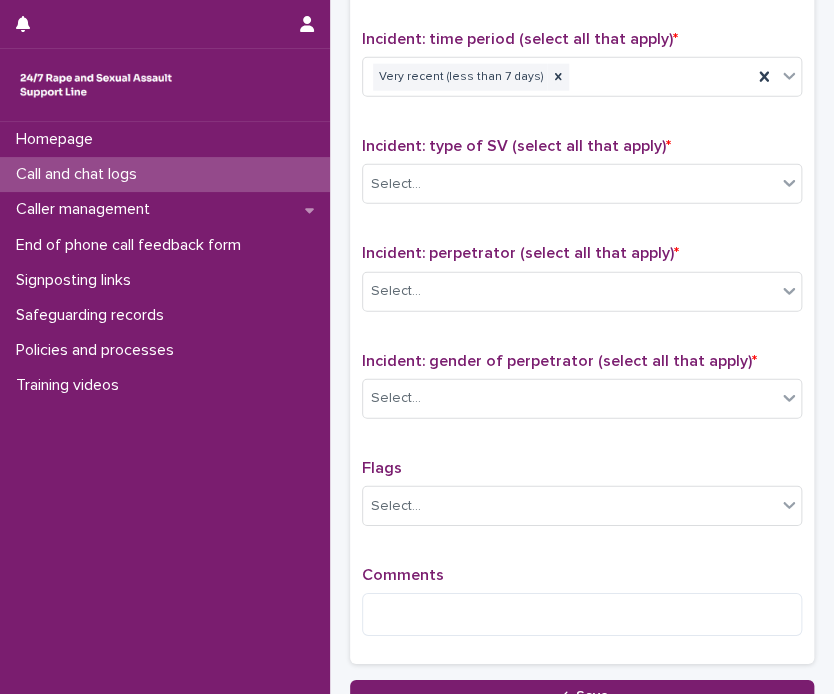 click on "Incident: type of SV (select all that apply) * Select..." at bounding box center (582, 178) 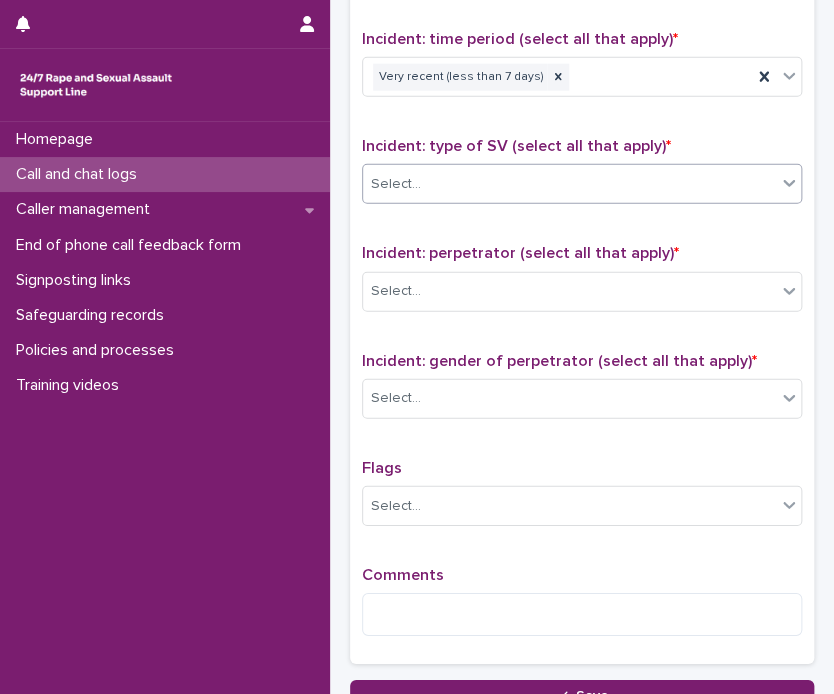 click on "Select..." at bounding box center (569, 184) 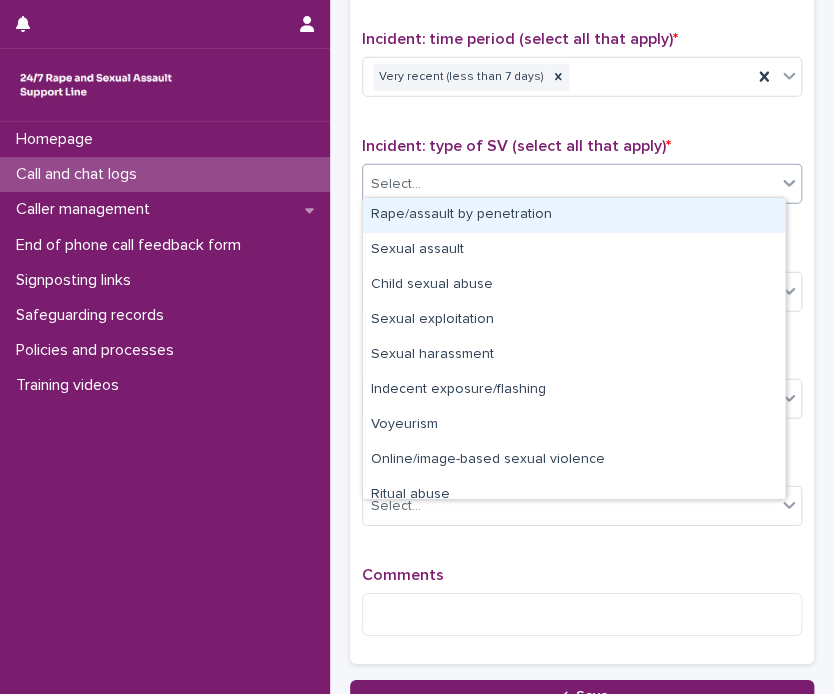 click on "Rape/assault by penetration" at bounding box center (574, 215) 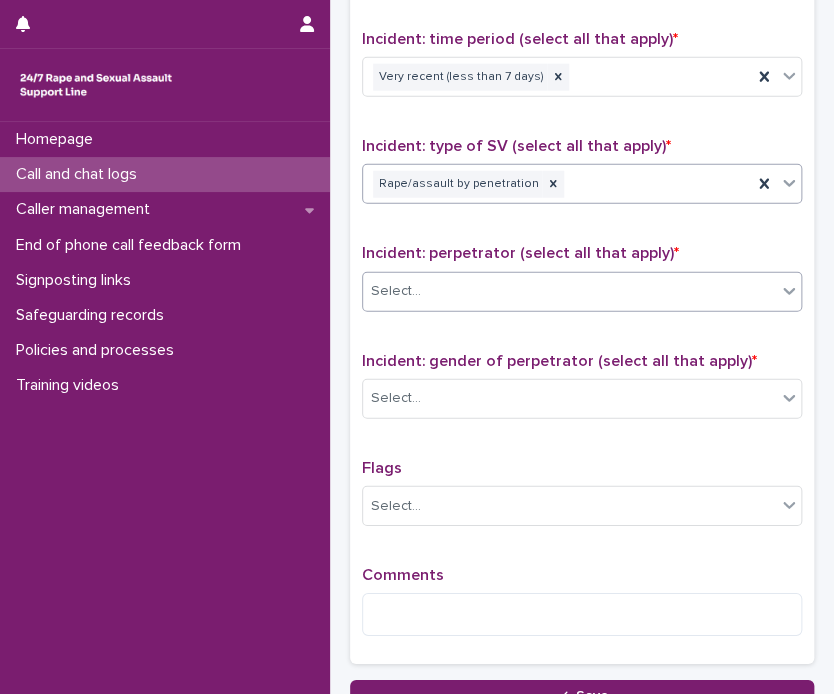 click on "Select..." at bounding box center (569, 291) 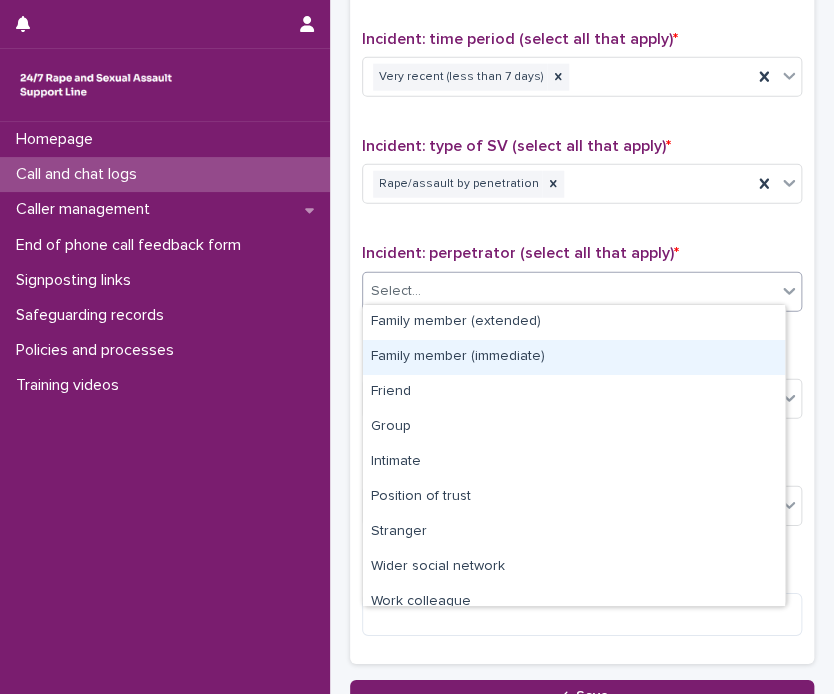 scroll, scrollTop: 84, scrollLeft: 0, axis: vertical 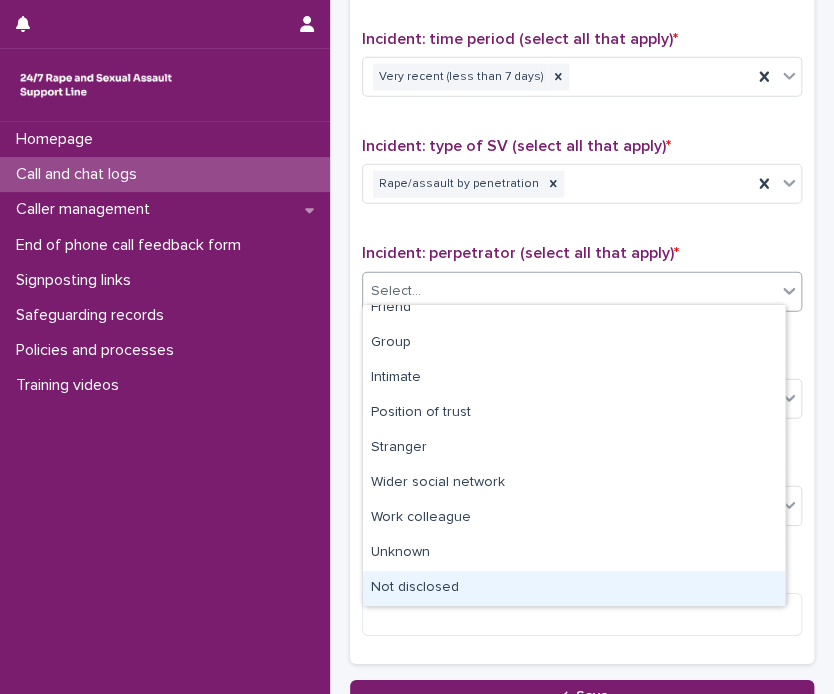 click on "Not disclosed" at bounding box center (574, 588) 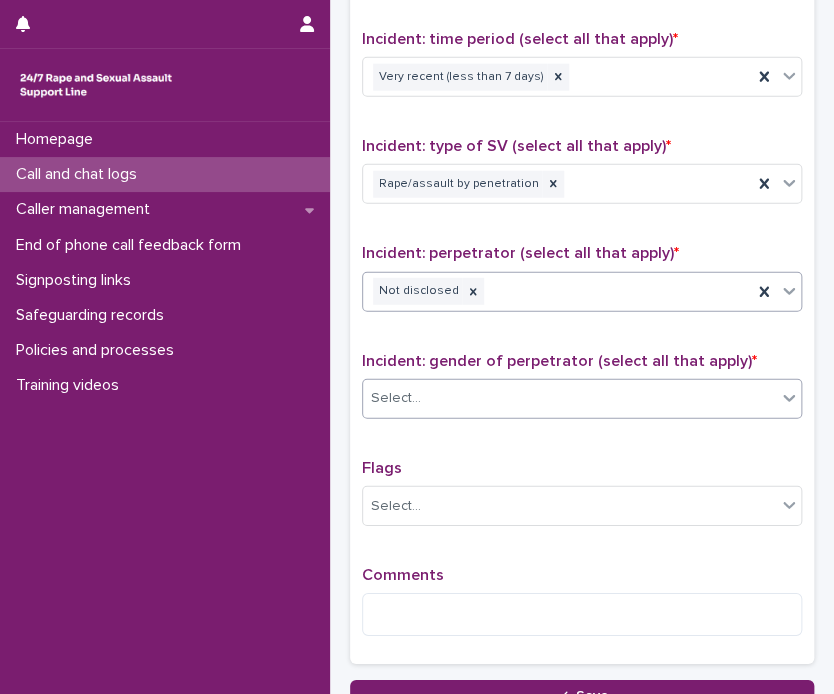 click on "Select..." at bounding box center [569, 398] 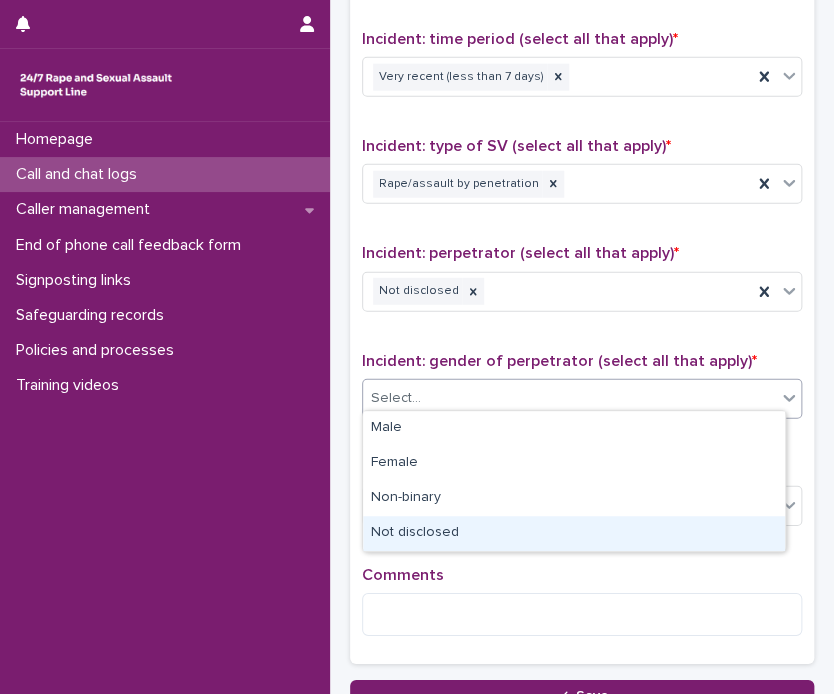 click on "Not disclosed" at bounding box center (574, 533) 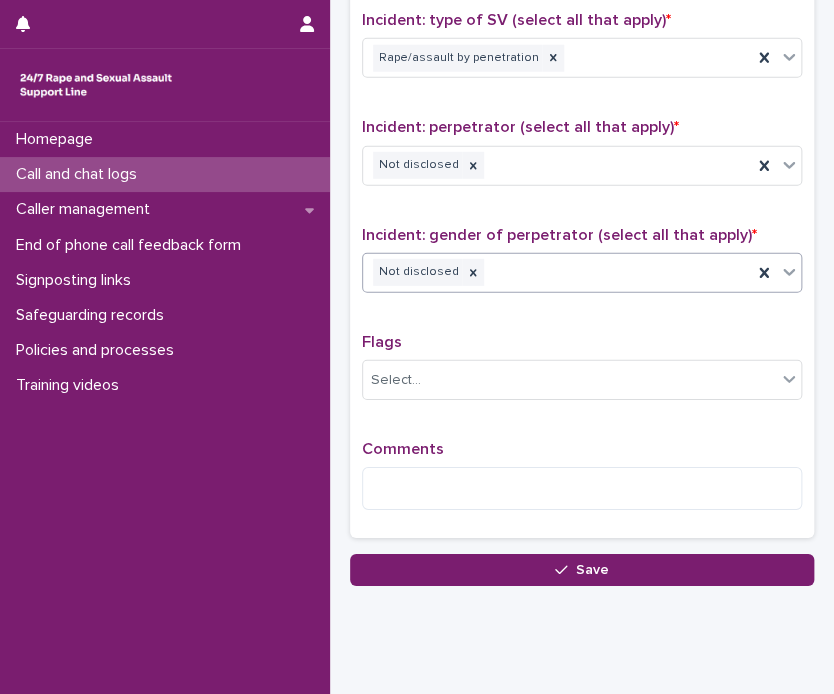 scroll, scrollTop: 1455, scrollLeft: 0, axis: vertical 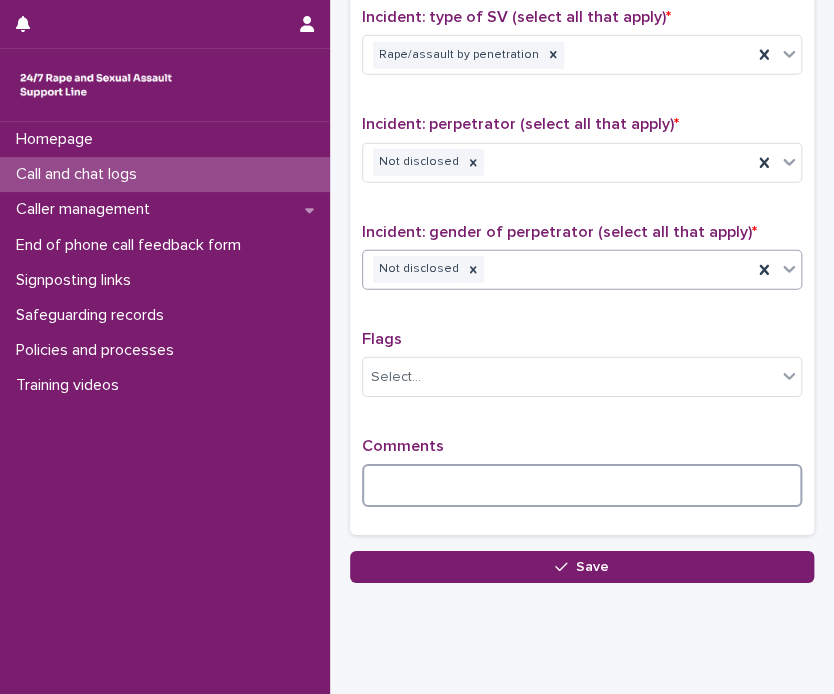 click at bounding box center [582, 485] 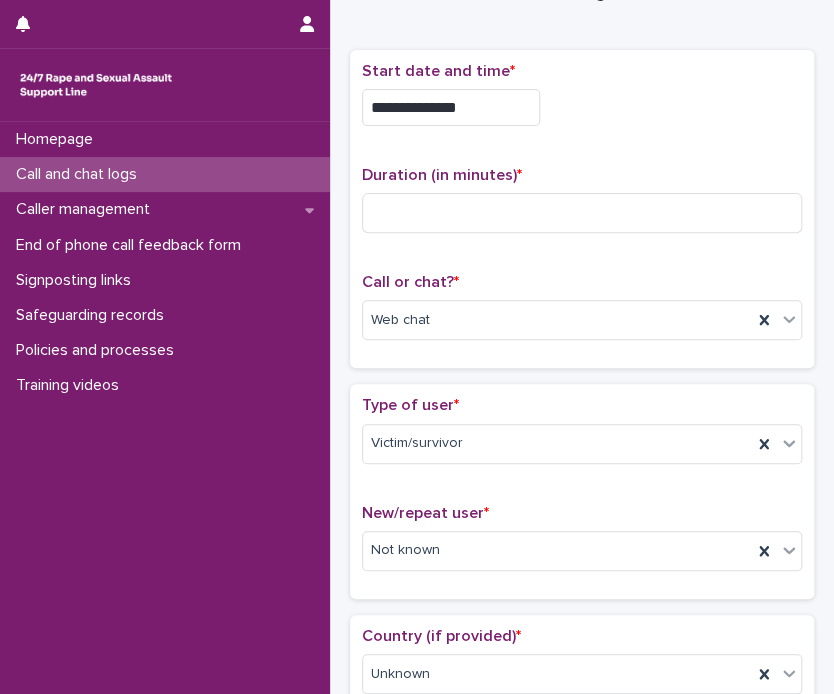 scroll, scrollTop: 0, scrollLeft: 0, axis: both 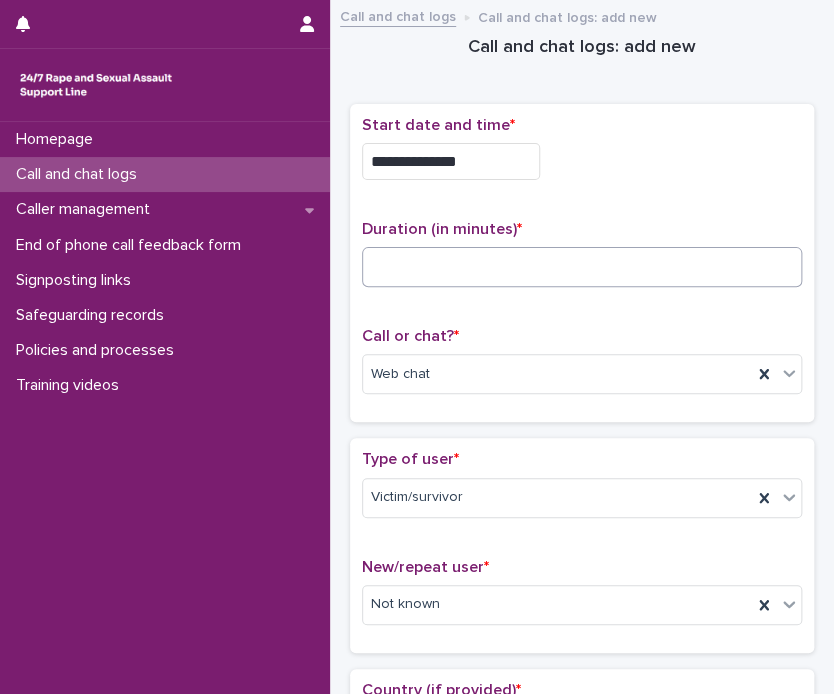 type on "**********" 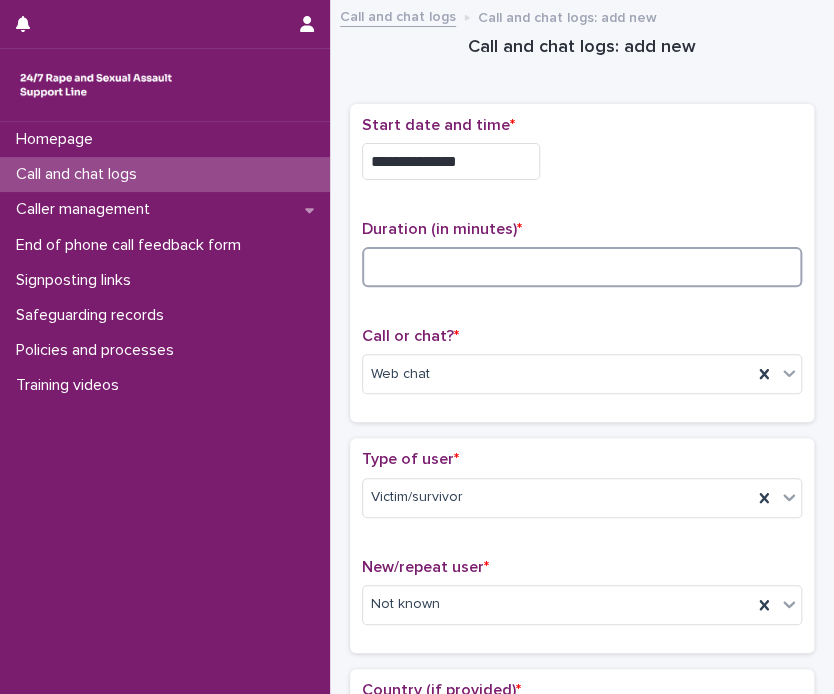 click at bounding box center (582, 267) 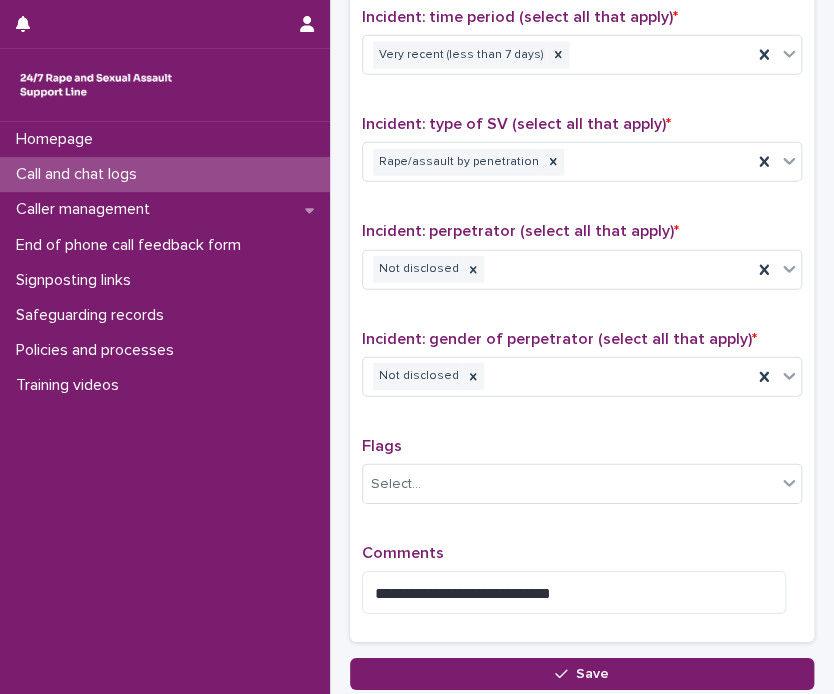scroll, scrollTop: 1492, scrollLeft: 0, axis: vertical 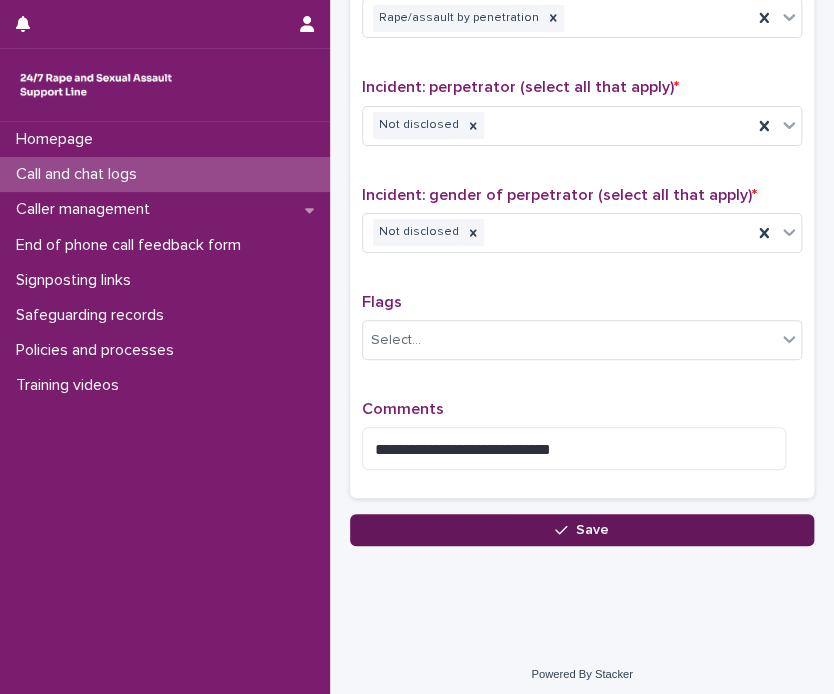 type on "*" 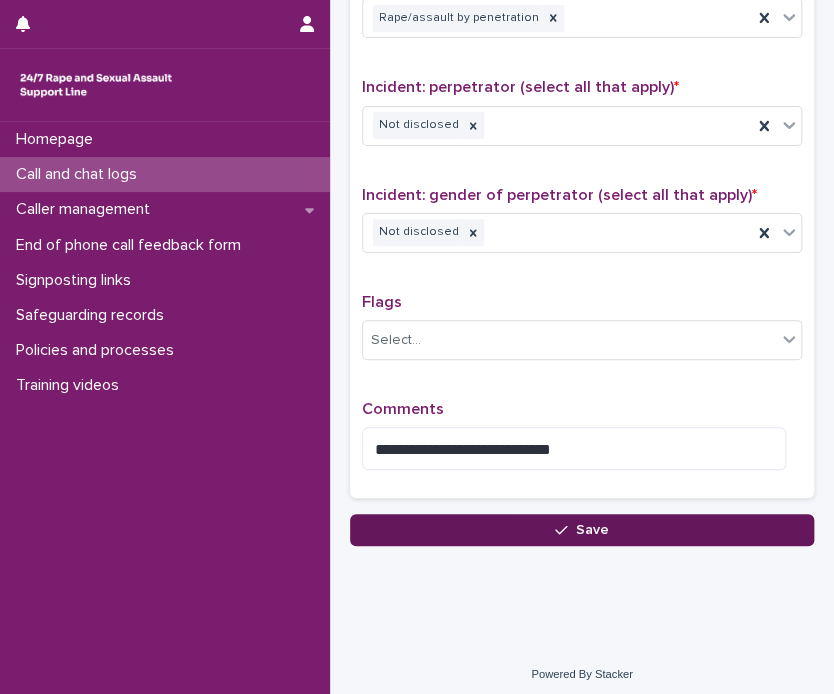 click on "Save" at bounding box center (582, 530) 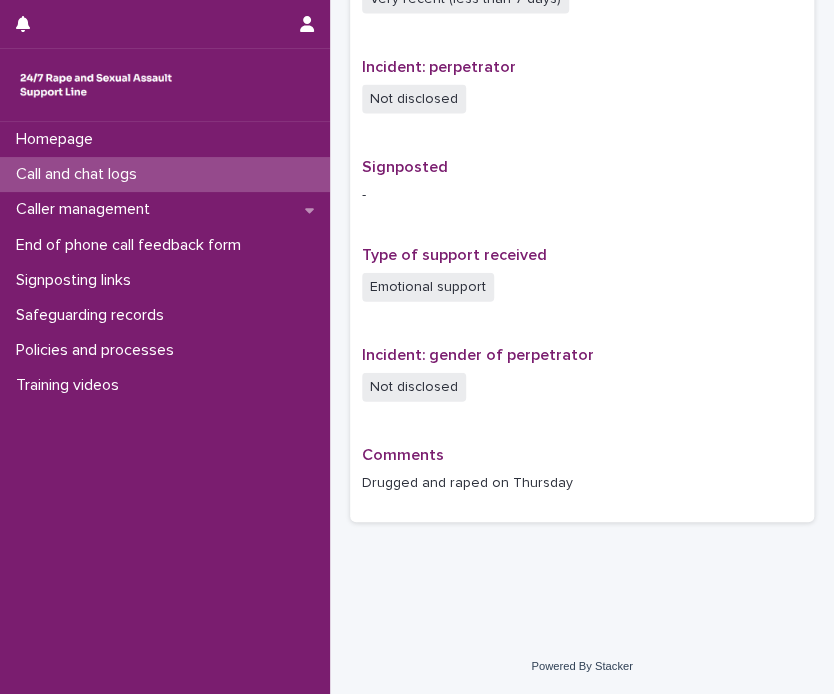 scroll, scrollTop: 0, scrollLeft: 0, axis: both 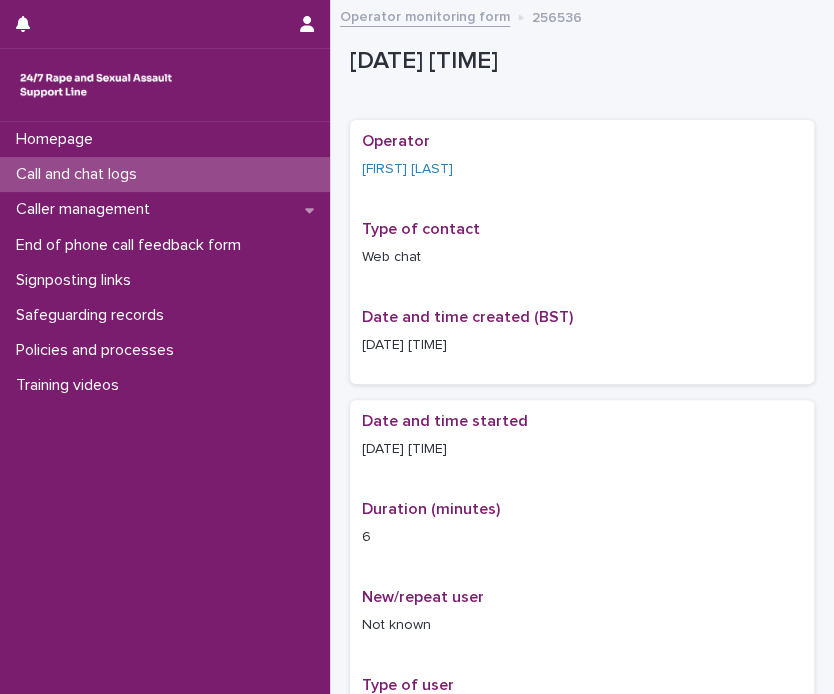 click on "Operator monitoring form" at bounding box center (425, 15) 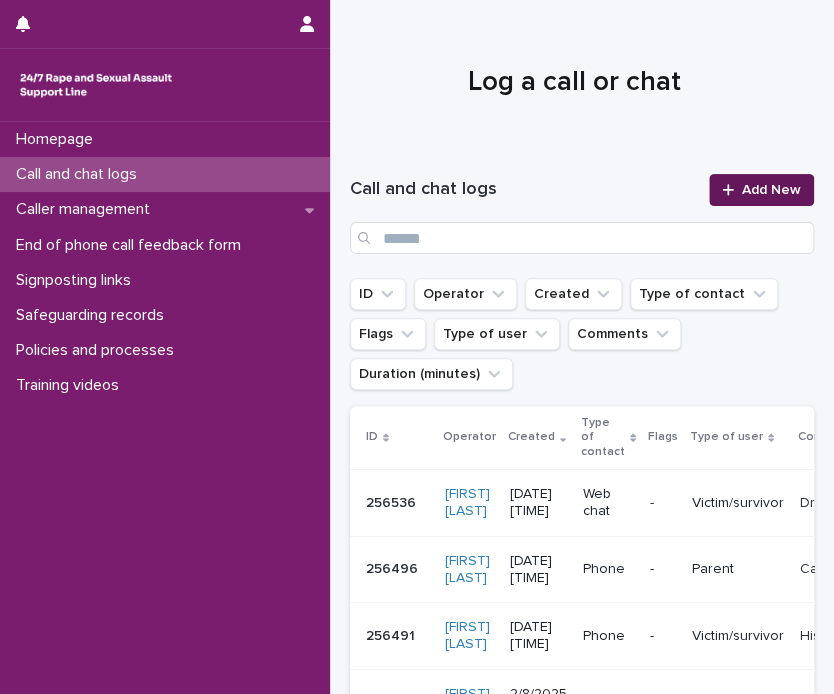 click on "Add New" at bounding box center [761, 190] 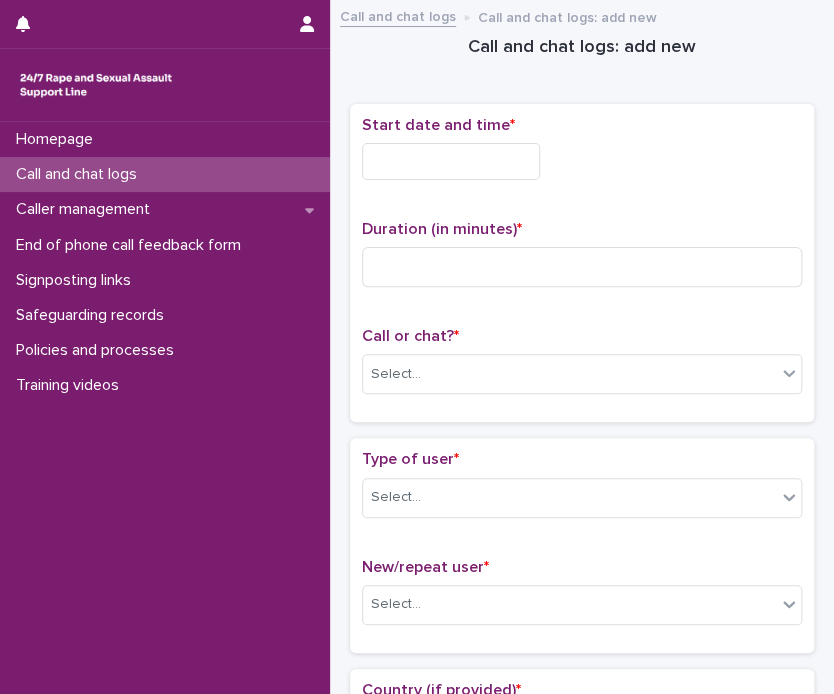 click at bounding box center [451, 161] 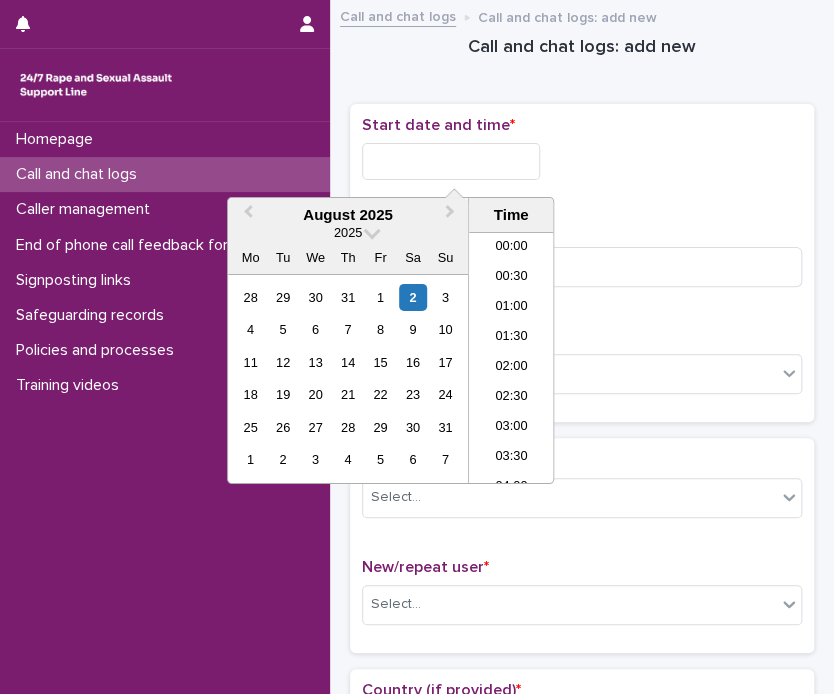 scroll, scrollTop: 1189, scrollLeft: 0, axis: vertical 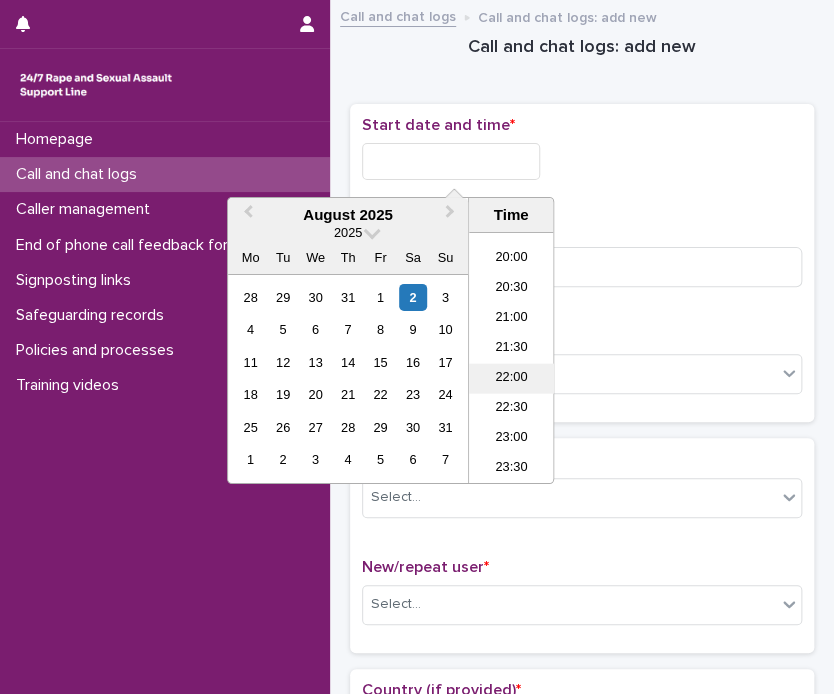 click on "22:00" at bounding box center (511, 379) 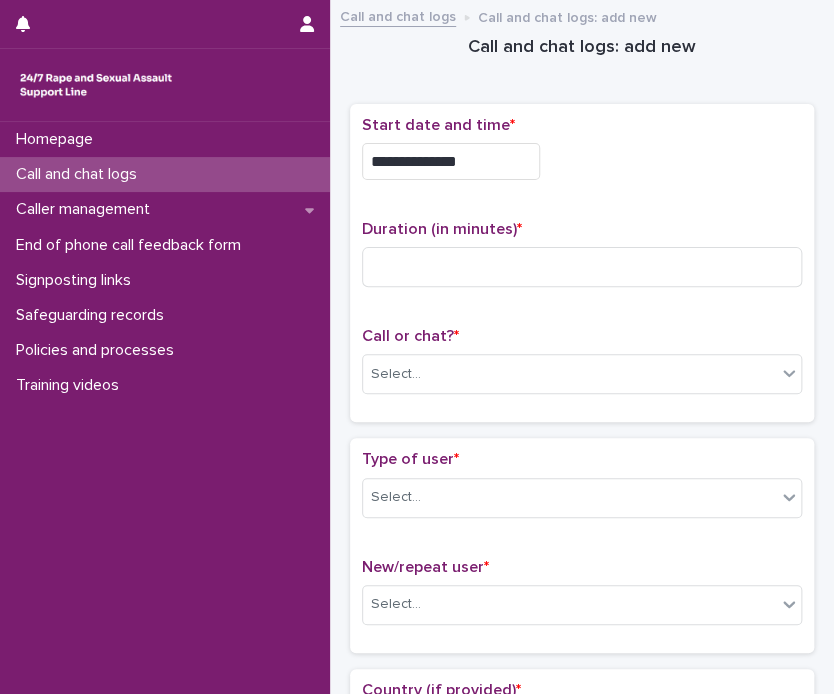 click on "**********" at bounding box center (451, 161) 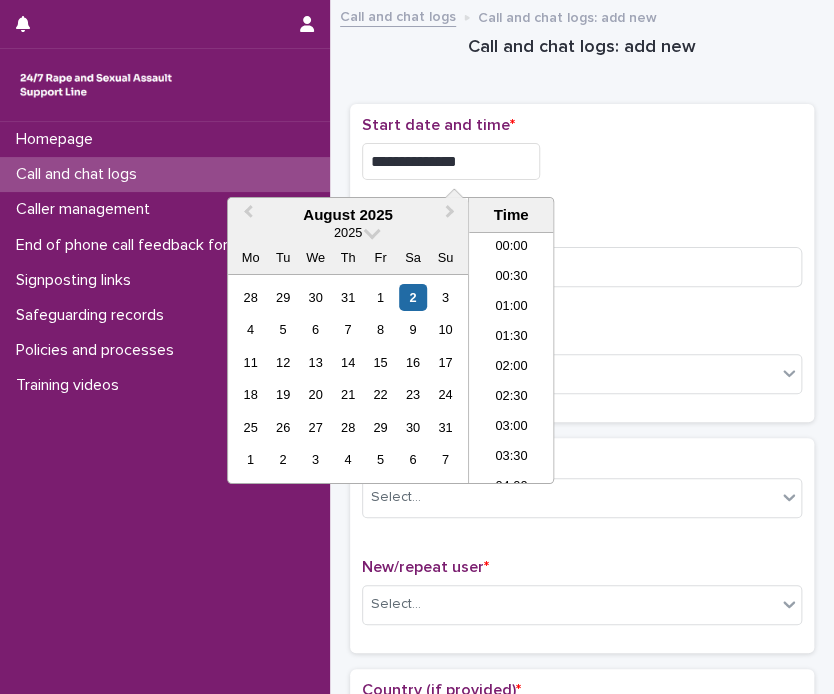 scroll, scrollTop: 1189, scrollLeft: 0, axis: vertical 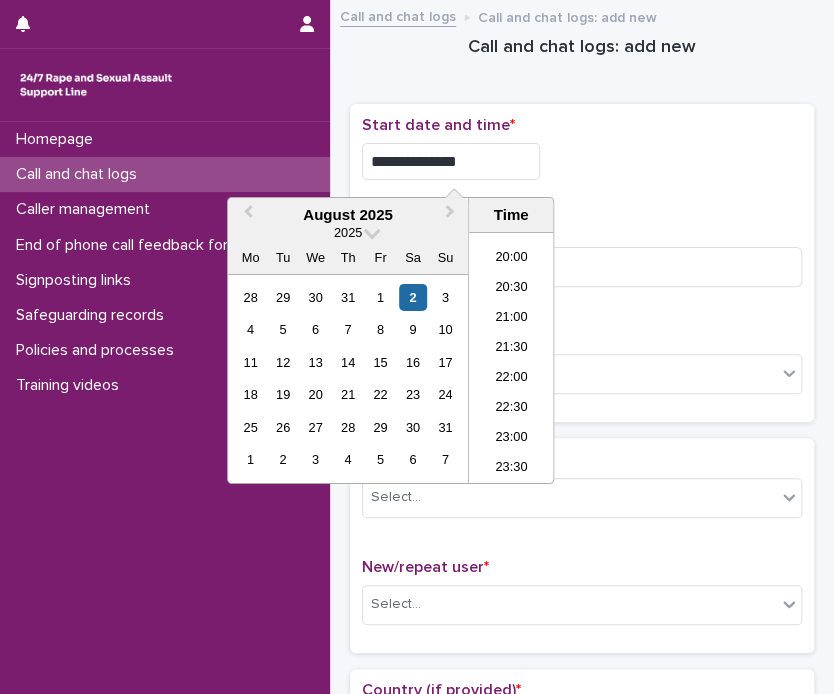 type on "**********" 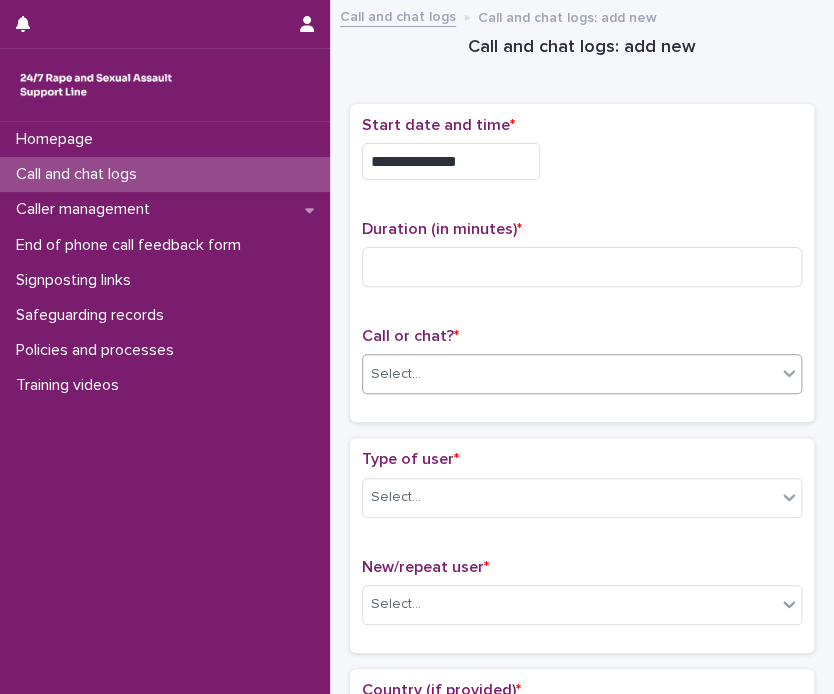 click on "Select..." at bounding box center (569, 374) 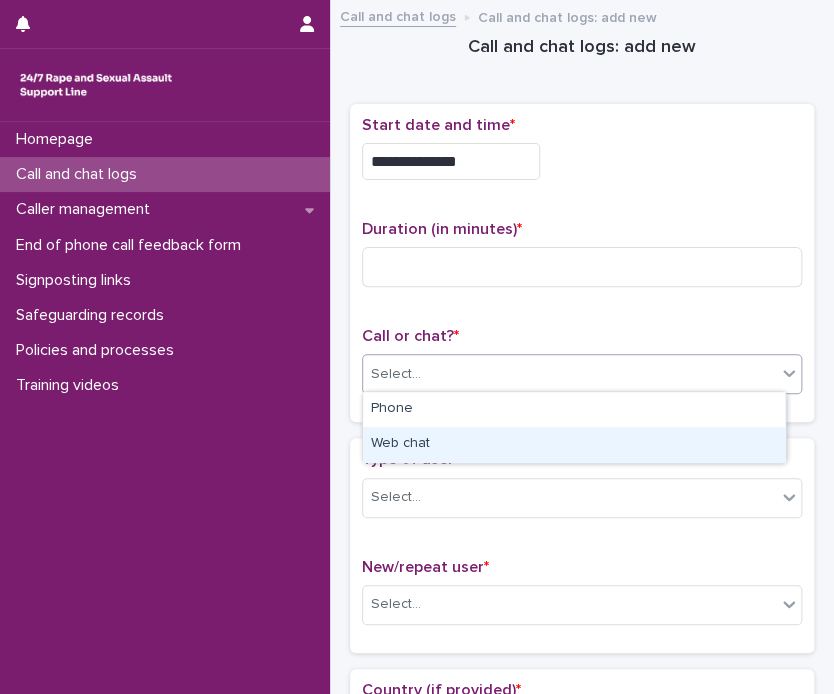 click on "Web chat" at bounding box center [574, 444] 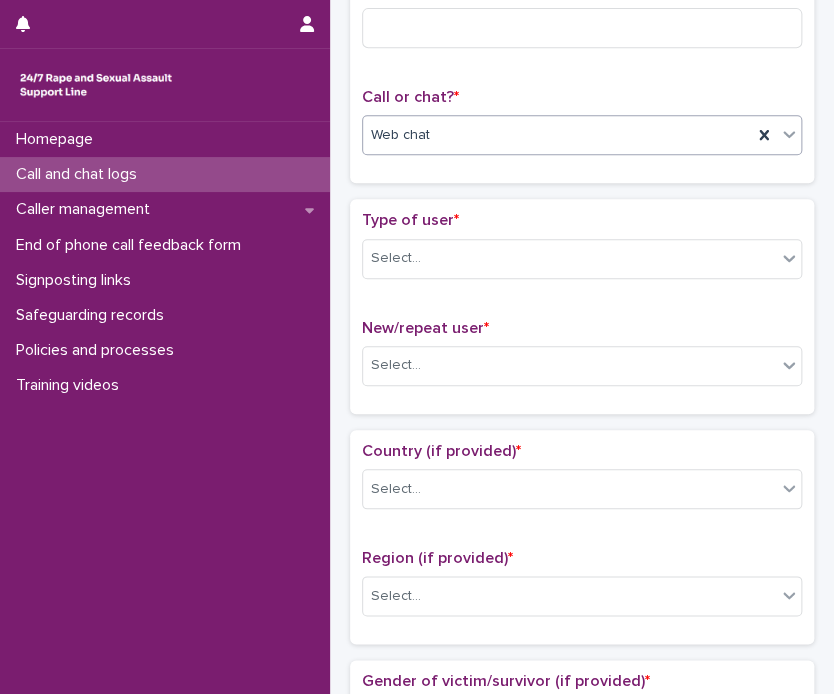 scroll, scrollTop: 266, scrollLeft: 0, axis: vertical 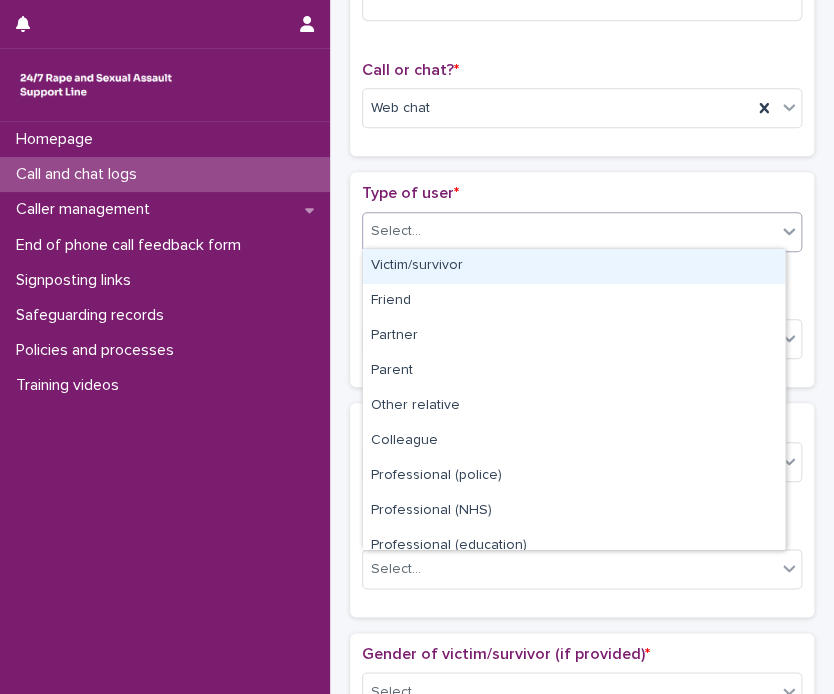 click on "Select..." at bounding box center (569, 231) 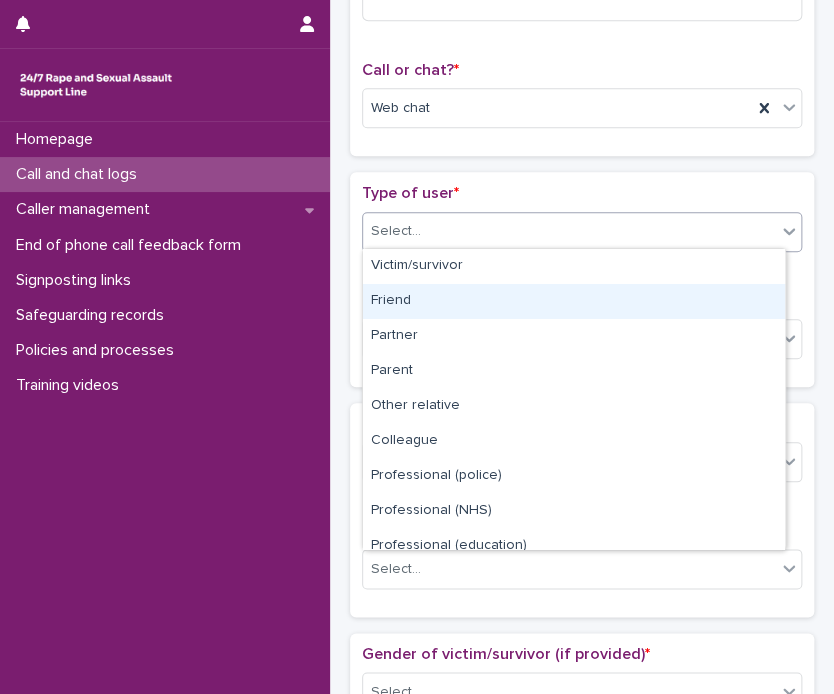 scroll, scrollTop: 224, scrollLeft: 0, axis: vertical 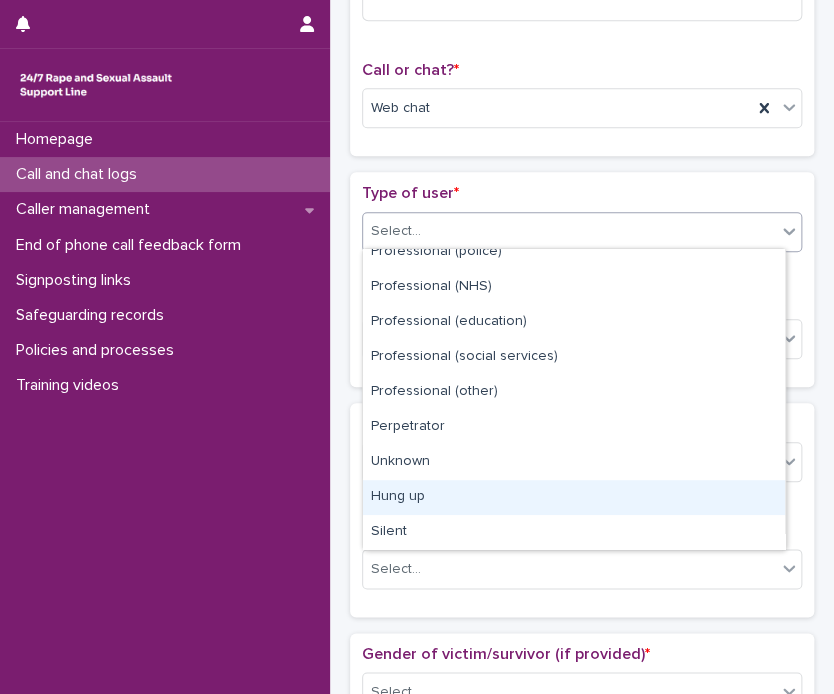 click on "Hung up" at bounding box center (574, 497) 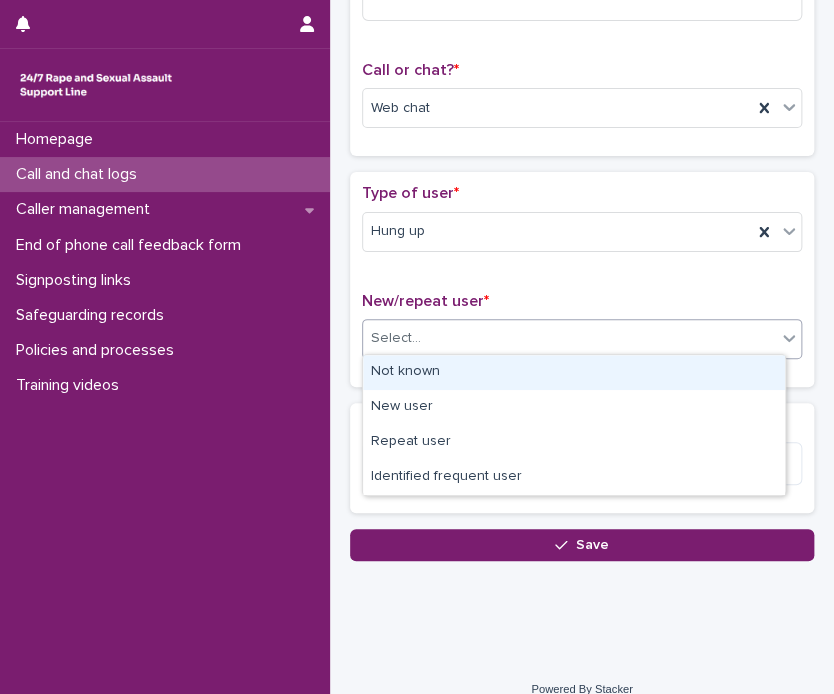 click on "Select..." at bounding box center [569, 338] 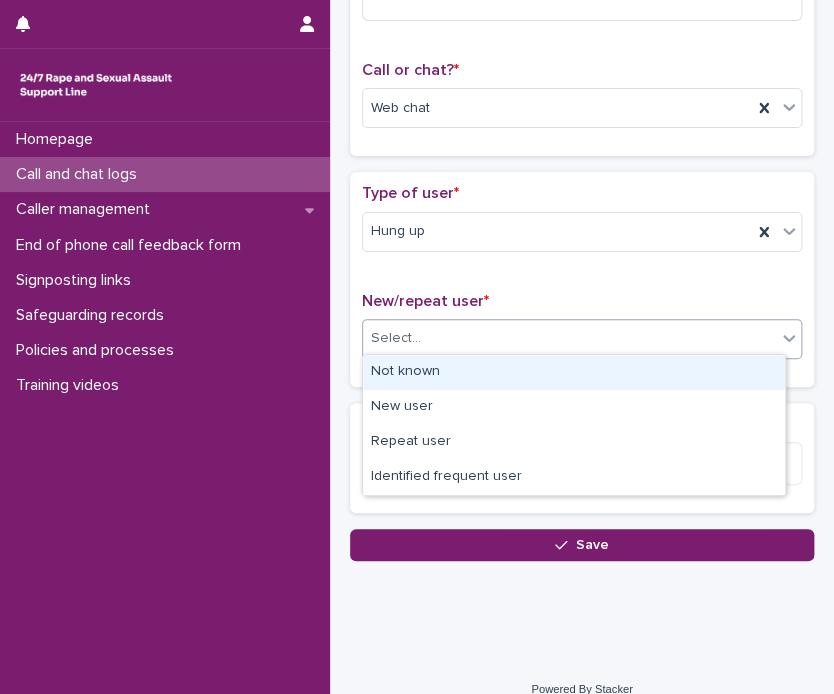 click on "Not known" at bounding box center (574, 372) 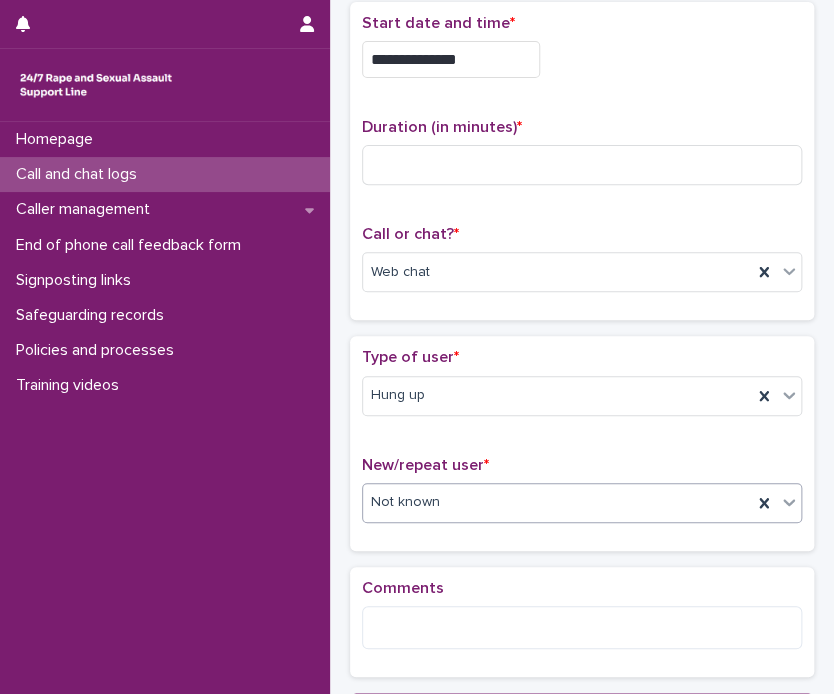 scroll, scrollTop: 60, scrollLeft: 0, axis: vertical 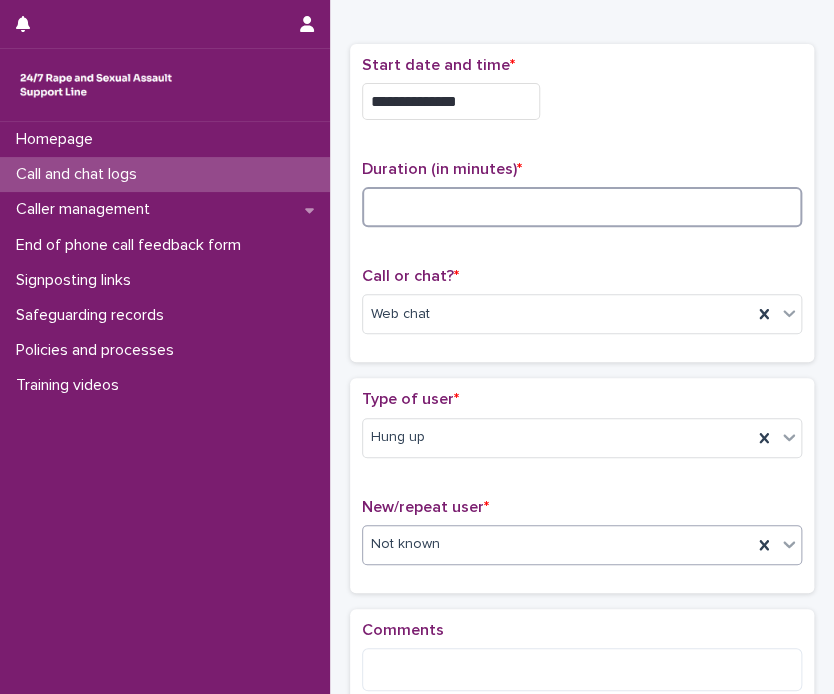 click at bounding box center (582, 207) 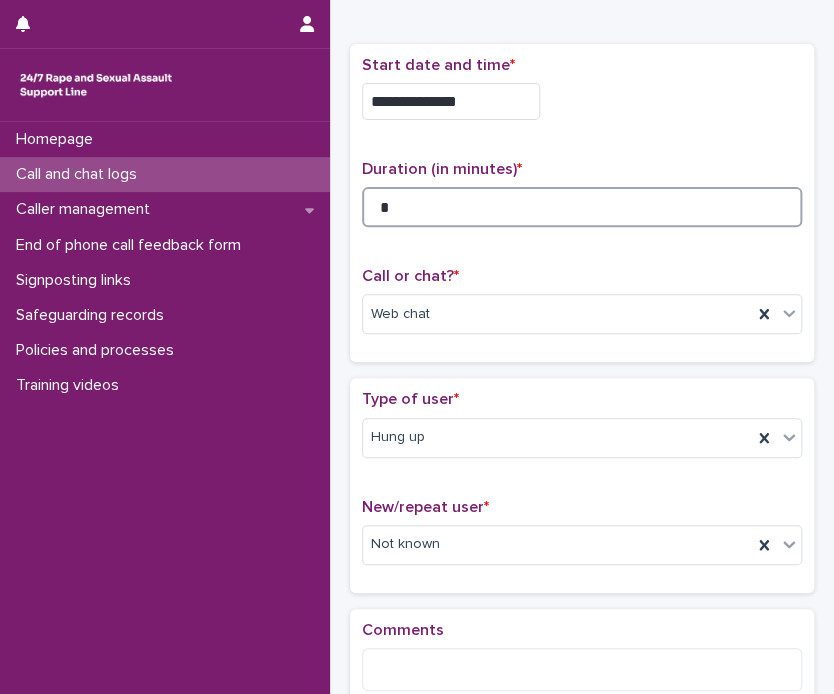 scroll, scrollTop: 284, scrollLeft: 0, axis: vertical 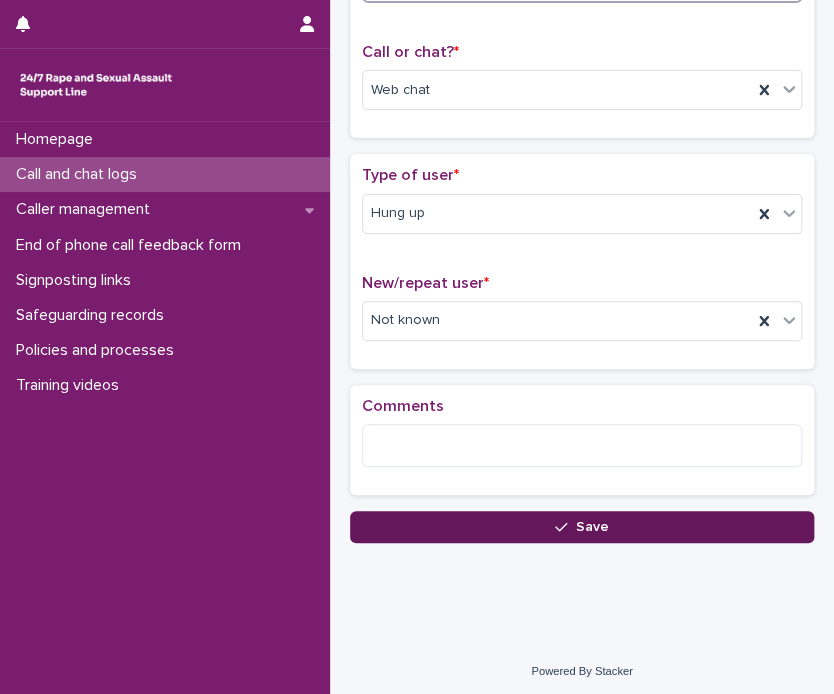 type on "*" 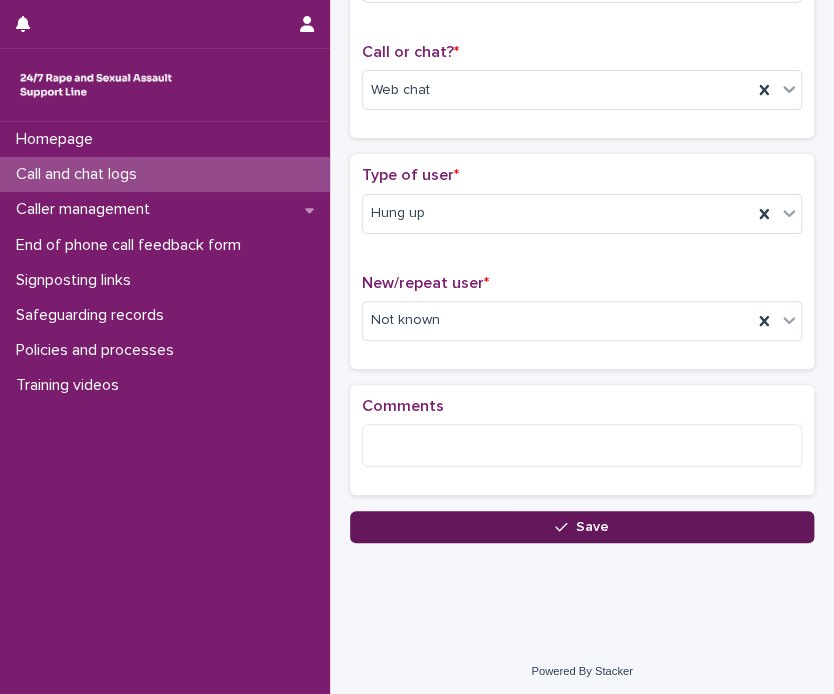 click on "Save" at bounding box center [582, 527] 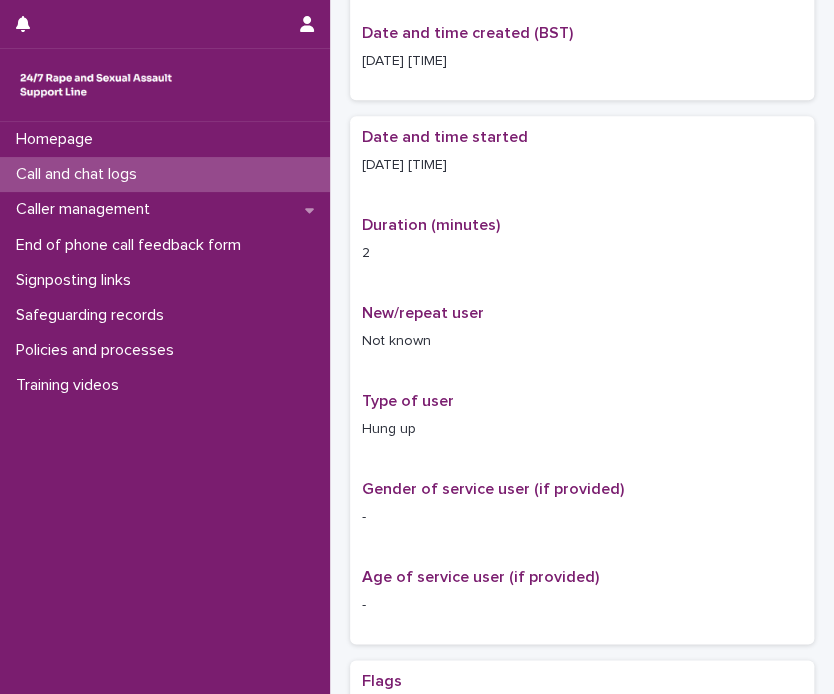 scroll, scrollTop: 0, scrollLeft: 0, axis: both 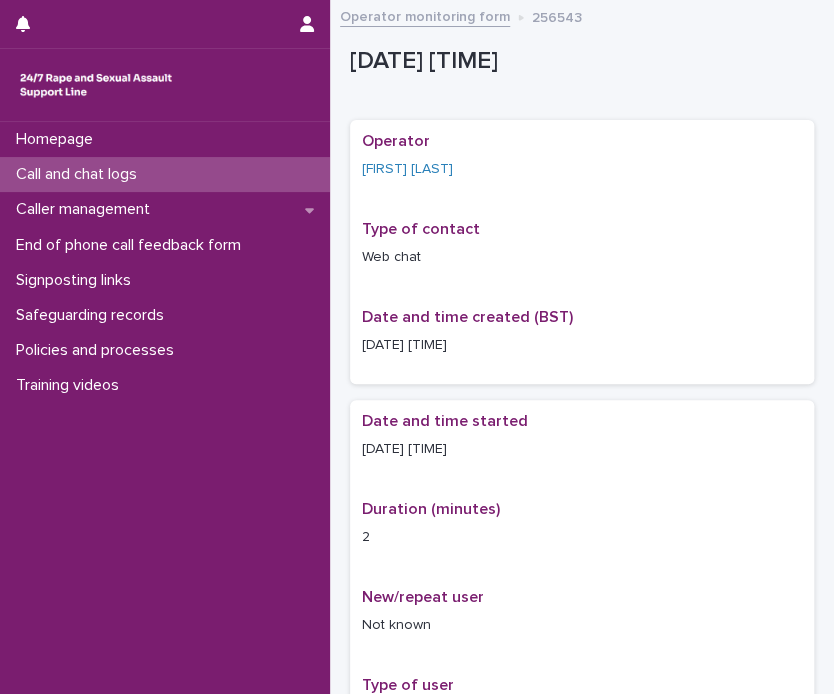 click on "Operator monitoring form" at bounding box center [425, 15] 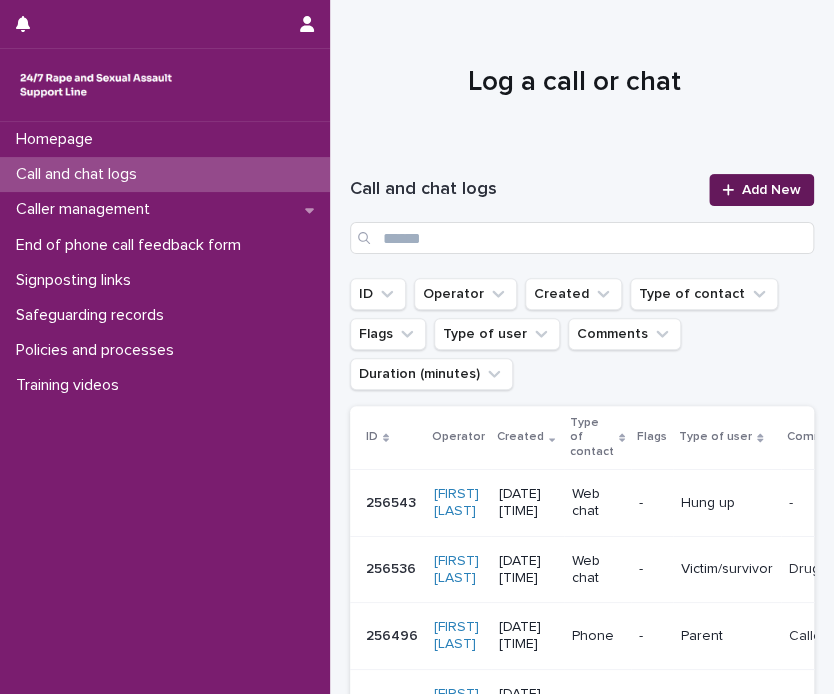 click on "Add New" at bounding box center (771, 190) 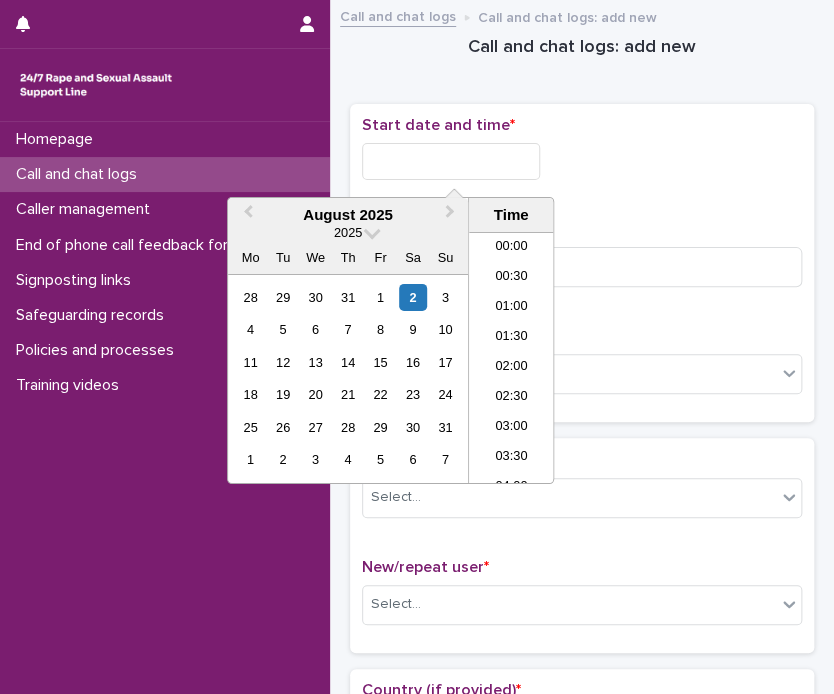 click at bounding box center [451, 161] 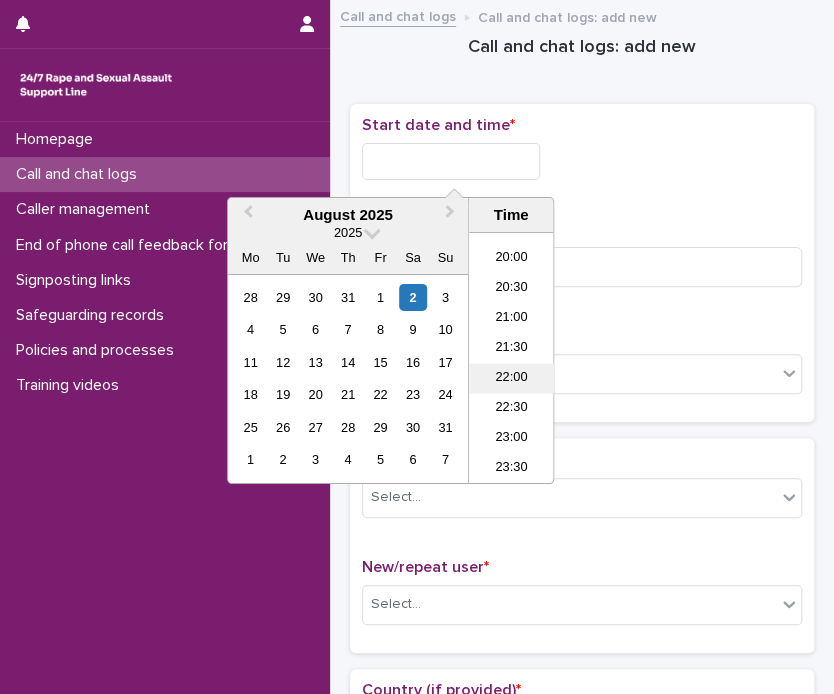 click on "22:00" at bounding box center (511, 379) 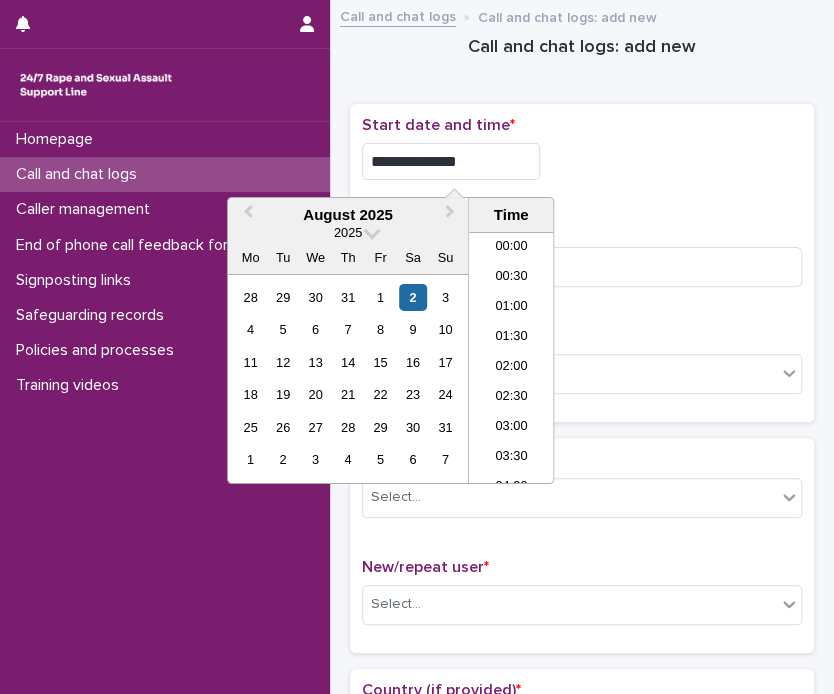 click on "**********" at bounding box center (451, 161) 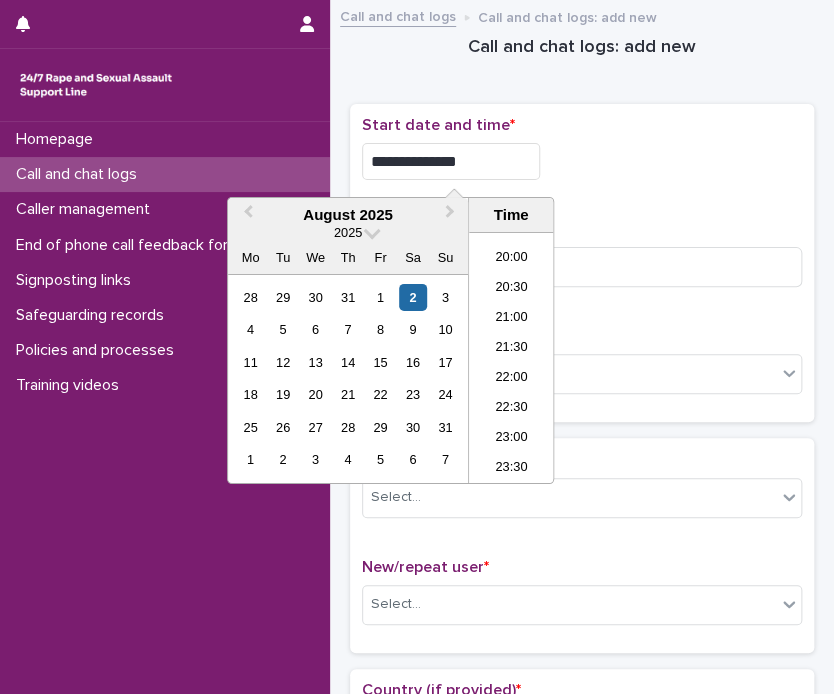 type on "**********" 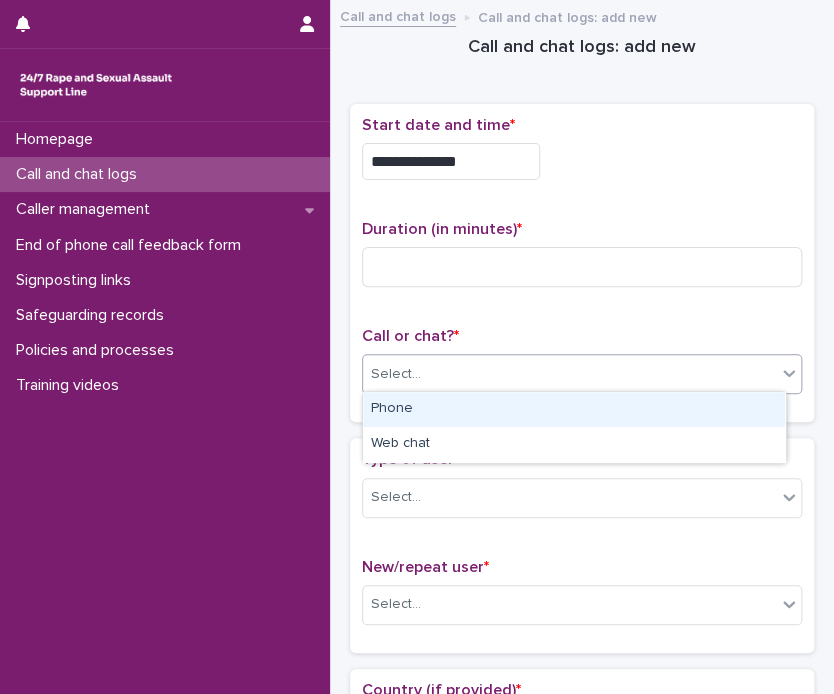 click on "Select..." at bounding box center (569, 374) 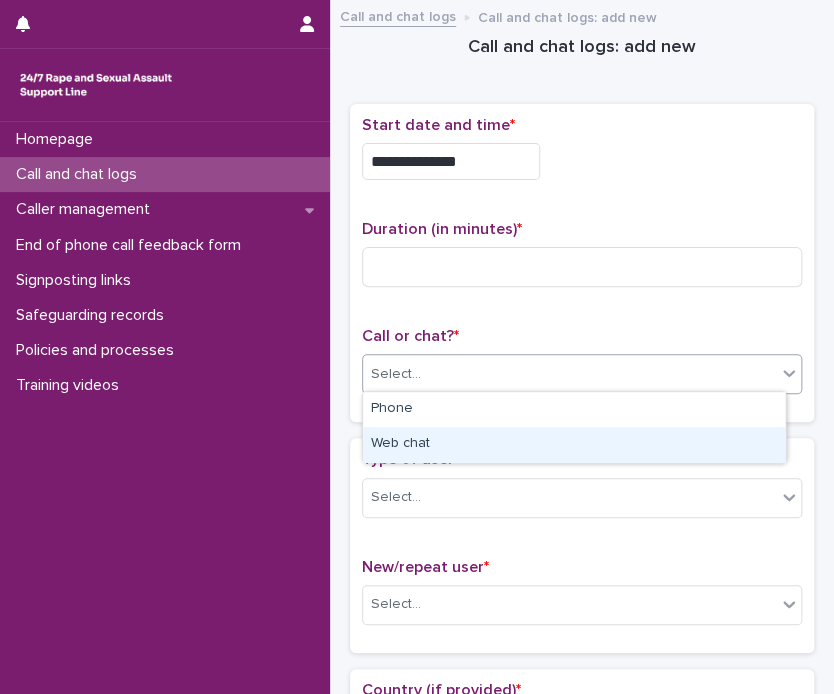 click on "Web chat" at bounding box center [574, 444] 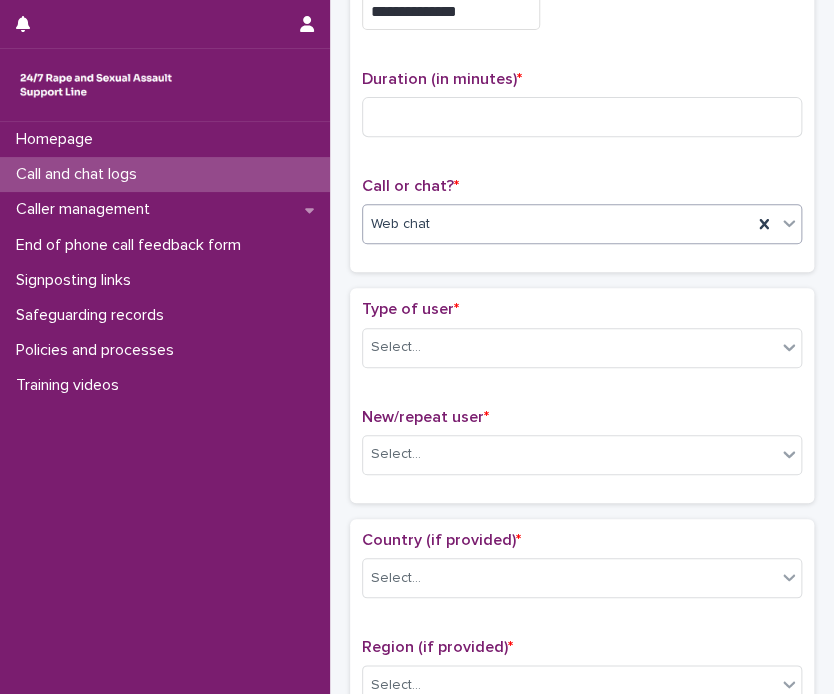scroll, scrollTop: 166, scrollLeft: 0, axis: vertical 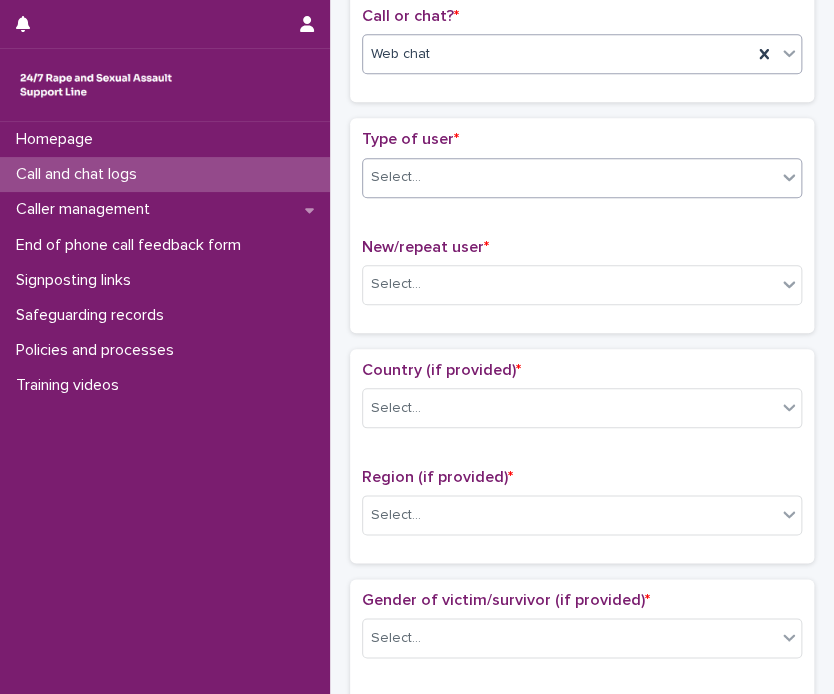 click on "Select..." at bounding box center [569, 177] 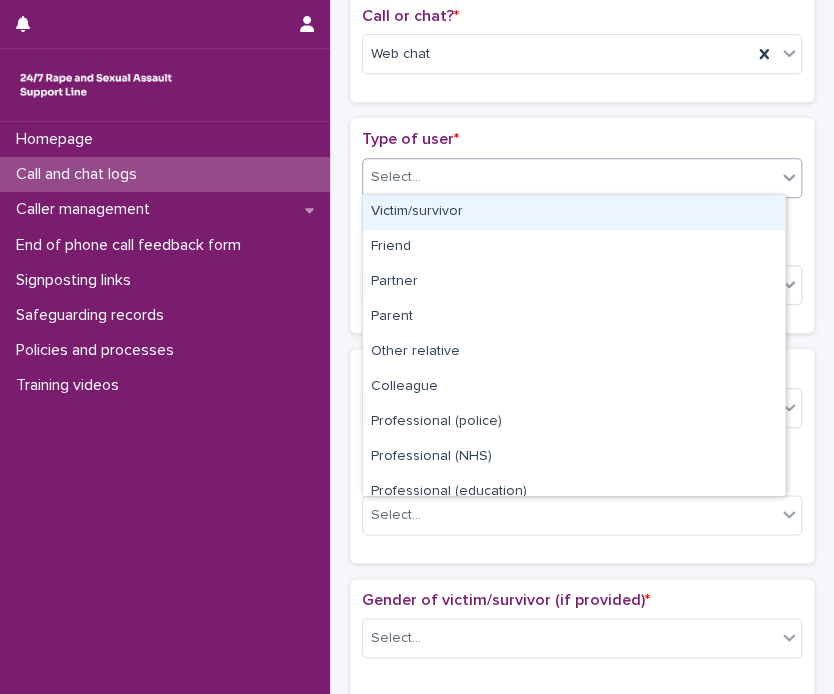 click on "Victim/survivor" at bounding box center (574, 212) 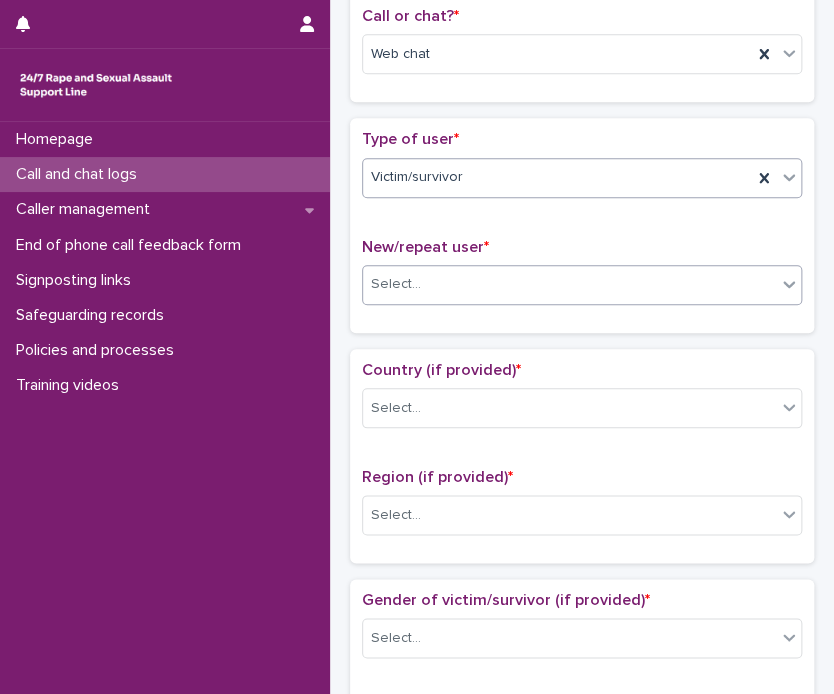 click on "Select..." at bounding box center [569, 284] 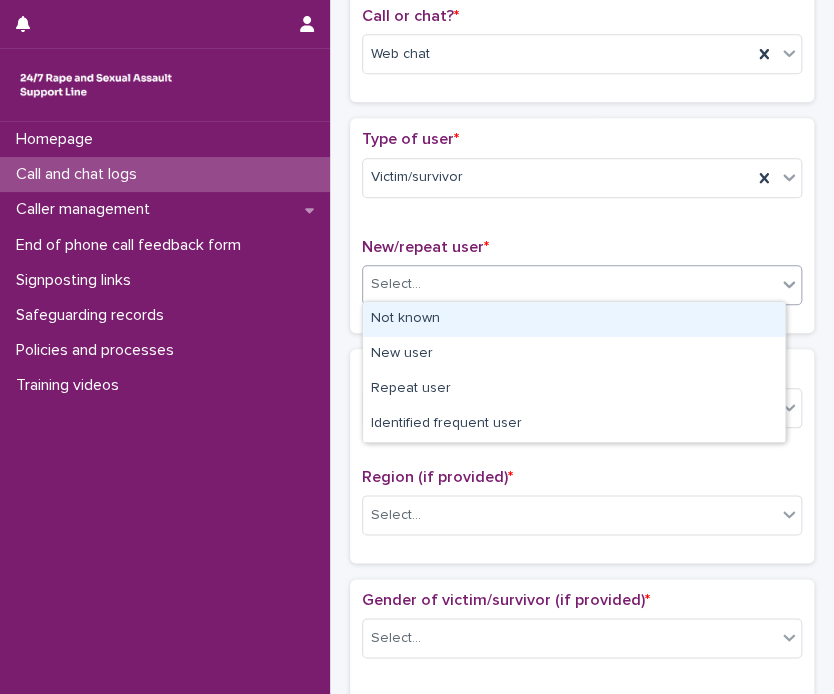 click on "Not known" at bounding box center (574, 319) 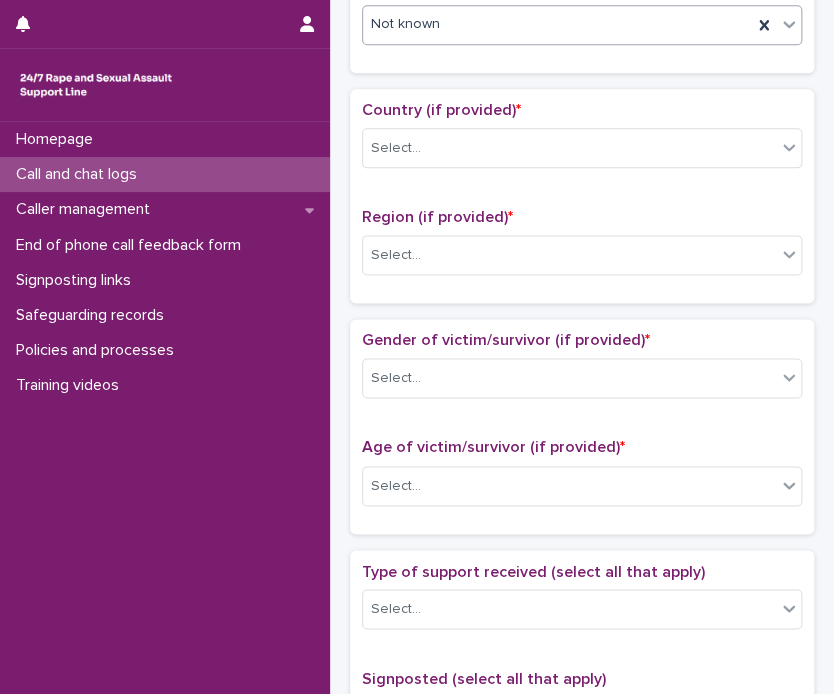 scroll, scrollTop: 591, scrollLeft: 0, axis: vertical 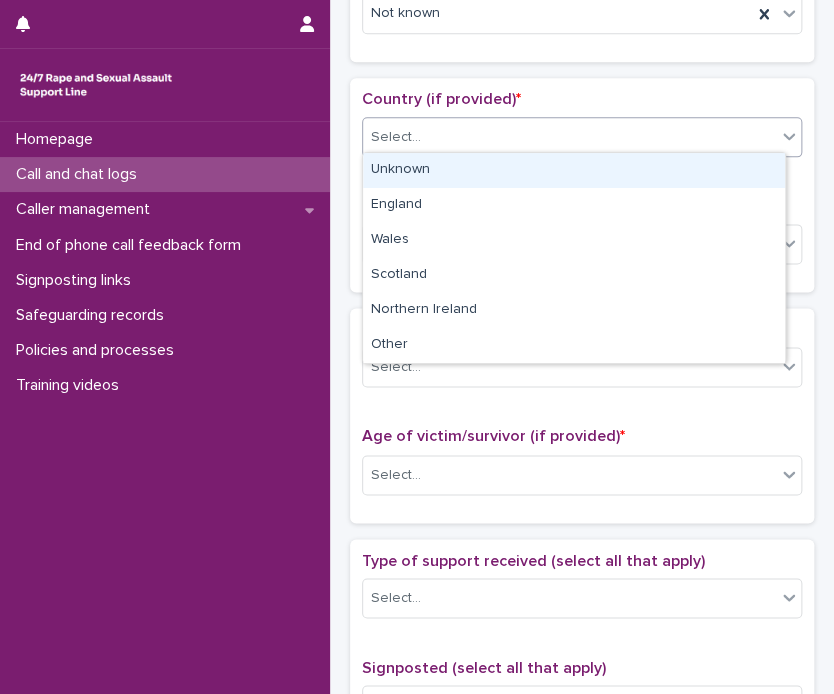 click on "Select..." at bounding box center [569, 137] 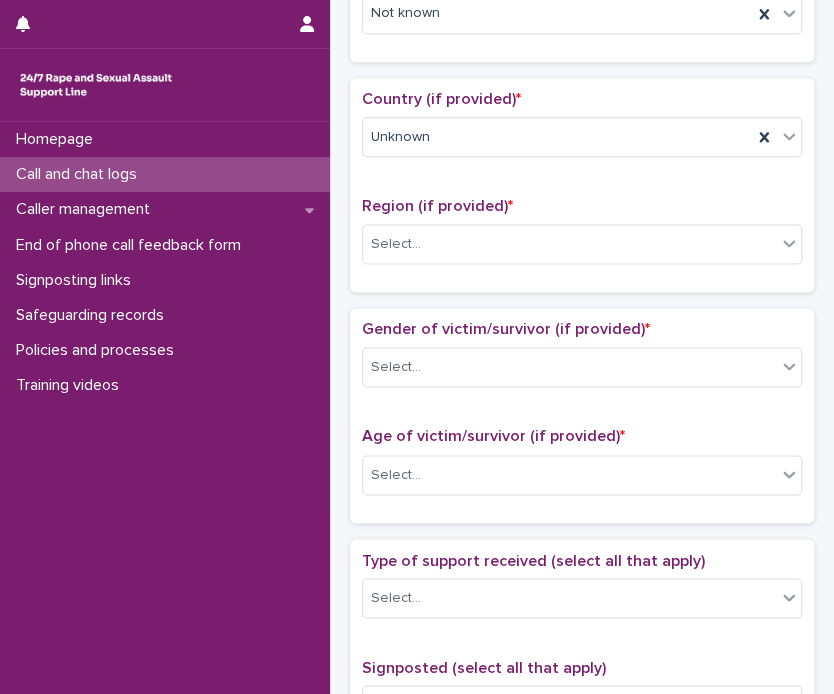 click on "Region (if provided) * Select..." at bounding box center (582, 238) 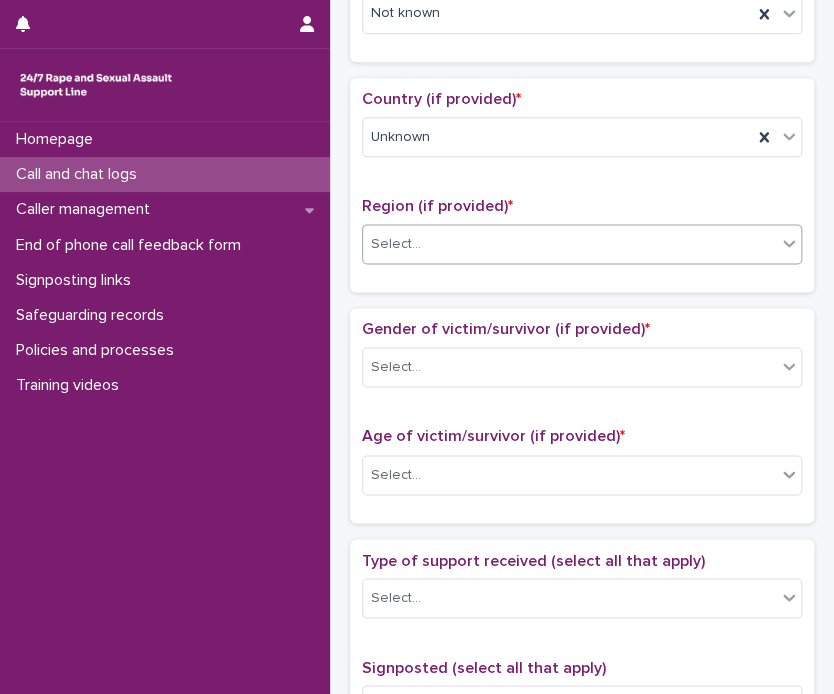 click on "Select..." at bounding box center (569, 244) 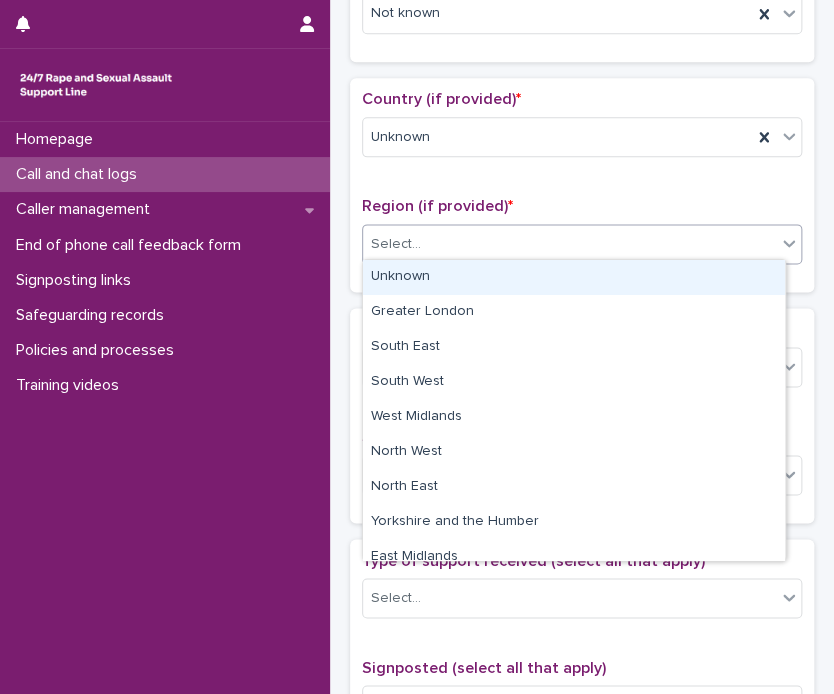 click on "Unknown" at bounding box center [574, 277] 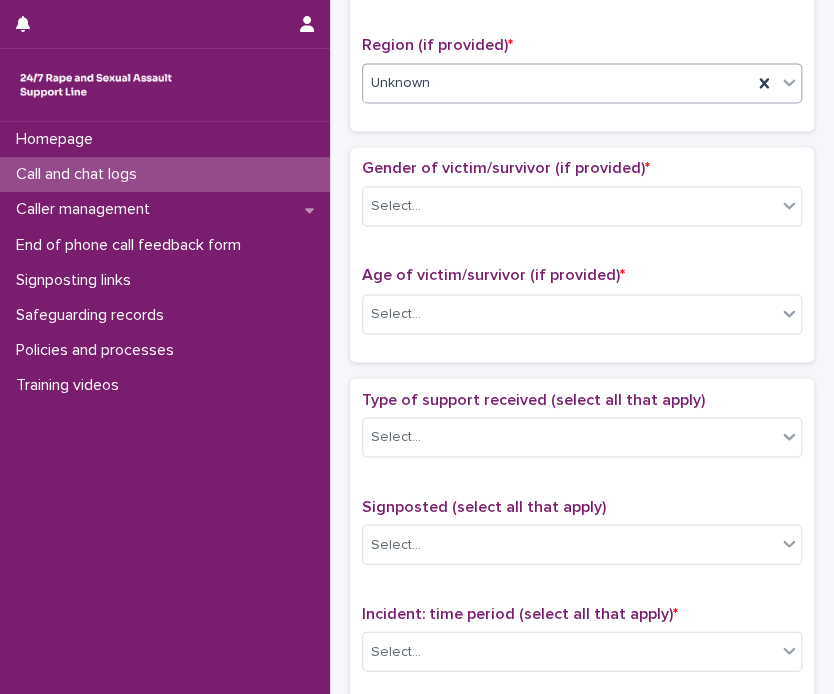 scroll, scrollTop: 790, scrollLeft: 0, axis: vertical 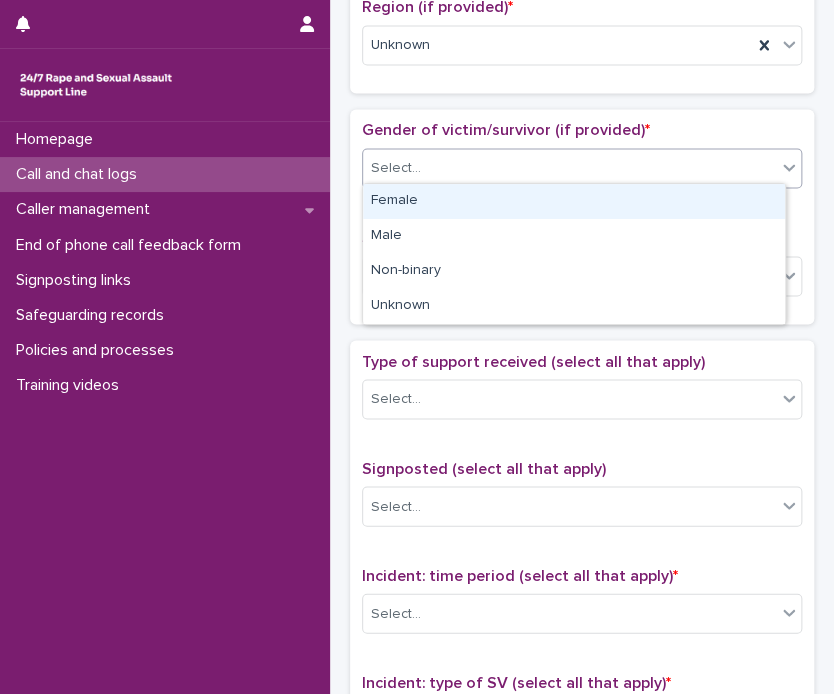 click on "Select..." at bounding box center (569, 168) 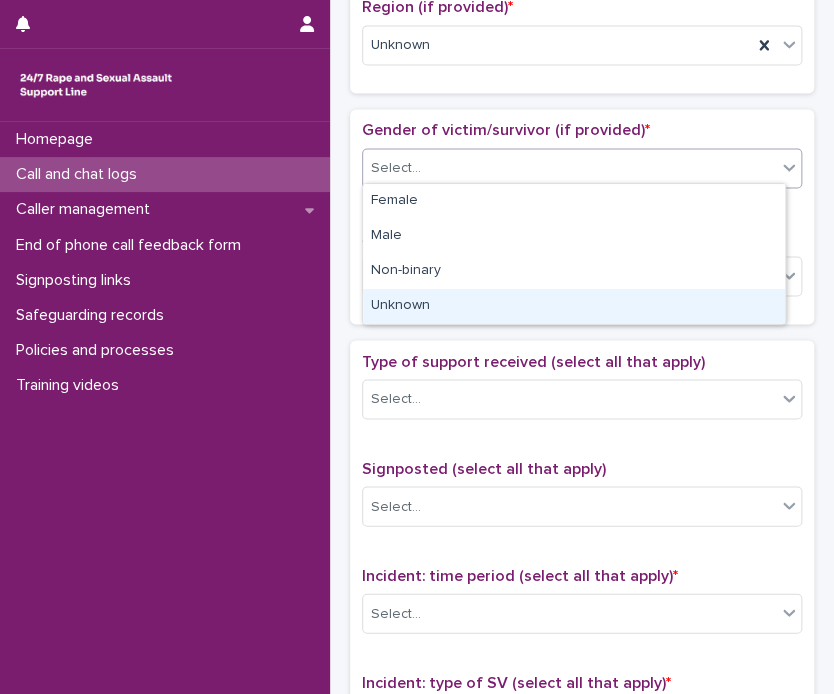 click on "Unknown" at bounding box center [574, 306] 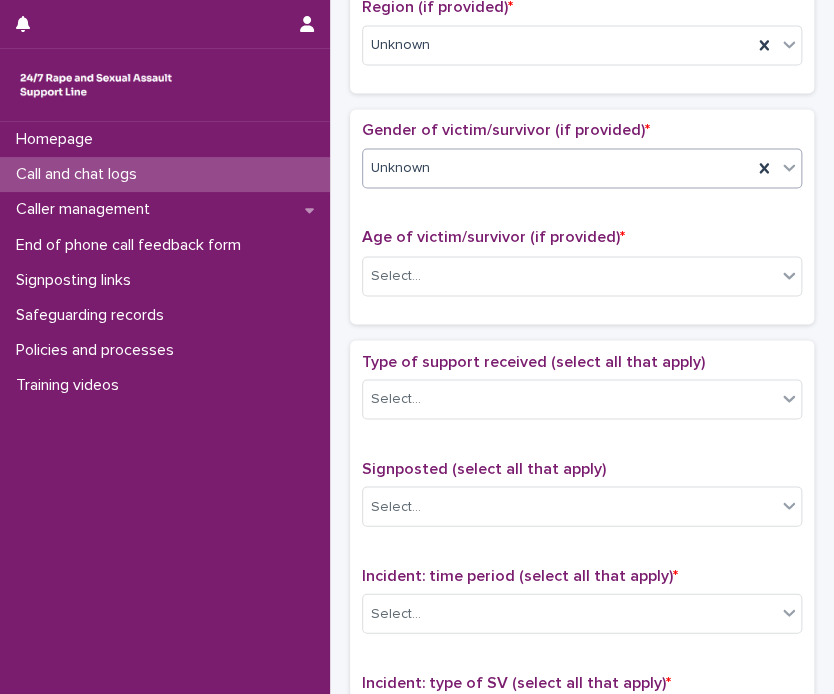 click on "Age of victim/survivor (if provided) * Select..." at bounding box center [582, 269] 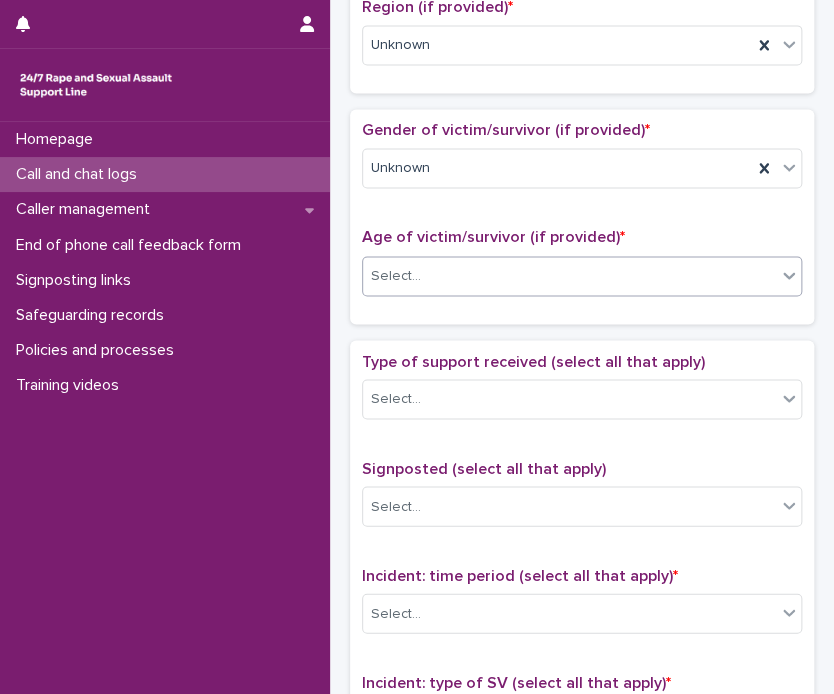 click on "Select..." at bounding box center [569, 275] 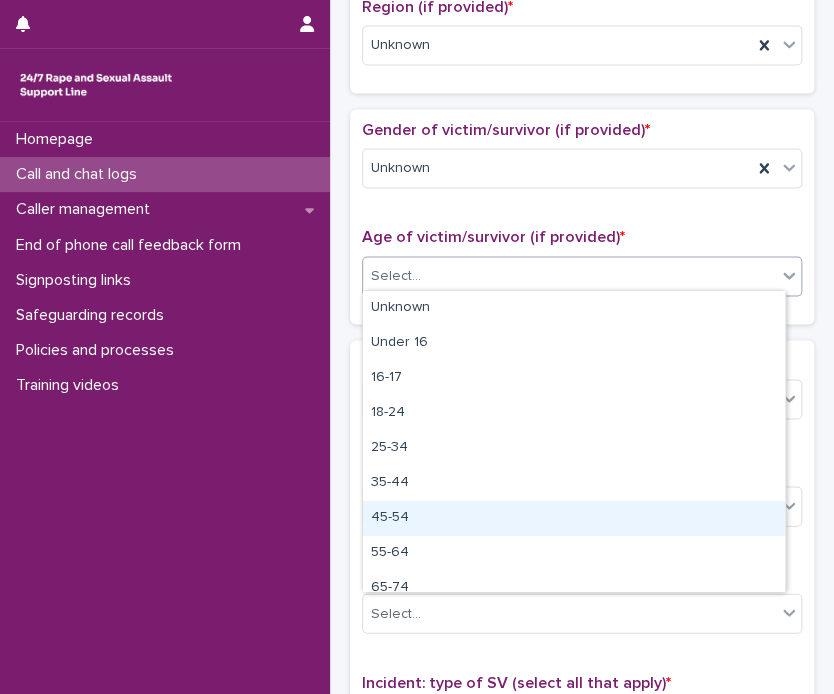 click on "45-54" at bounding box center [574, 518] 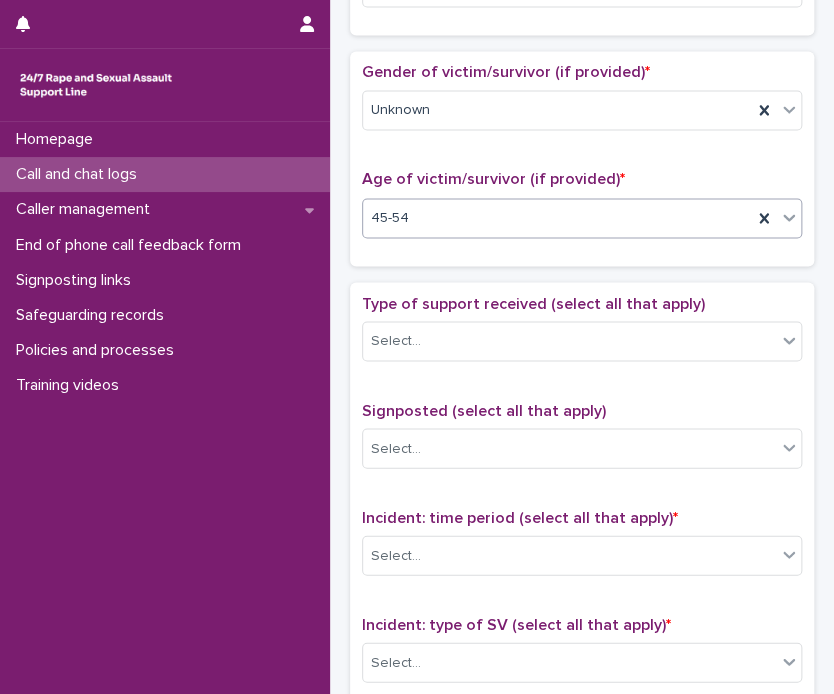 scroll, scrollTop: 857, scrollLeft: 0, axis: vertical 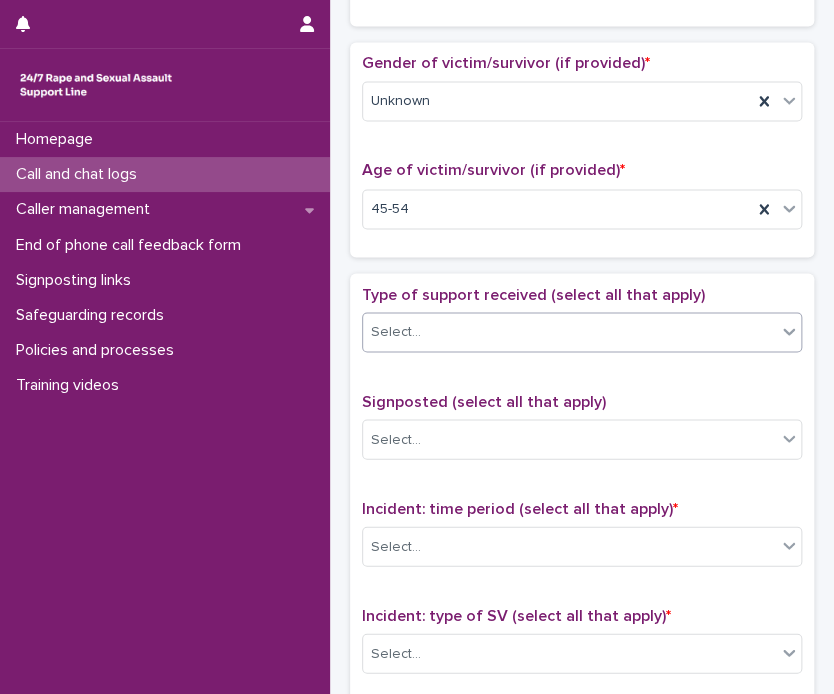 click on "Select..." at bounding box center (569, 331) 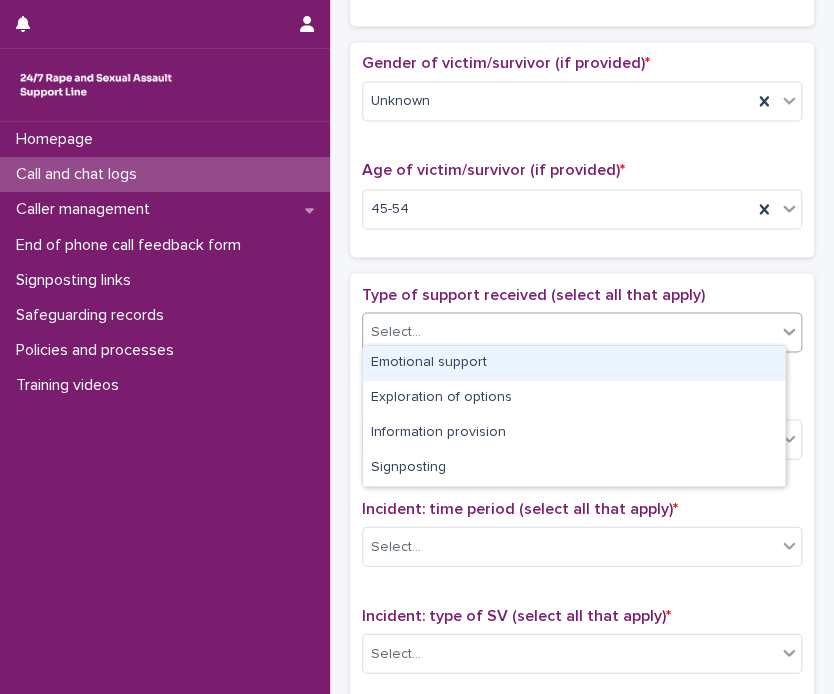 click on "Emotional support" at bounding box center (574, 363) 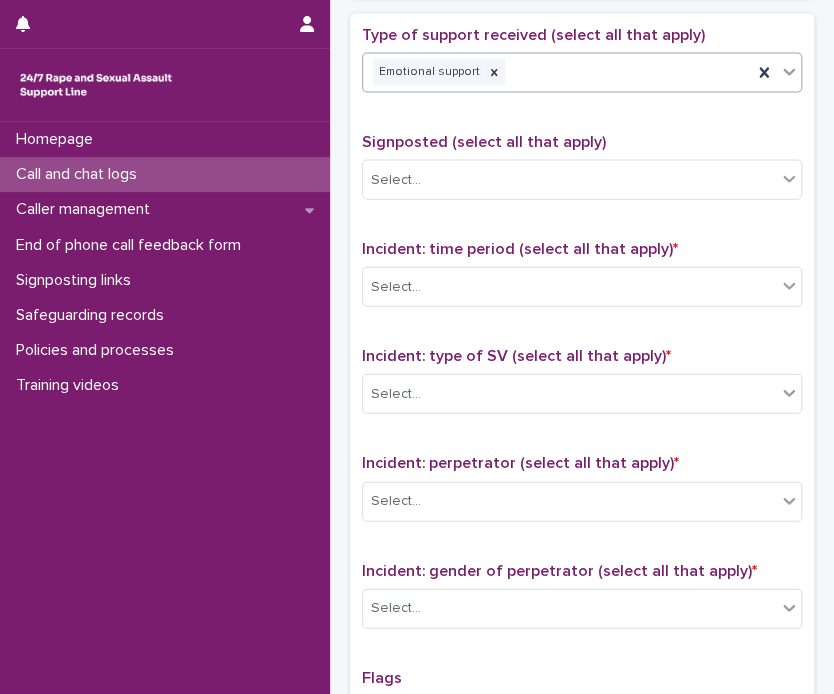 scroll, scrollTop: 1145, scrollLeft: 0, axis: vertical 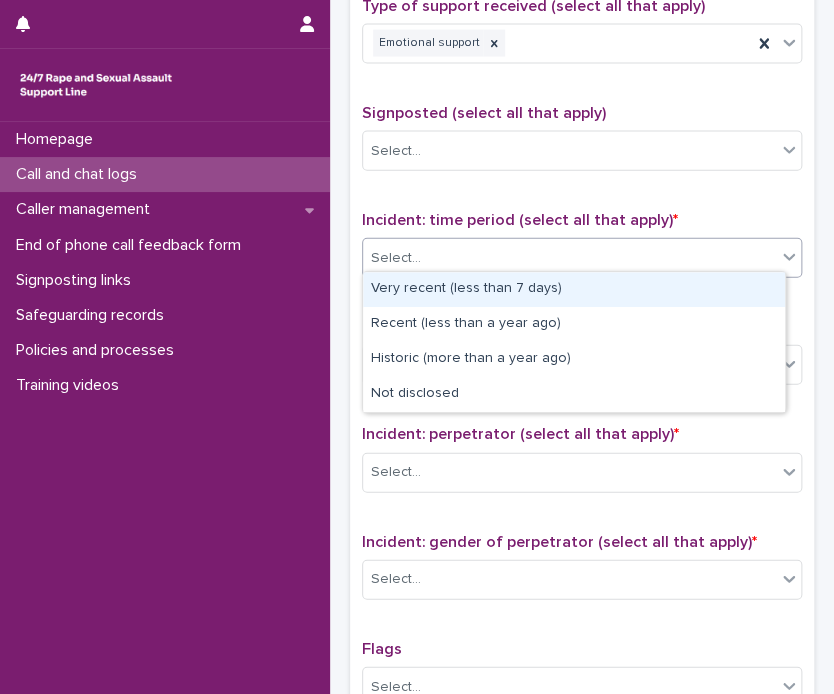 click on "Select..." at bounding box center [569, 258] 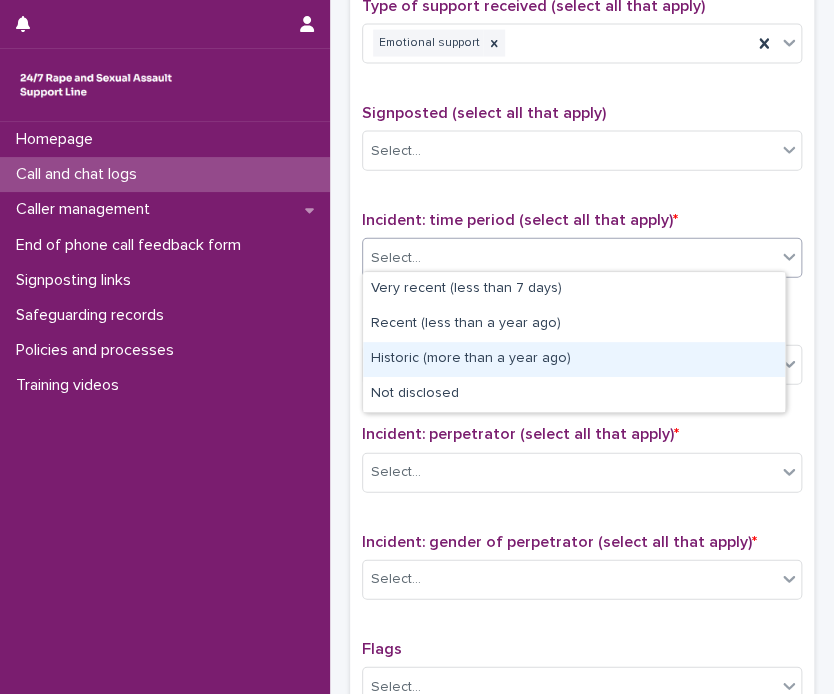 click on "Historic (more than a year ago)" at bounding box center (574, 359) 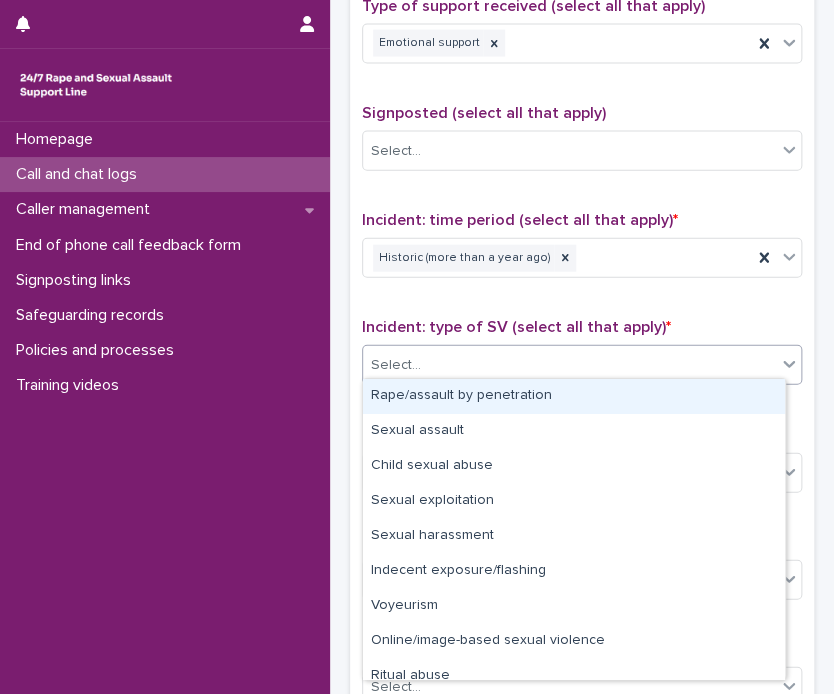 click on "Select..." at bounding box center (569, 365) 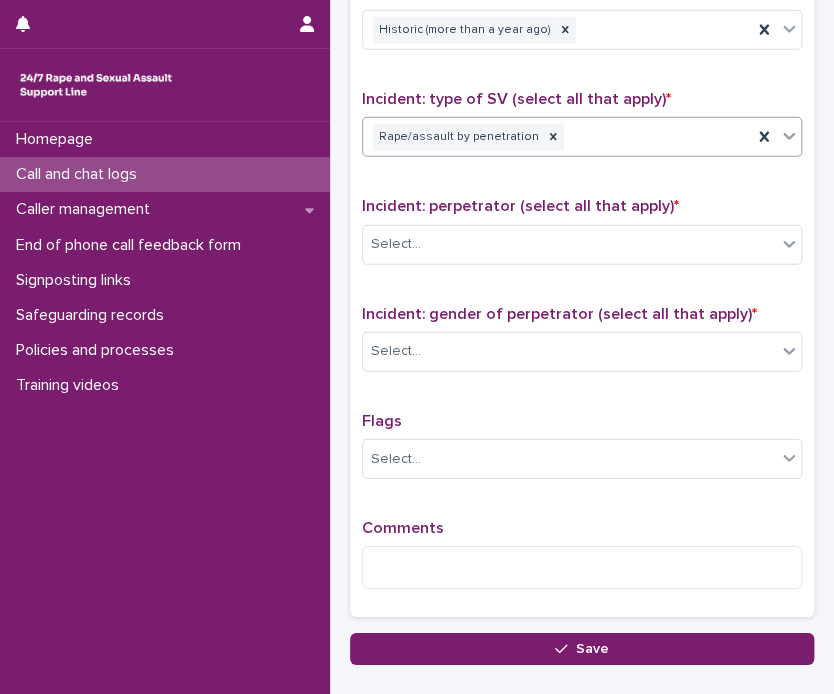 scroll, scrollTop: 1390, scrollLeft: 0, axis: vertical 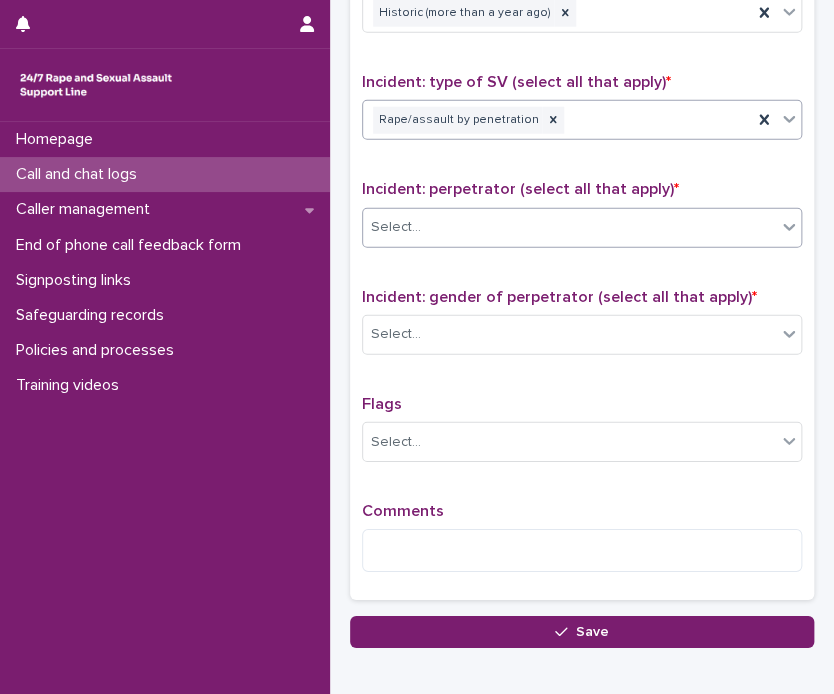 click on "Select..." at bounding box center (569, 227) 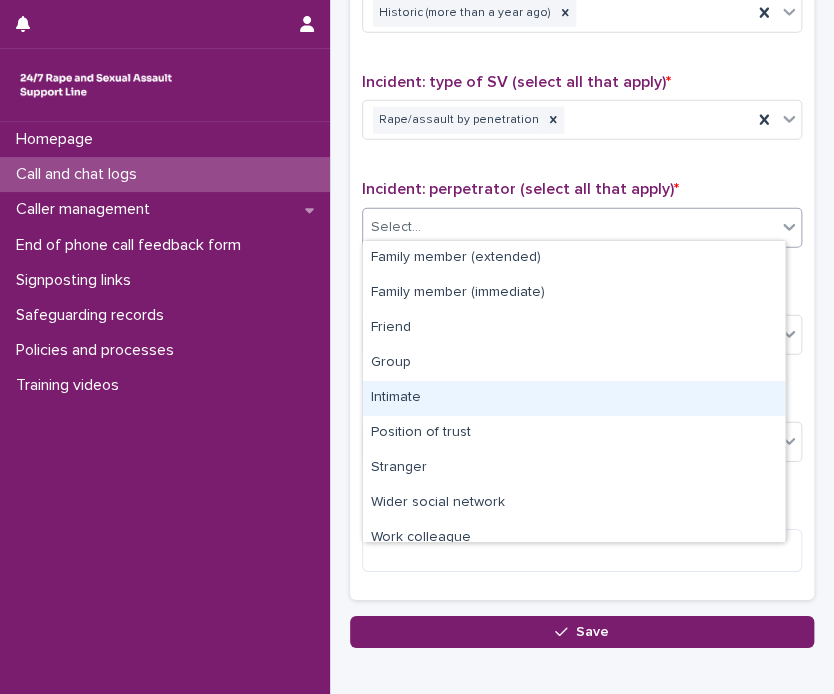 click on "Intimate" at bounding box center (574, 398) 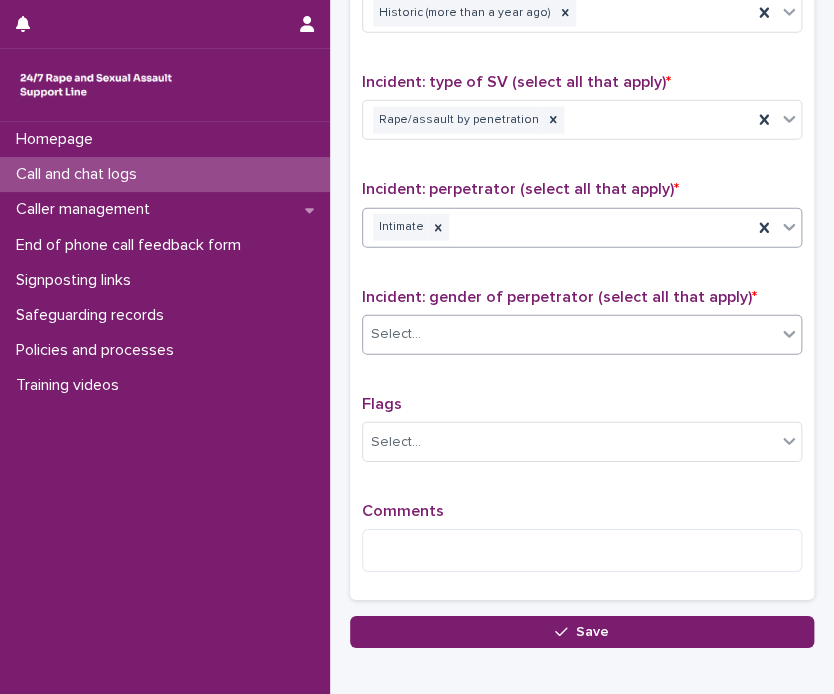 click on "Select..." at bounding box center [569, 334] 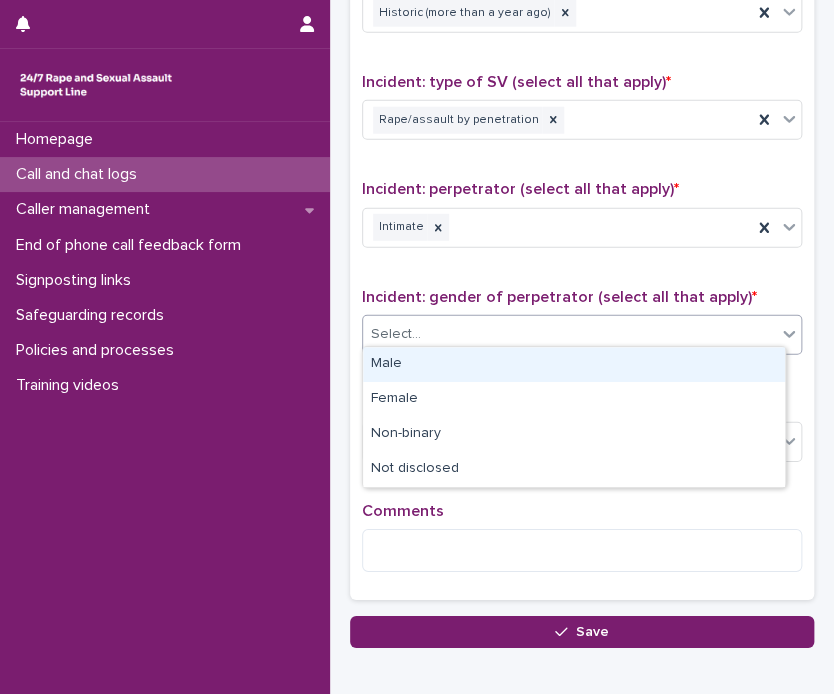 click on "Male" at bounding box center (574, 364) 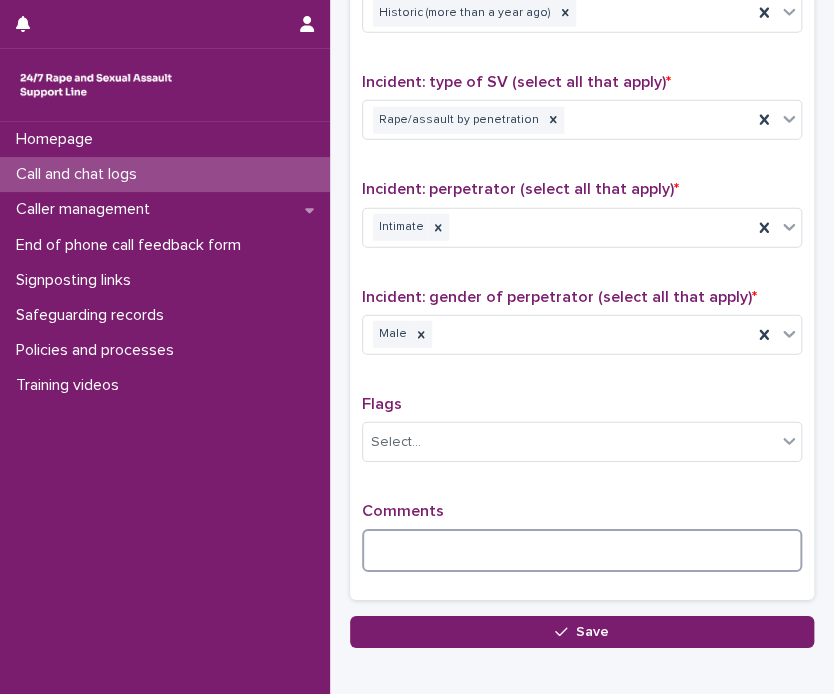 click at bounding box center [582, 550] 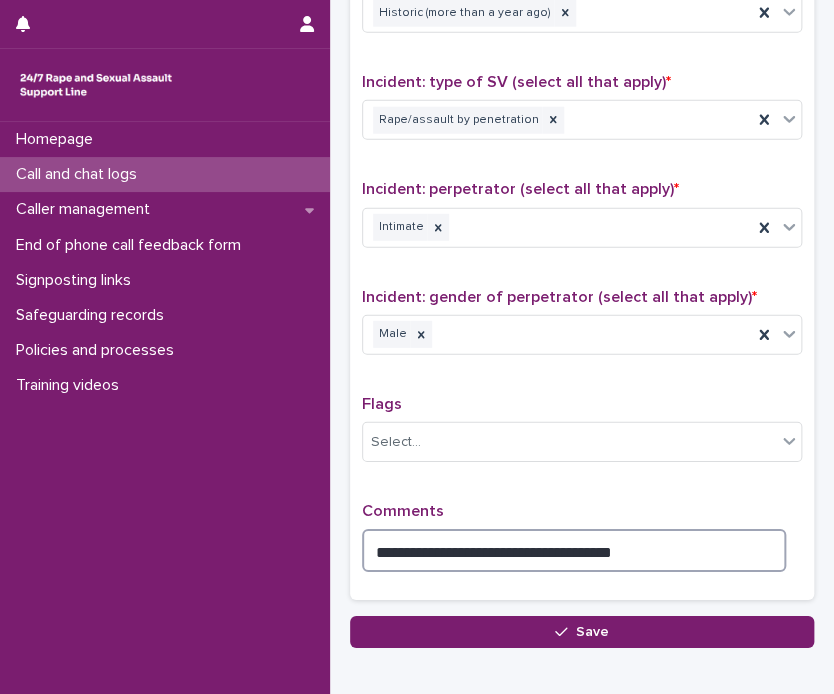 type on "**********" 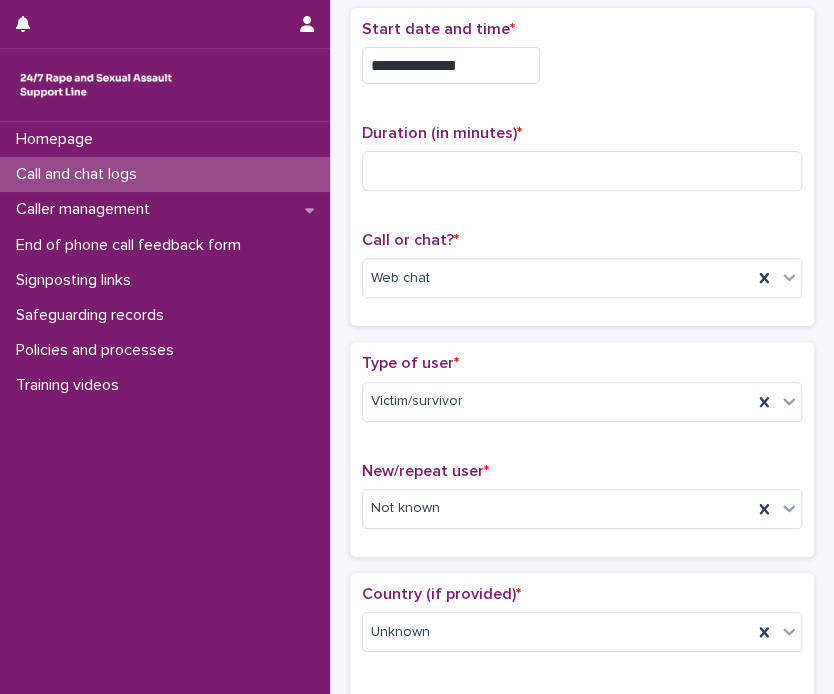 scroll, scrollTop: 100, scrollLeft: 0, axis: vertical 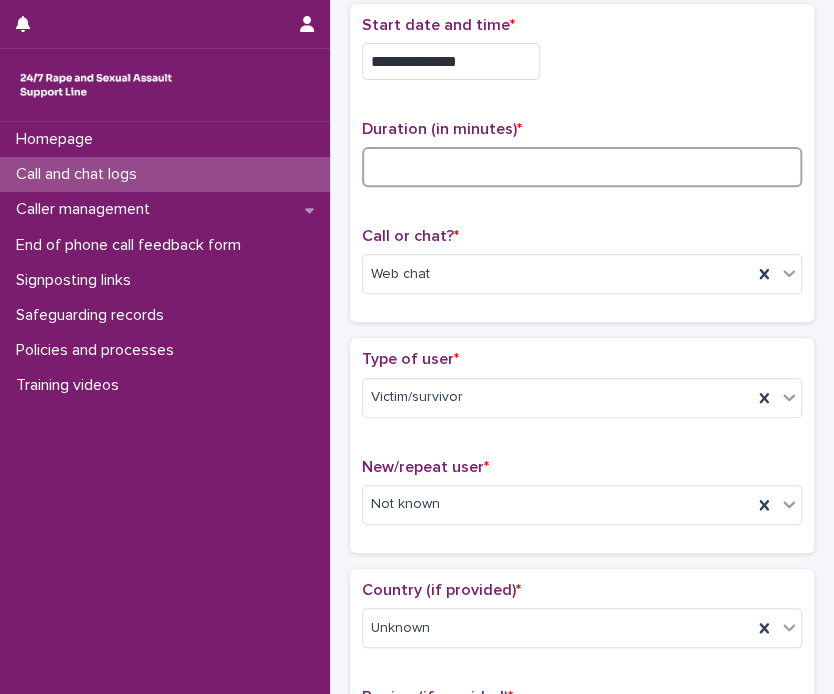 click at bounding box center [582, 167] 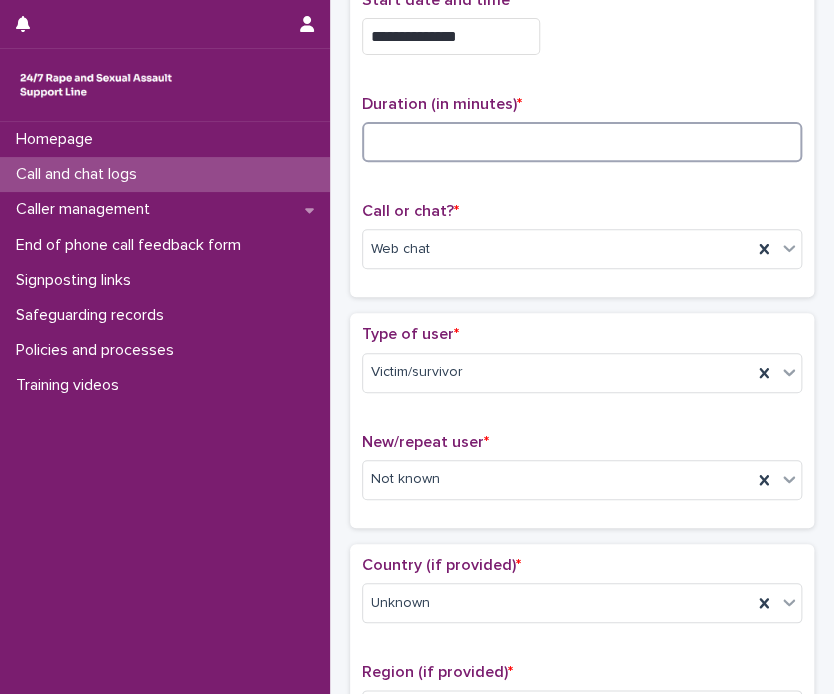 scroll, scrollTop: 0, scrollLeft: 0, axis: both 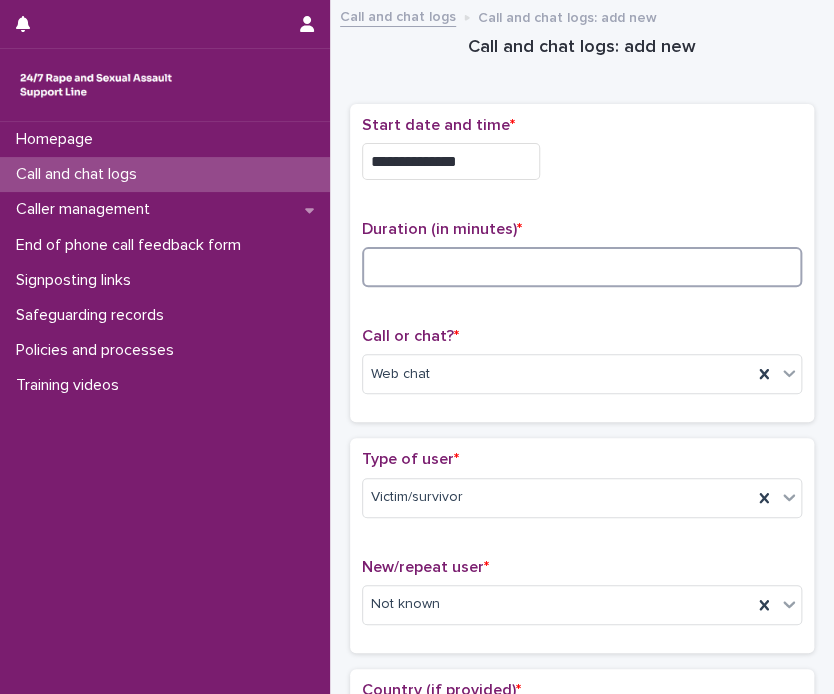 click at bounding box center (582, 267) 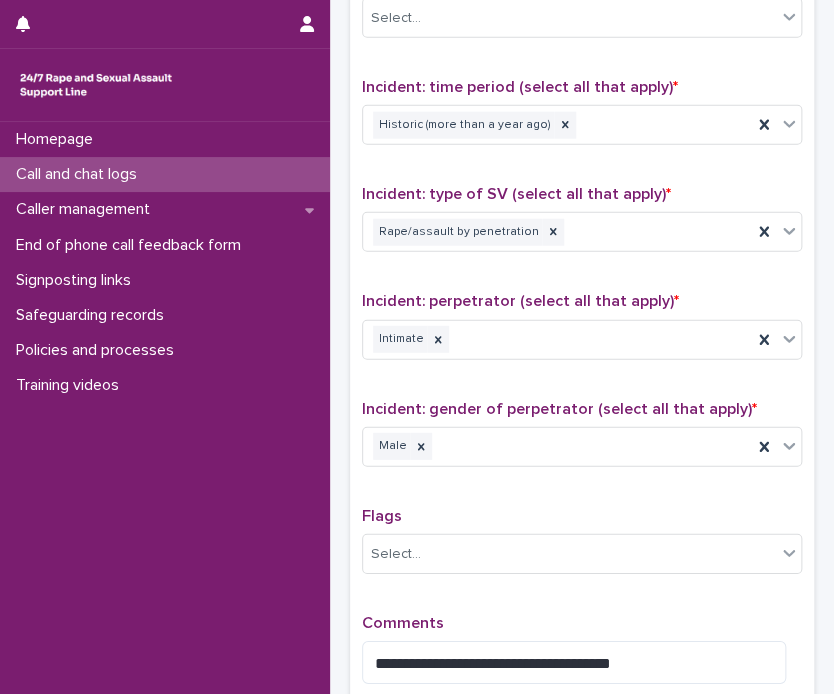 scroll, scrollTop: 1492, scrollLeft: 0, axis: vertical 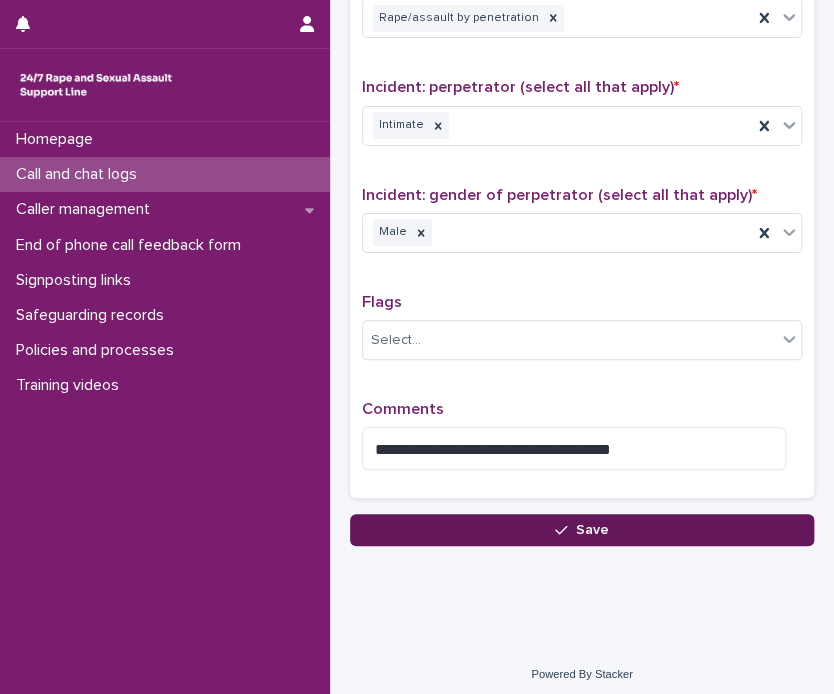 type on "**" 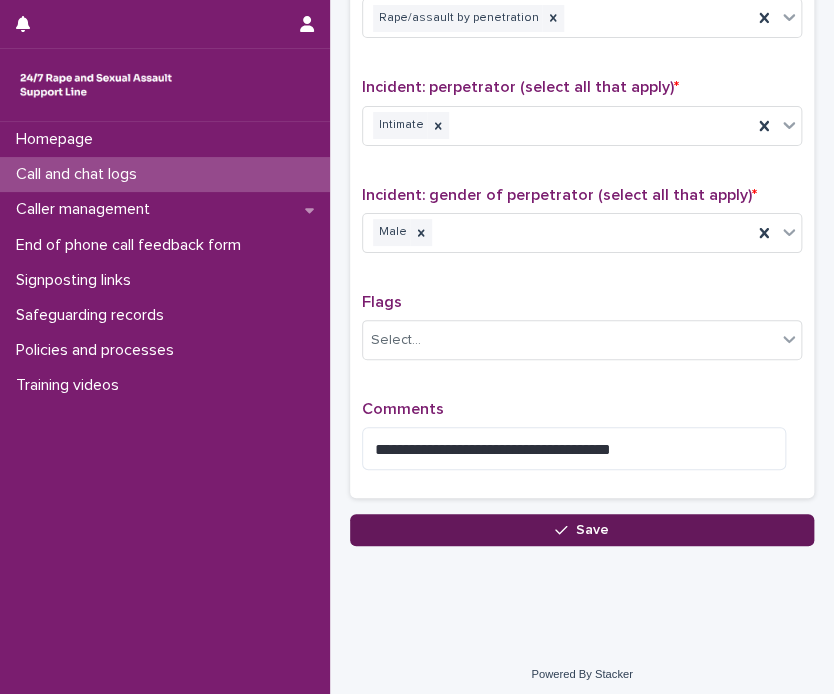 click on "Save" at bounding box center (592, 530) 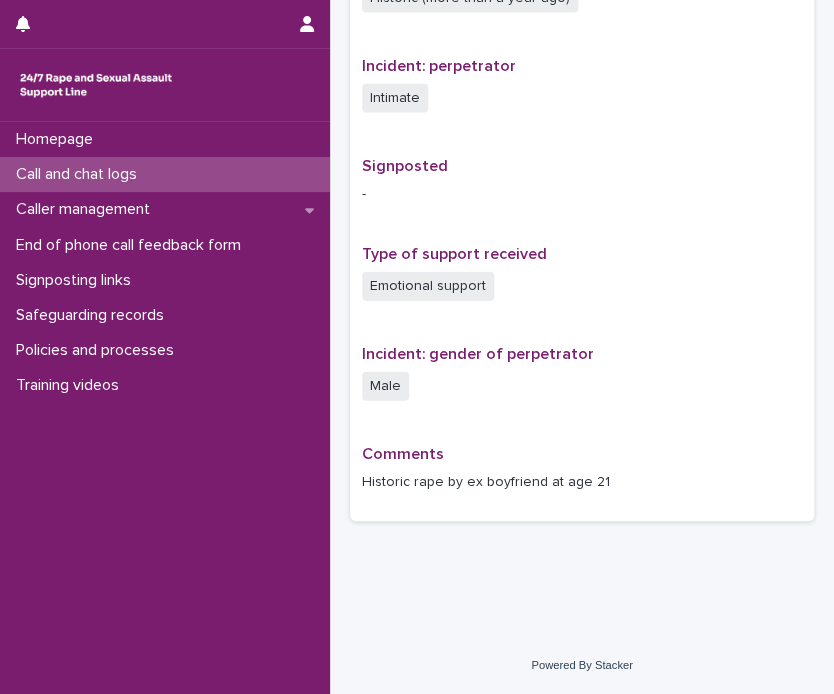 scroll, scrollTop: 0, scrollLeft: 0, axis: both 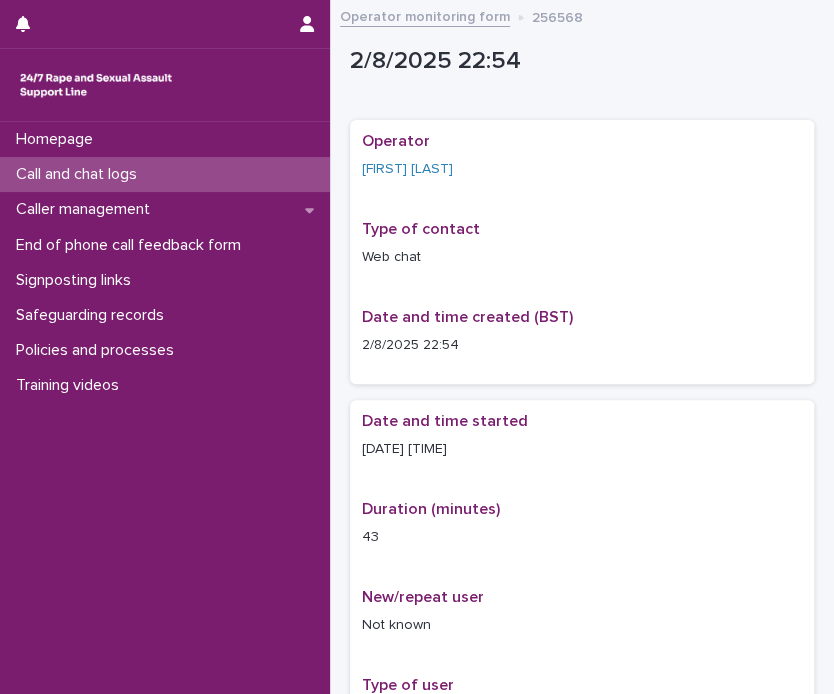 click on "Operator monitoring form" at bounding box center [425, 15] 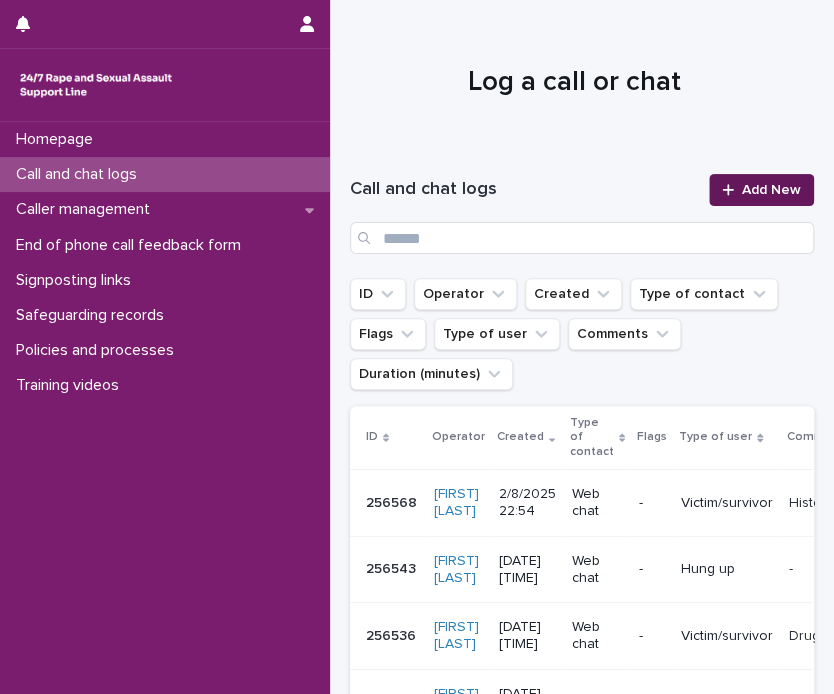 click on "Add New" at bounding box center [771, 190] 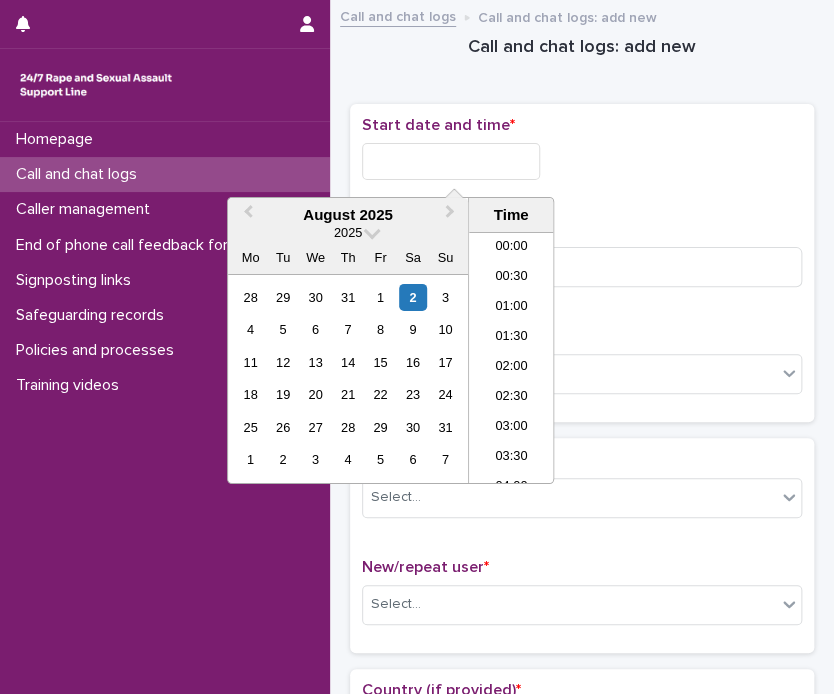 click at bounding box center (451, 161) 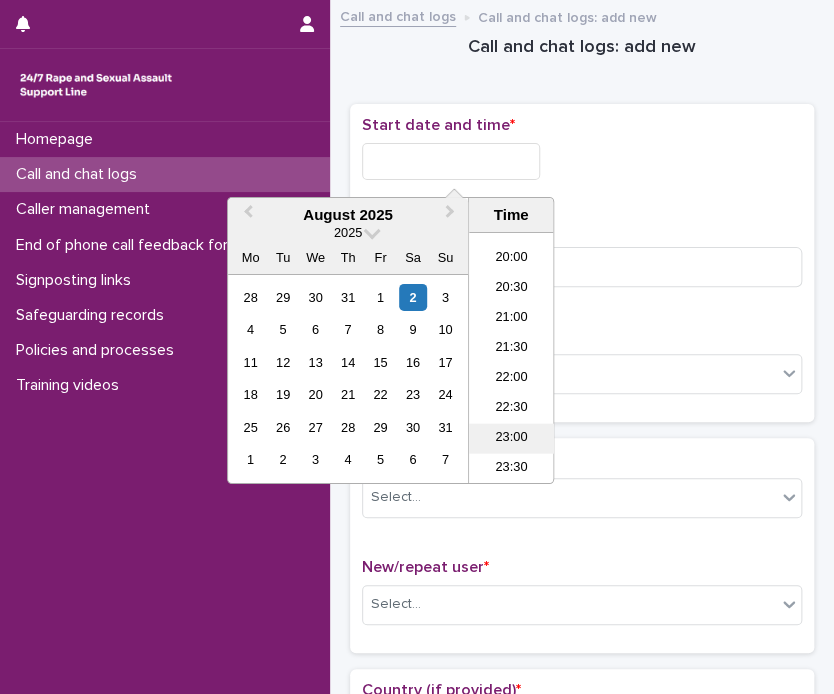 click on "23:00" at bounding box center [511, 439] 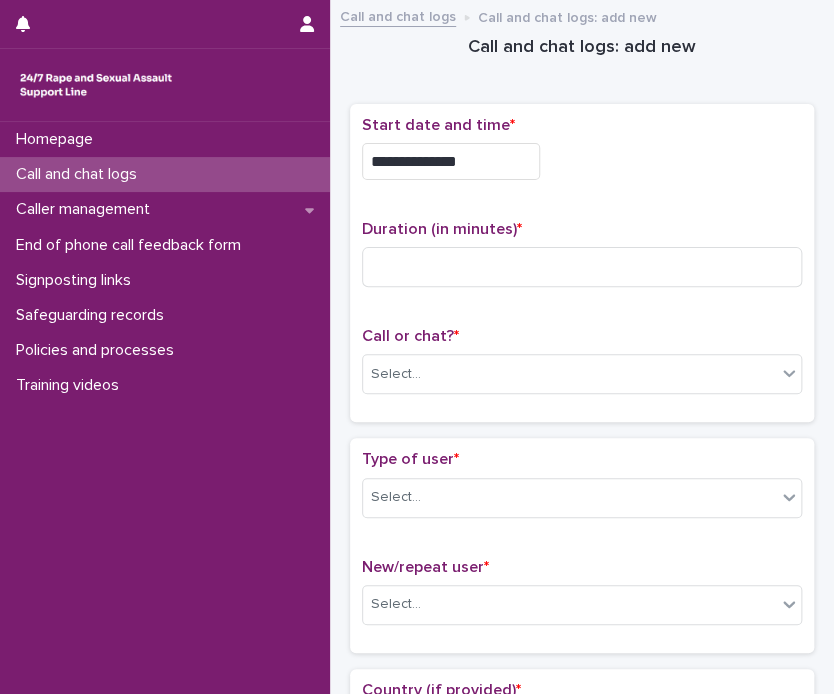 click on "**********" at bounding box center [451, 161] 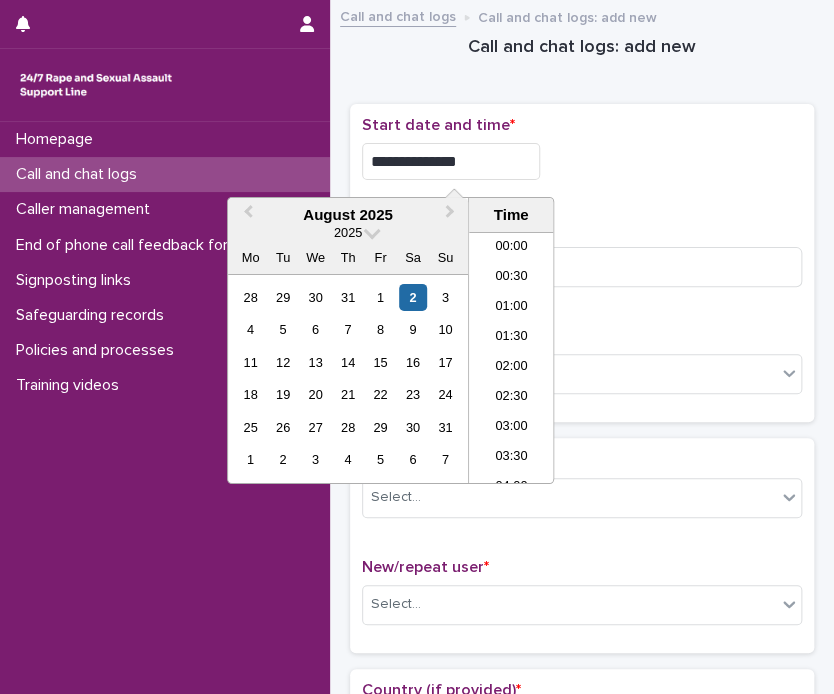 scroll, scrollTop: 1189, scrollLeft: 0, axis: vertical 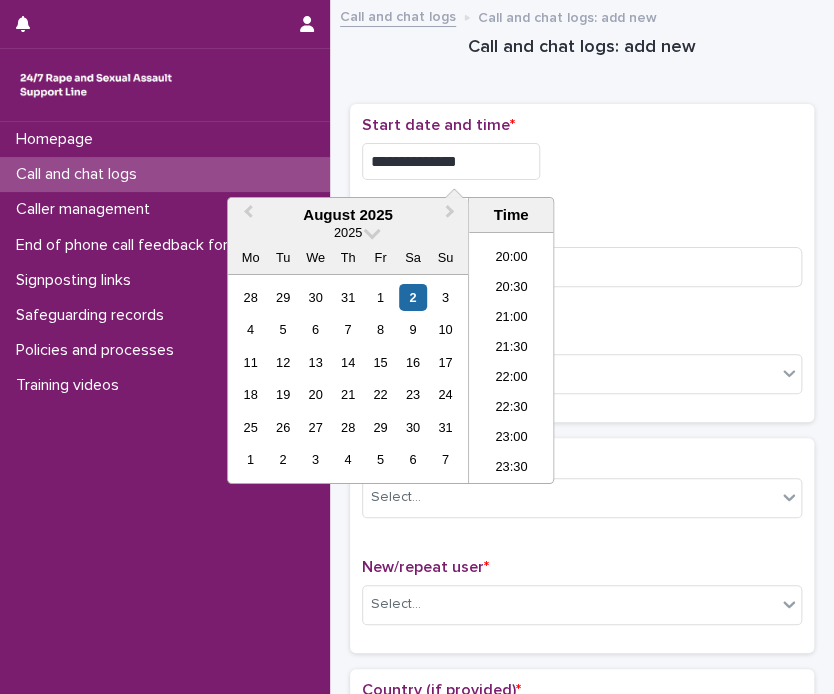 type on "**********" 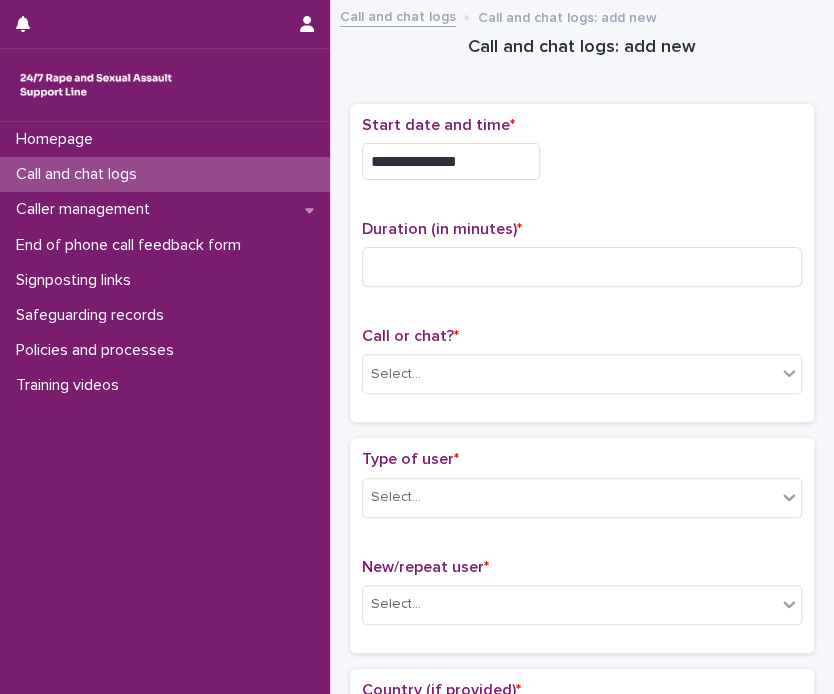 click on "**********" at bounding box center (582, 156) 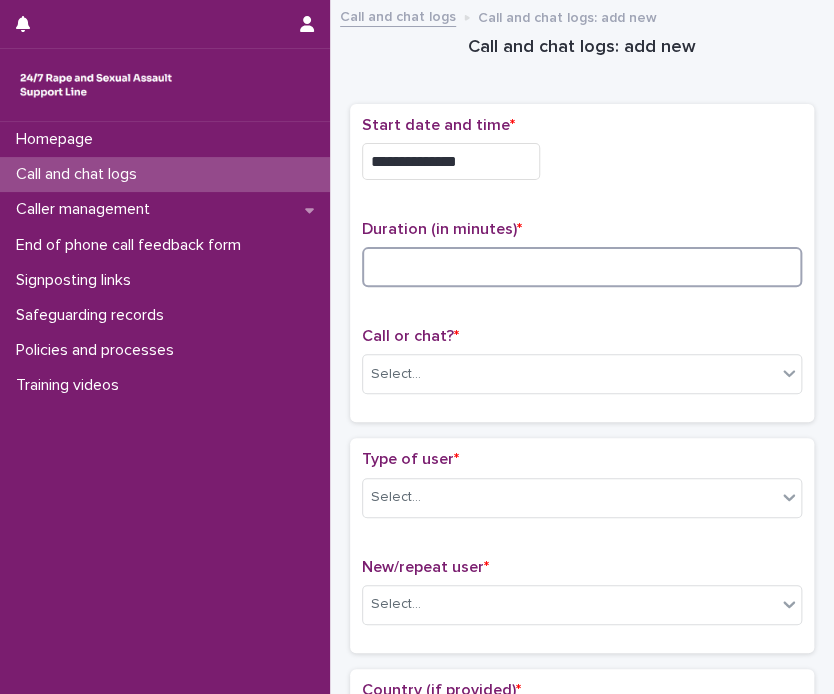 click at bounding box center [582, 267] 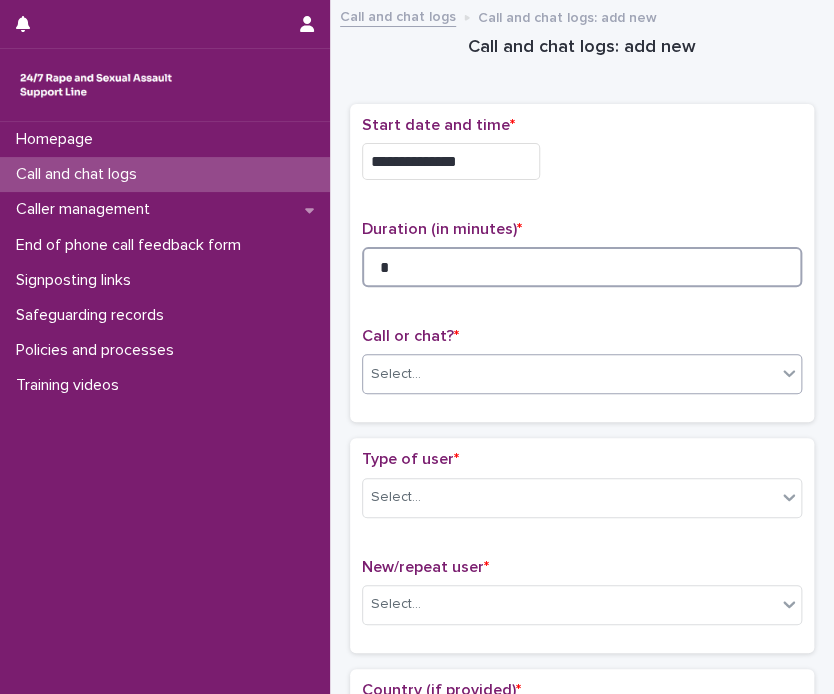 type on "*" 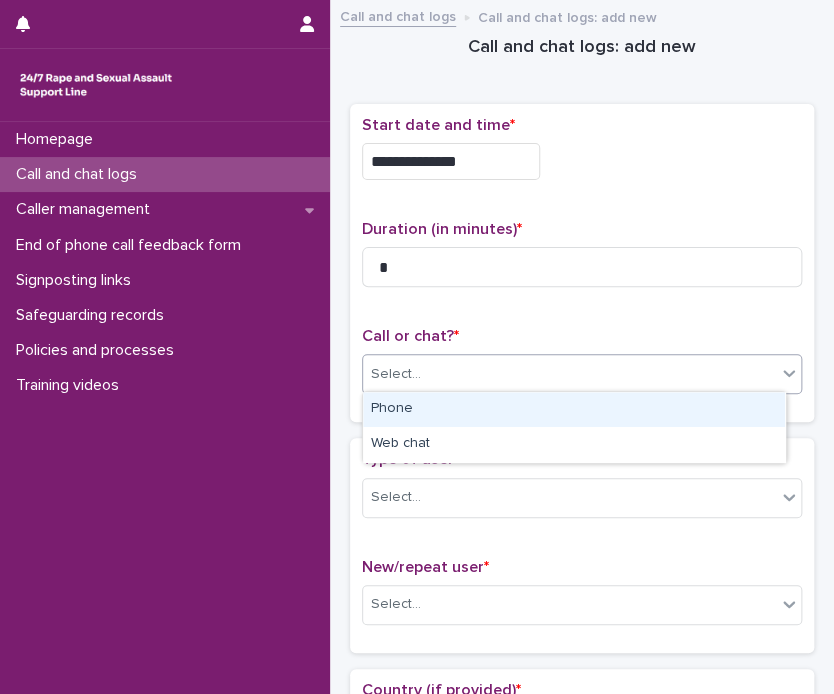click on "Select..." at bounding box center (569, 374) 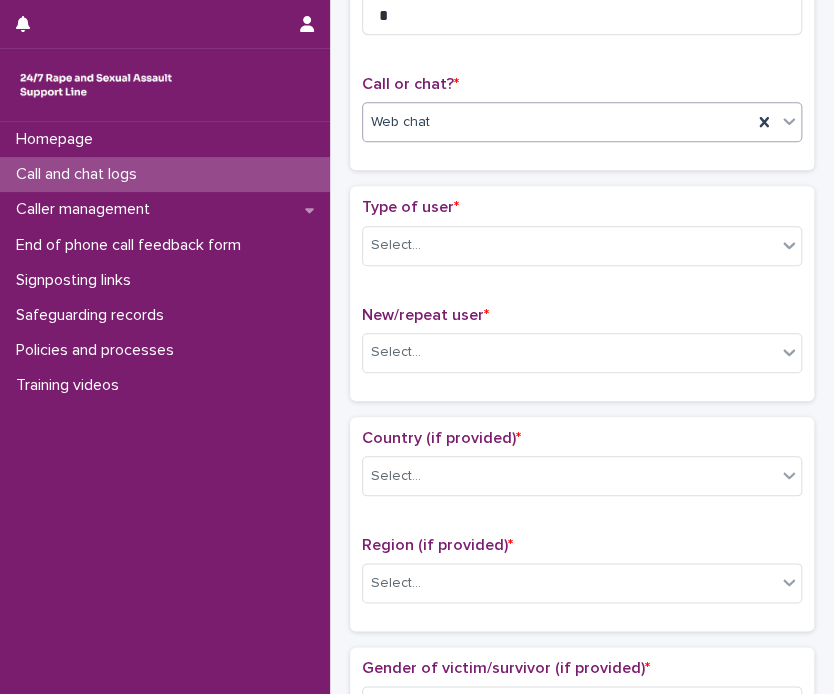 scroll, scrollTop: 382, scrollLeft: 0, axis: vertical 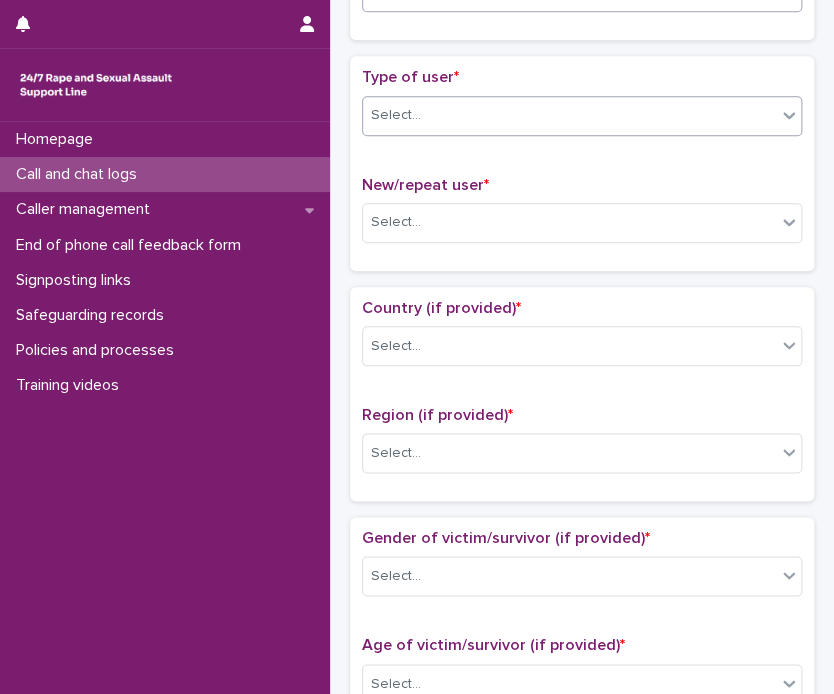 click on "Select..." at bounding box center (569, 115) 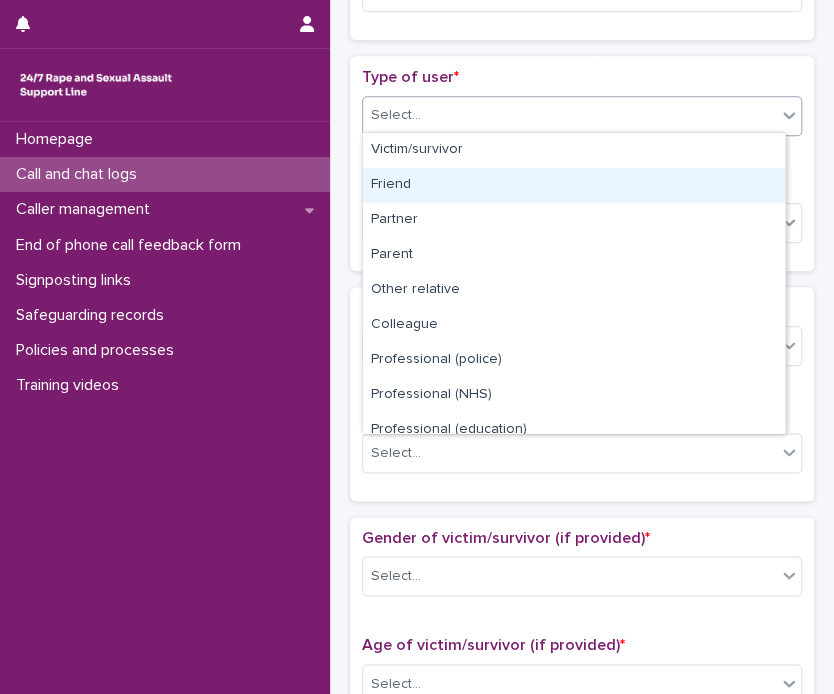 scroll, scrollTop: 224, scrollLeft: 0, axis: vertical 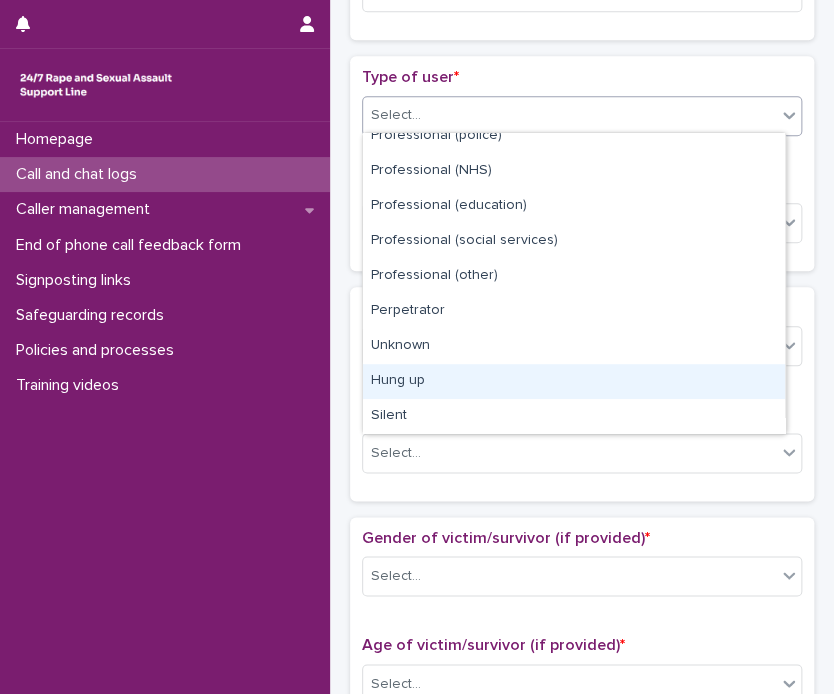 click on "Hung up" at bounding box center (574, 381) 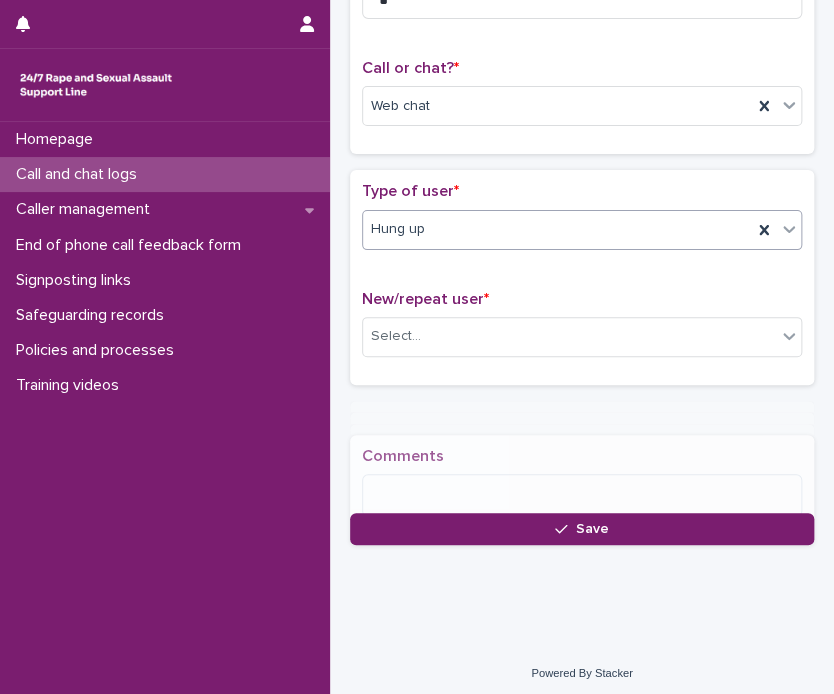 scroll, scrollTop: 282, scrollLeft: 0, axis: vertical 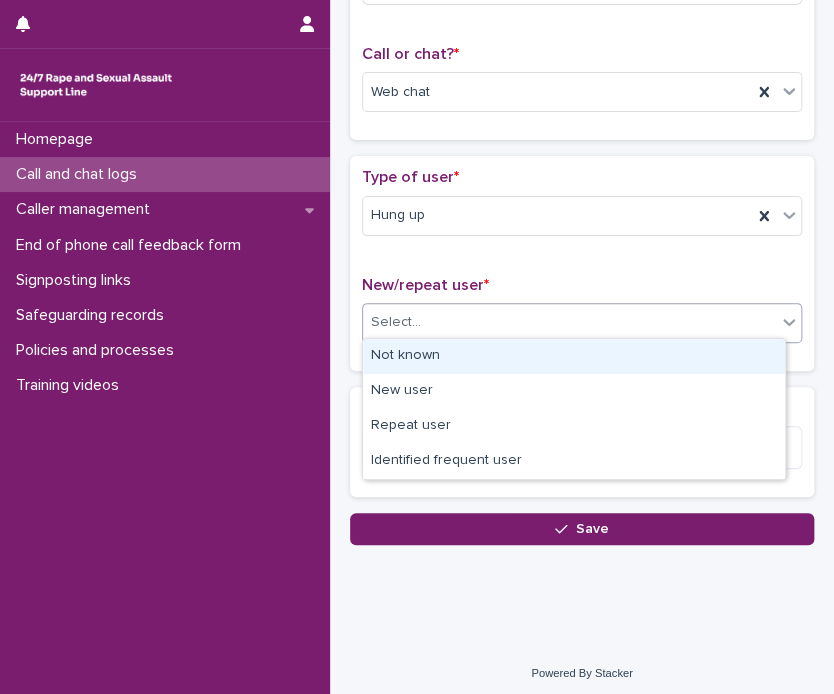 click on "**********" at bounding box center (417, 347) 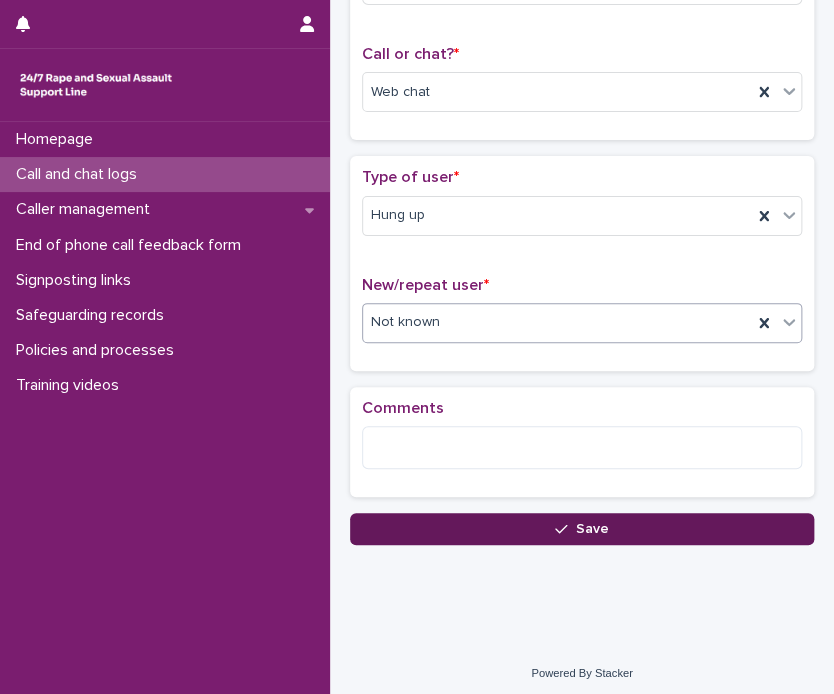 click on "Save" at bounding box center [582, 529] 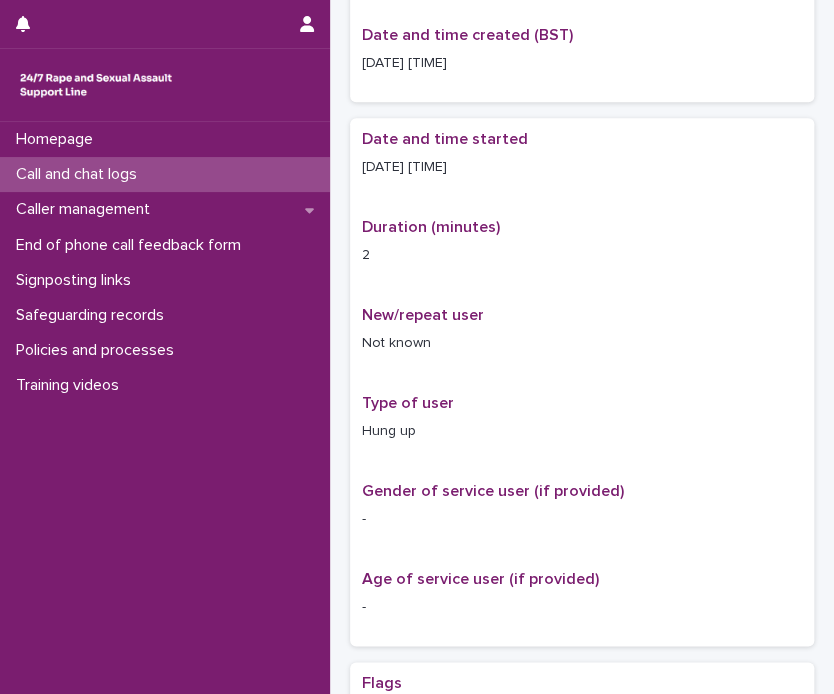 scroll, scrollTop: 0, scrollLeft: 0, axis: both 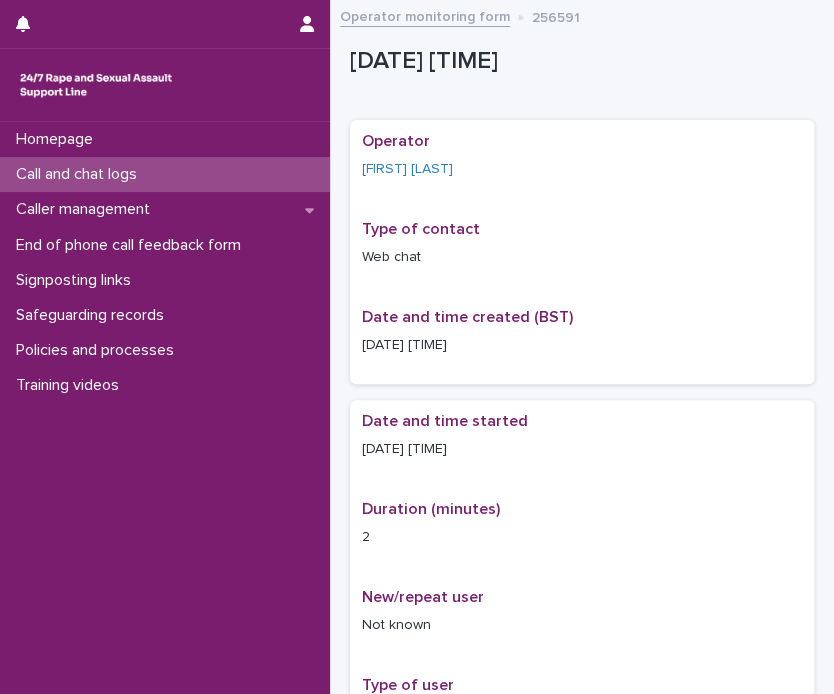 click on "Call and chat logs" at bounding box center [165, 174] 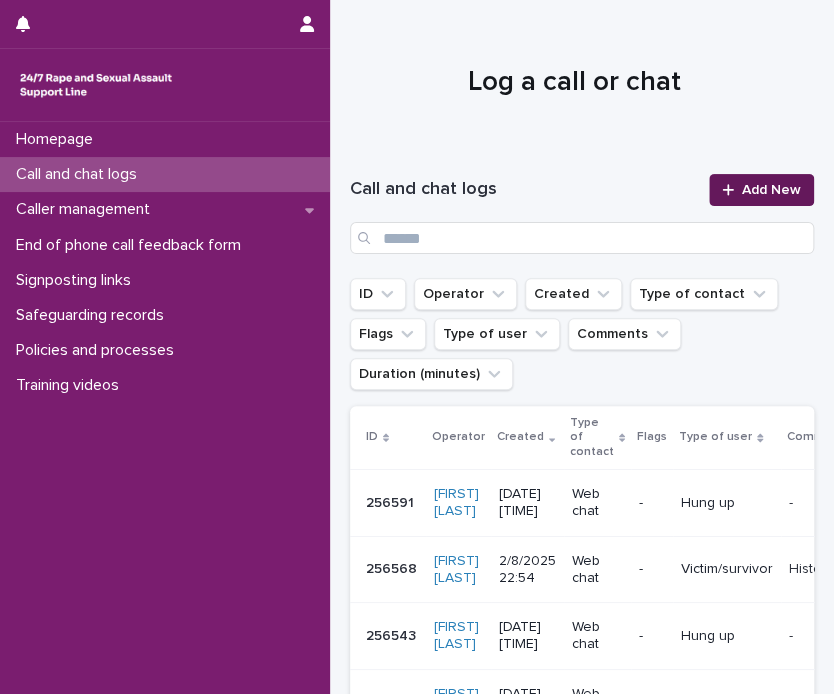 click on "Add New" at bounding box center (771, 190) 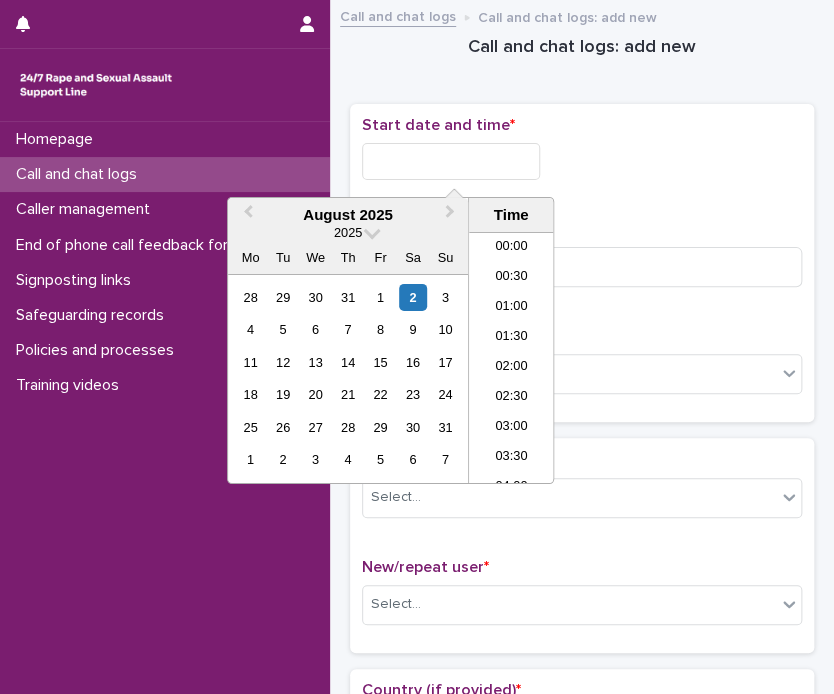 click at bounding box center [451, 161] 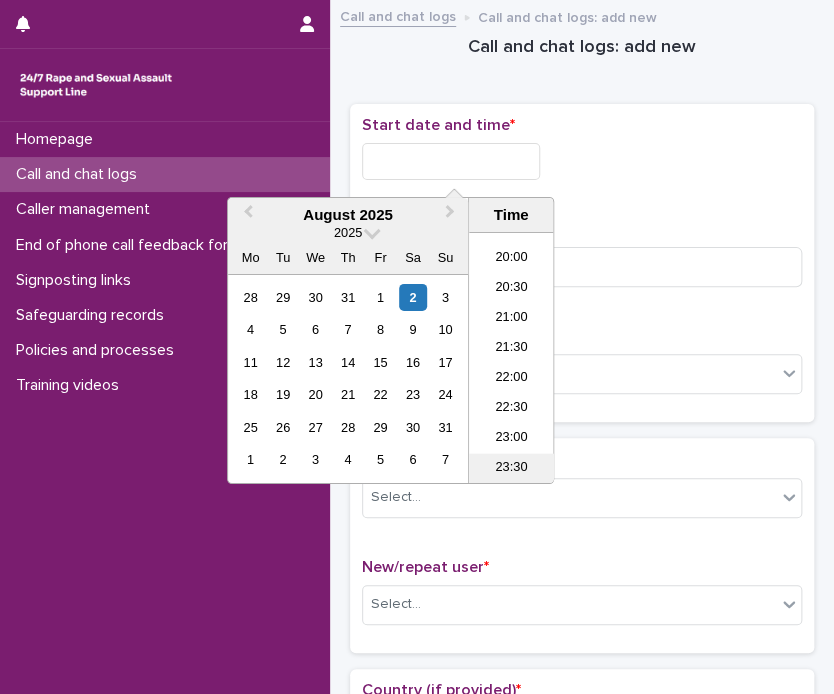 click on "23:30" at bounding box center (511, 469) 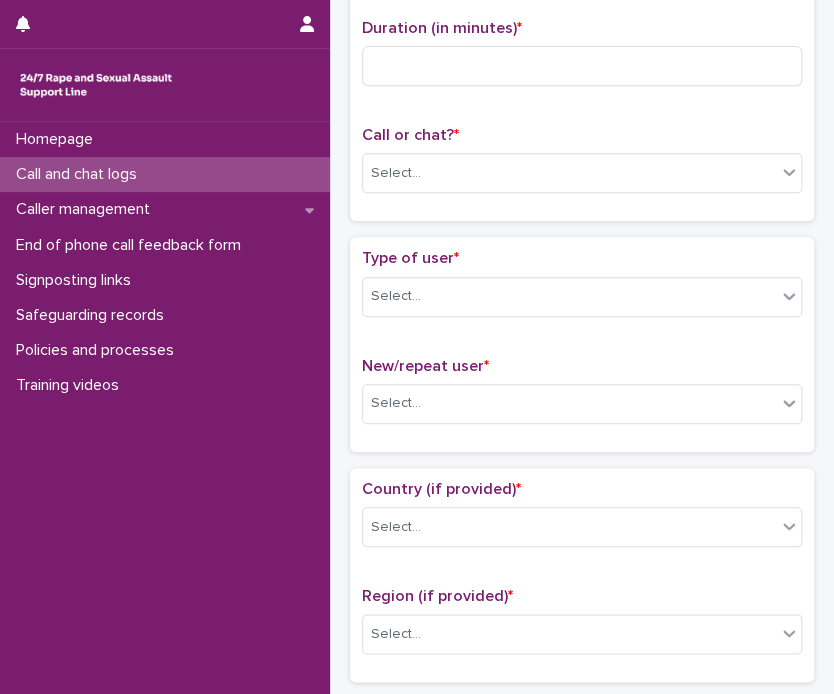 scroll, scrollTop: 239, scrollLeft: 0, axis: vertical 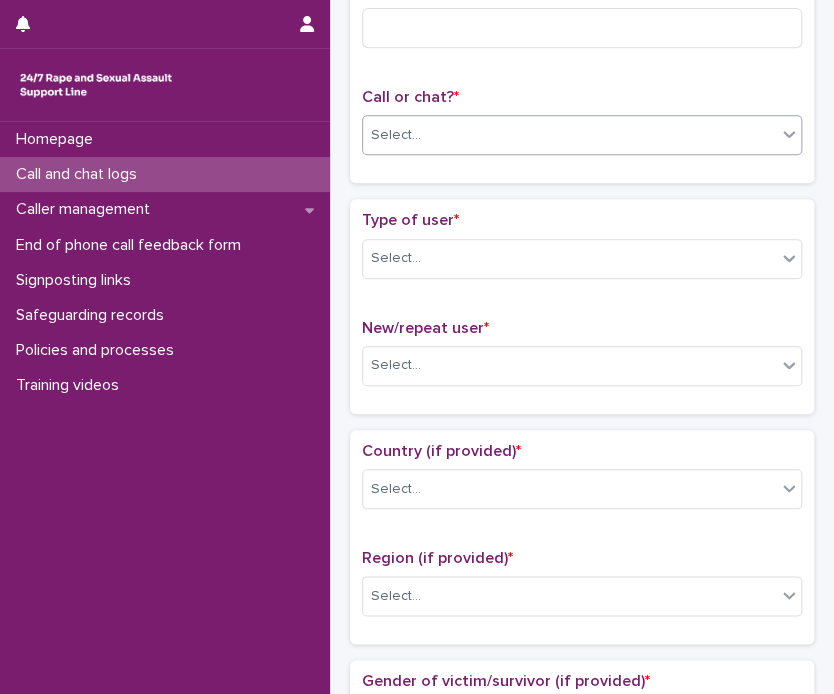 click on "Select..." at bounding box center [569, 135] 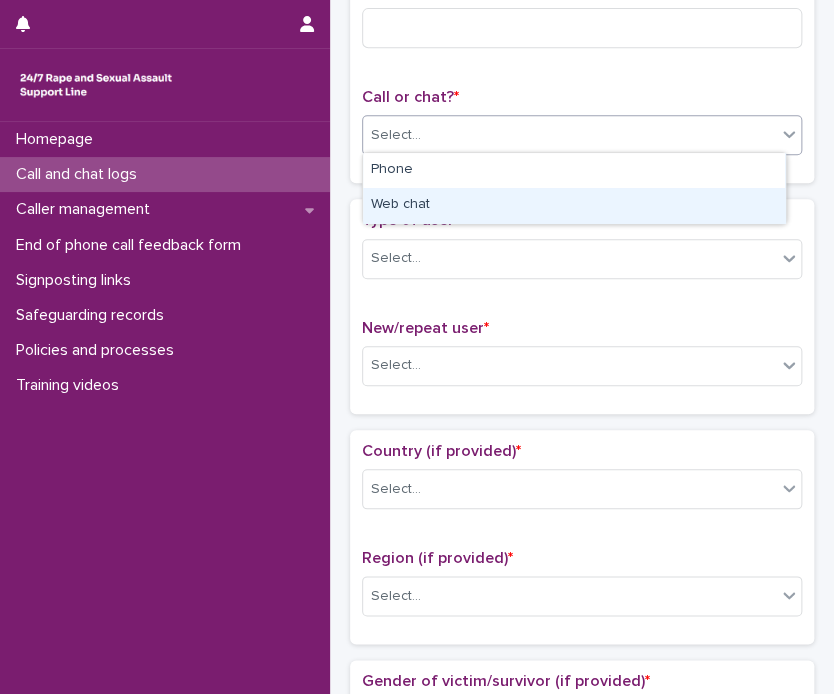 click on "Web chat" at bounding box center (574, 205) 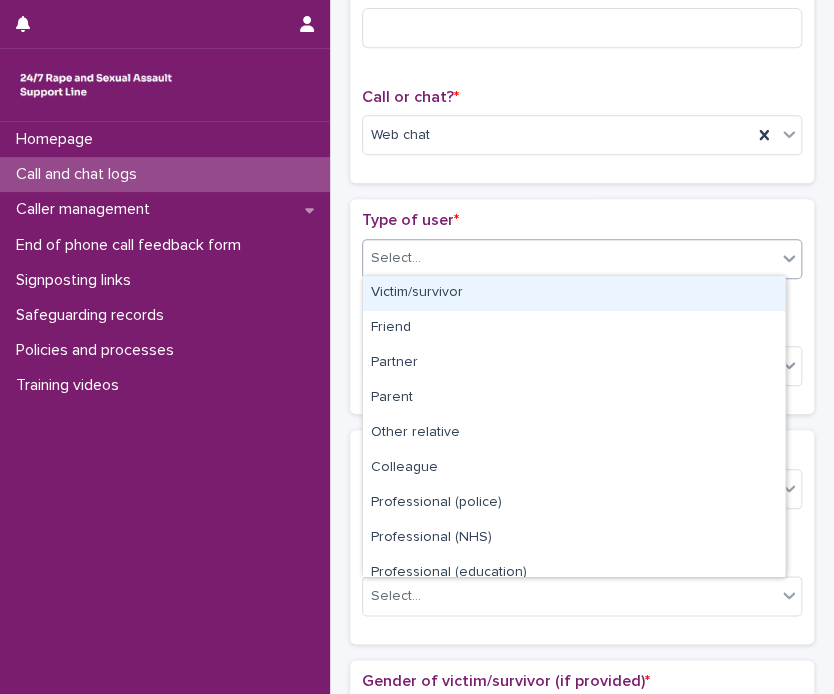 click on "Select..." at bounding box center [569, 258] 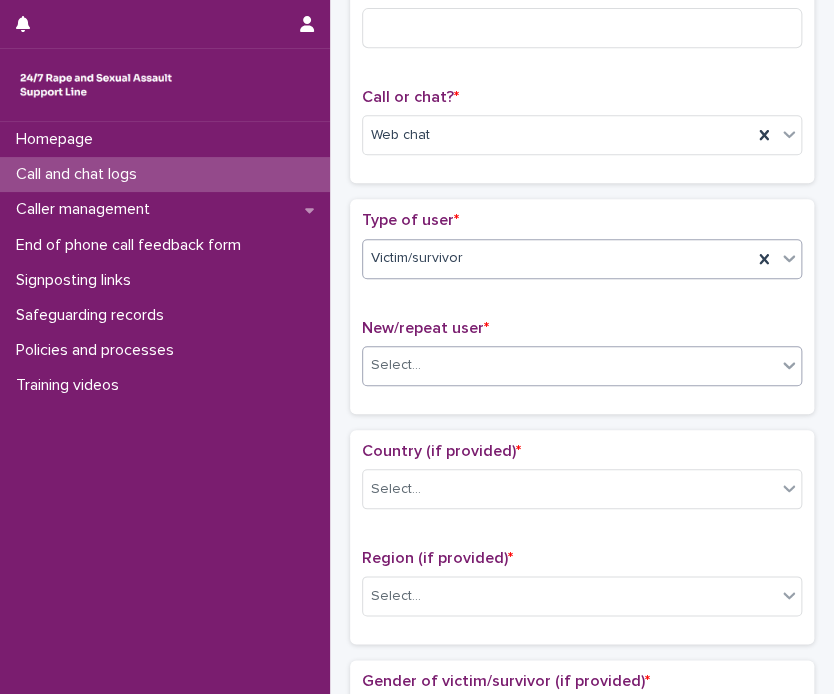 click on "Select..." at bounding box center (569, 365) 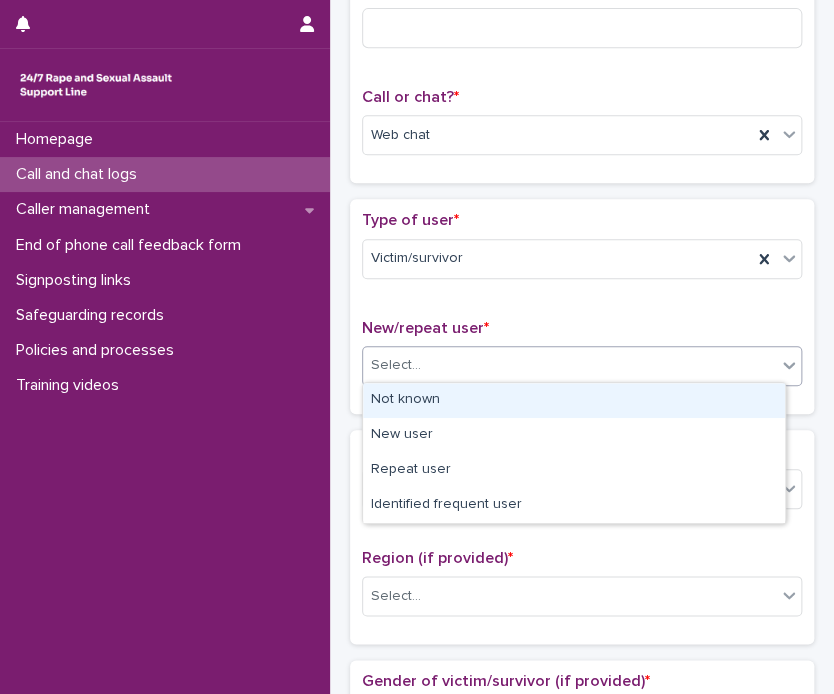 click on "Not known" at bounding box center [574, 400] 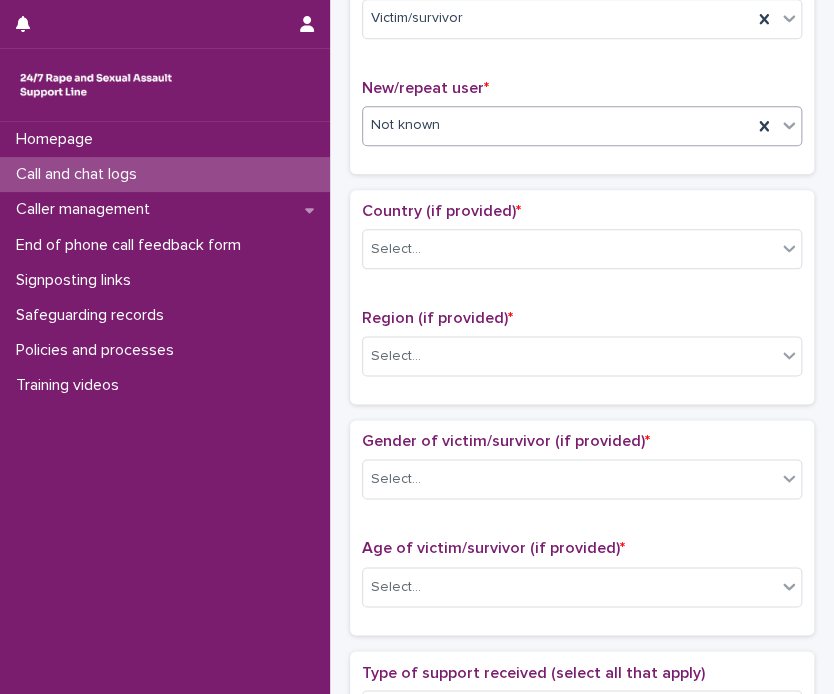 scroll, scrollTop: 532, scrollLeft: 0, axis: vertical 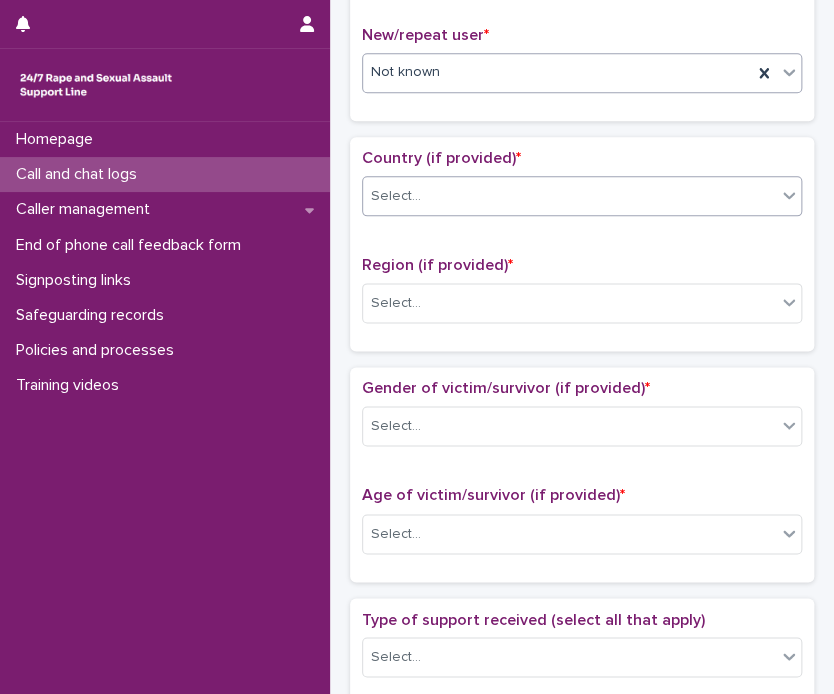 click on "Select..." at bounding box center (569, 196) 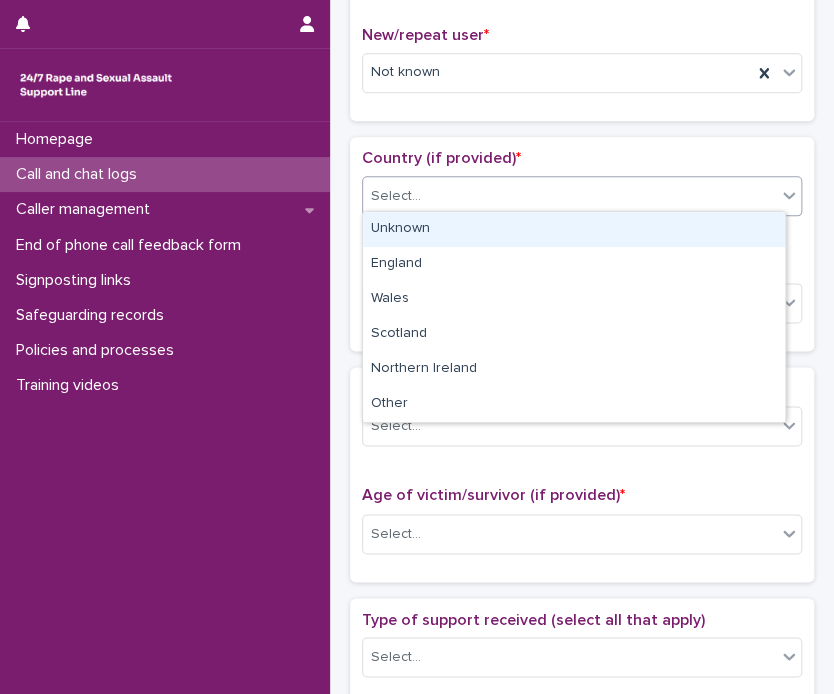 click on "Unknown" at bounding box center (574, 229) 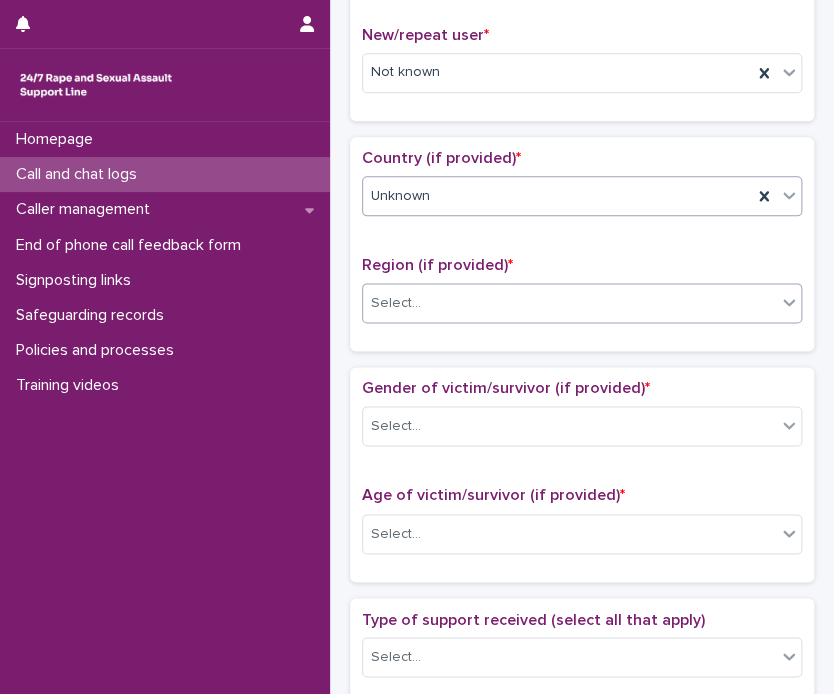 click on "Select..." at bounding box center [569, 303] 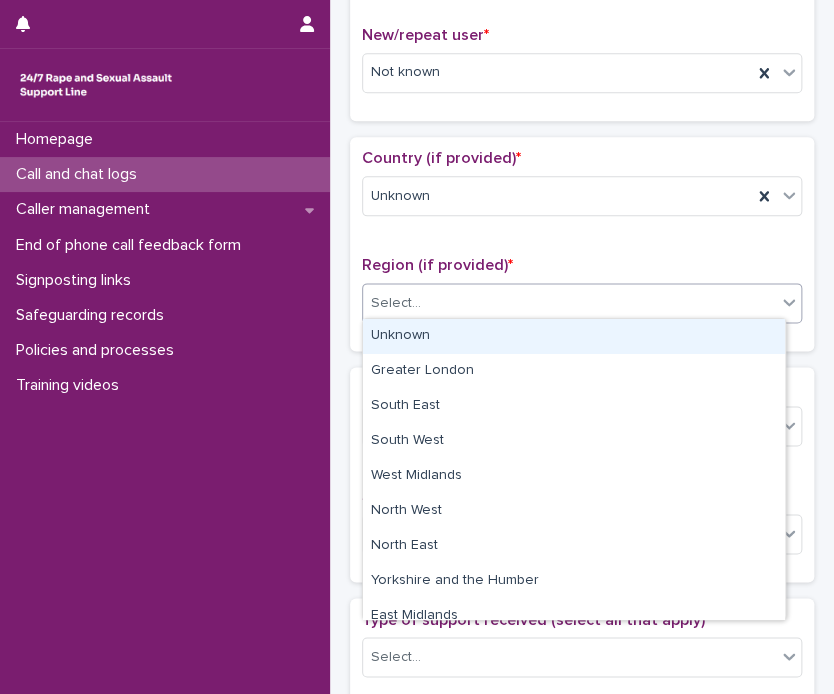 click on "Unknown" at bounding box center (574, 336) 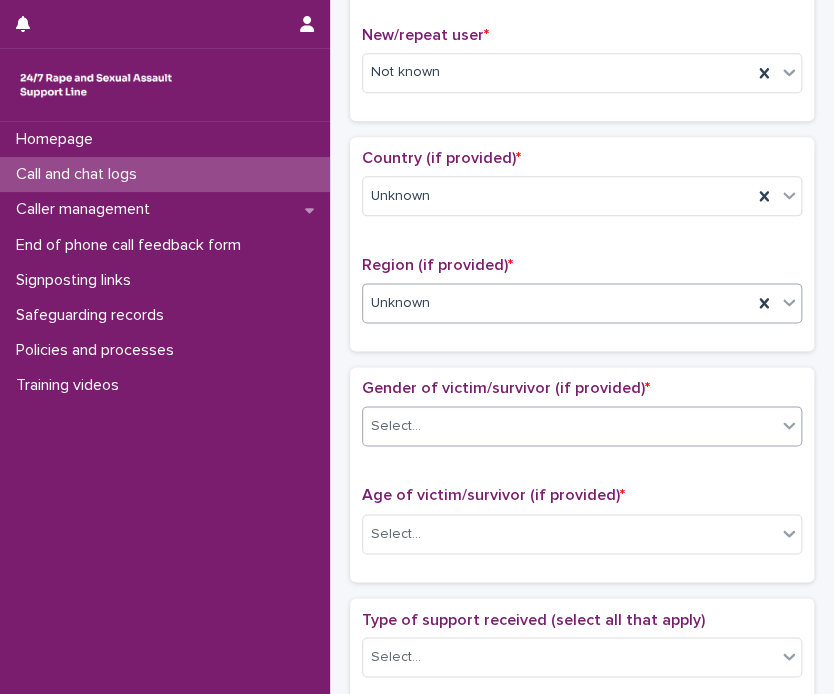 click on "Select..." at bounding box center (582, 426) 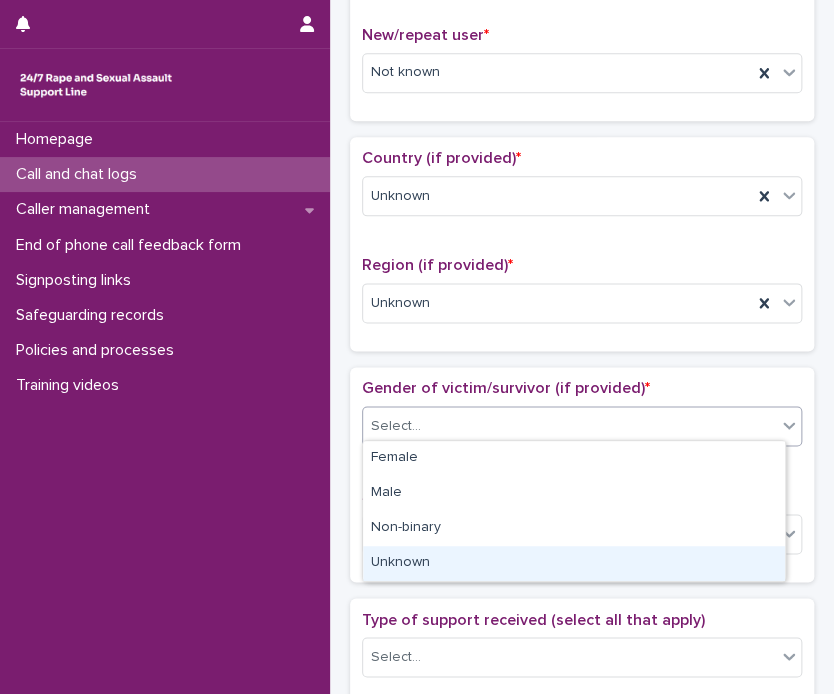 click on "Unknown" at bounding box center (574, 563) 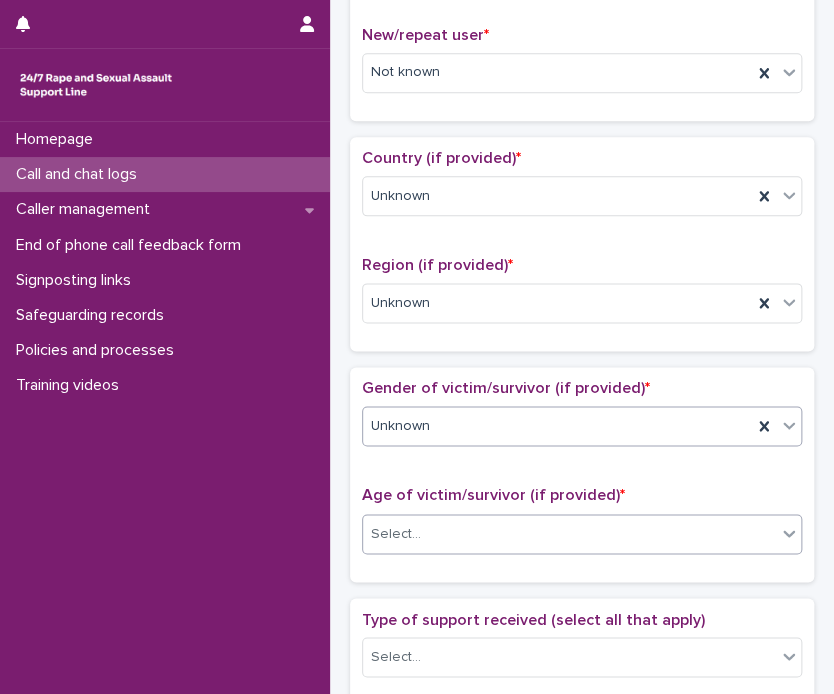 click on "Select..." at bounding box center (569, 533) 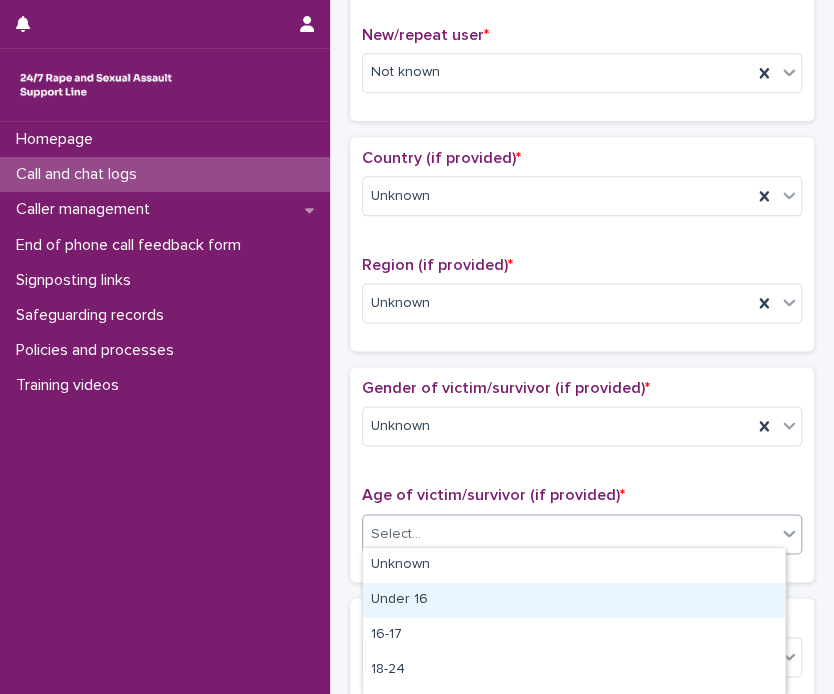 click on "Under 16" at bounding box center [574, 600] 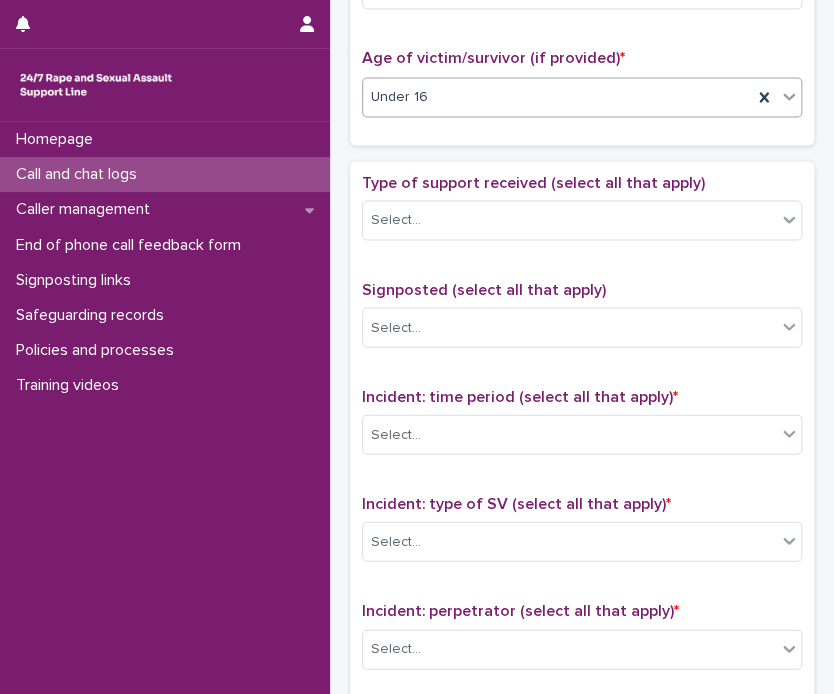 scroll, scrollTop: 1025, scrollLeft: 0, axis: vertical 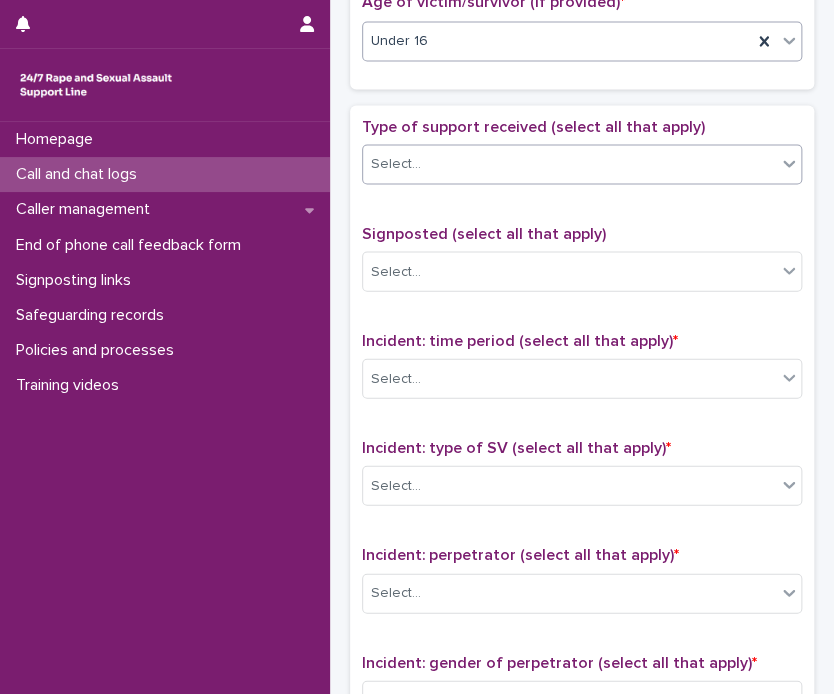 click on "Select..." at bounding box center [569, 163] 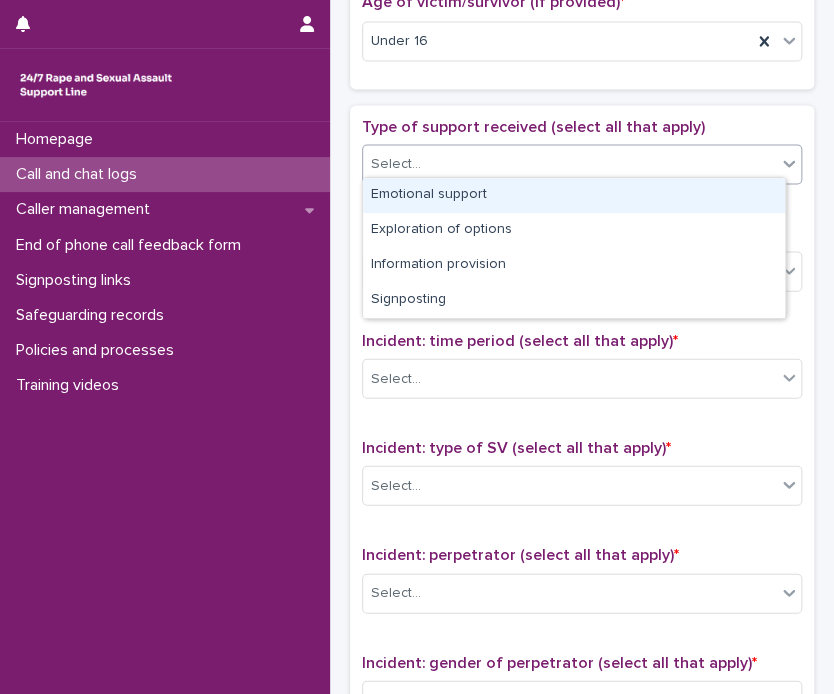 click on "Emotional support" at bounding box center (574, 195) 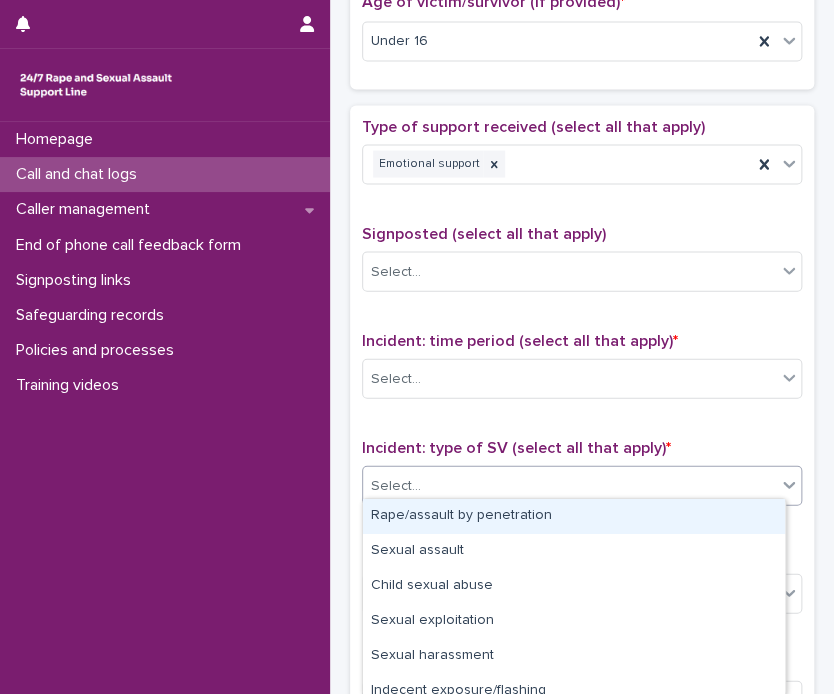 click on "Select..." at bounding box center [569, 485] 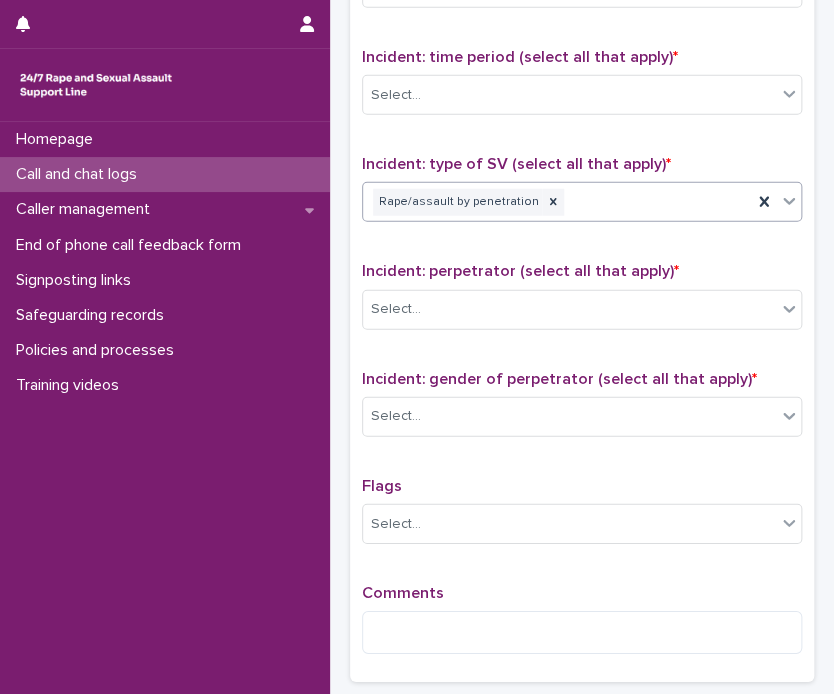 scroll, scrollTop: 1324, scrollLeft: 0, axis: vertical 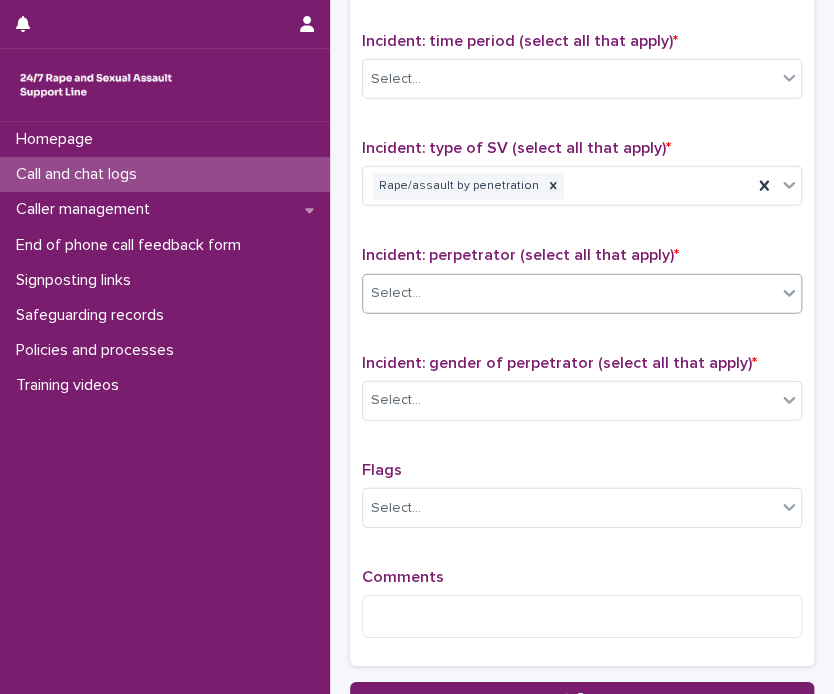 click on "Select..." at bounding box center (569, 293) 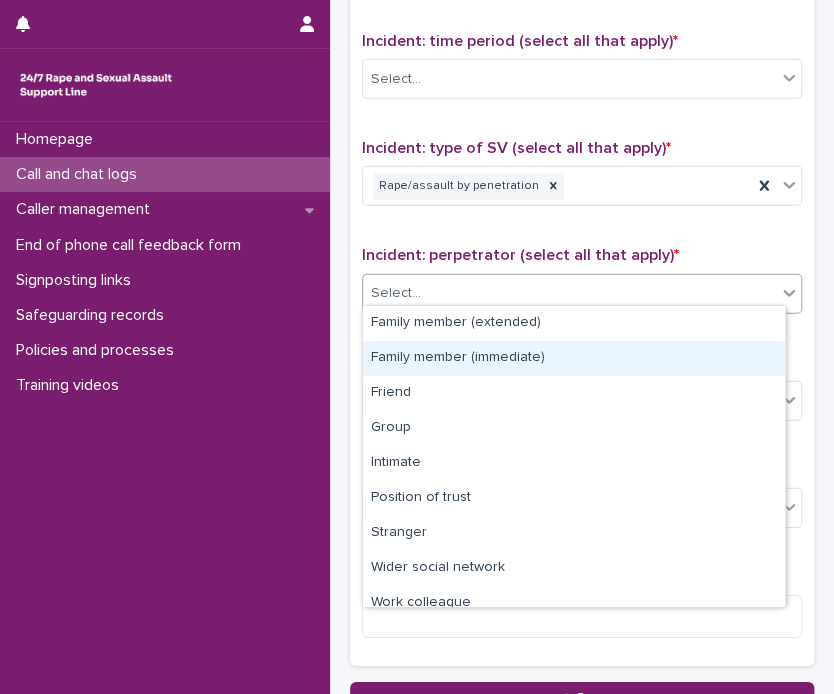 click on "Family member (immediate)" at bounding box center (574, 358) 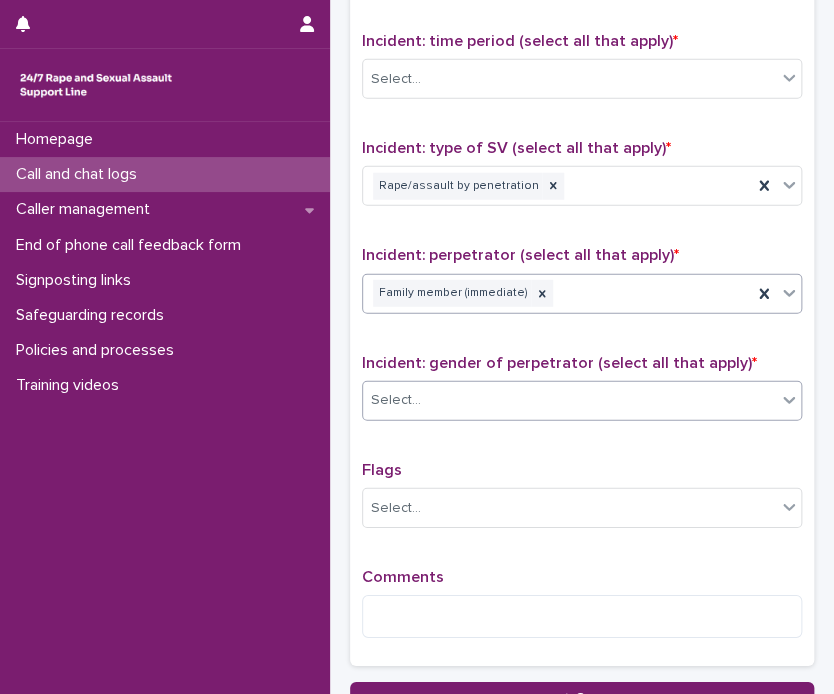 click on "Select..." at bounding box center (569, 400) 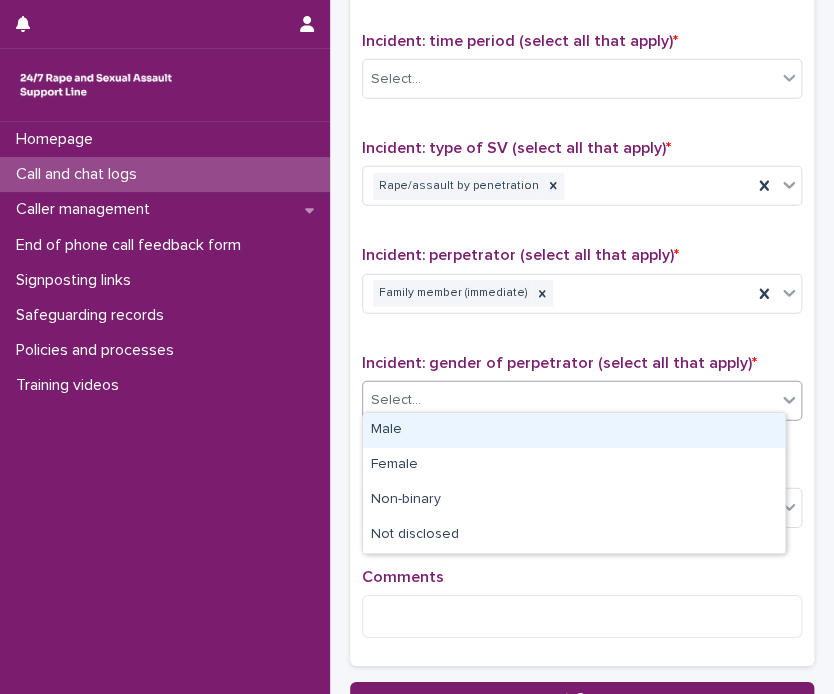 click on "Male" at bounding box center (574, 430) 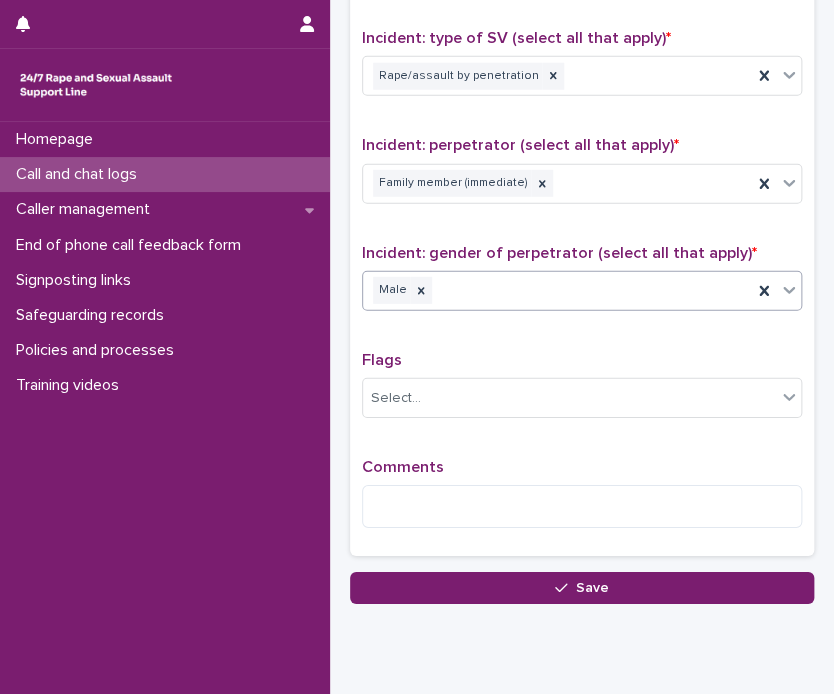 scroll, scrollTop: 1475, scrollLeft: 0, axis: vertical 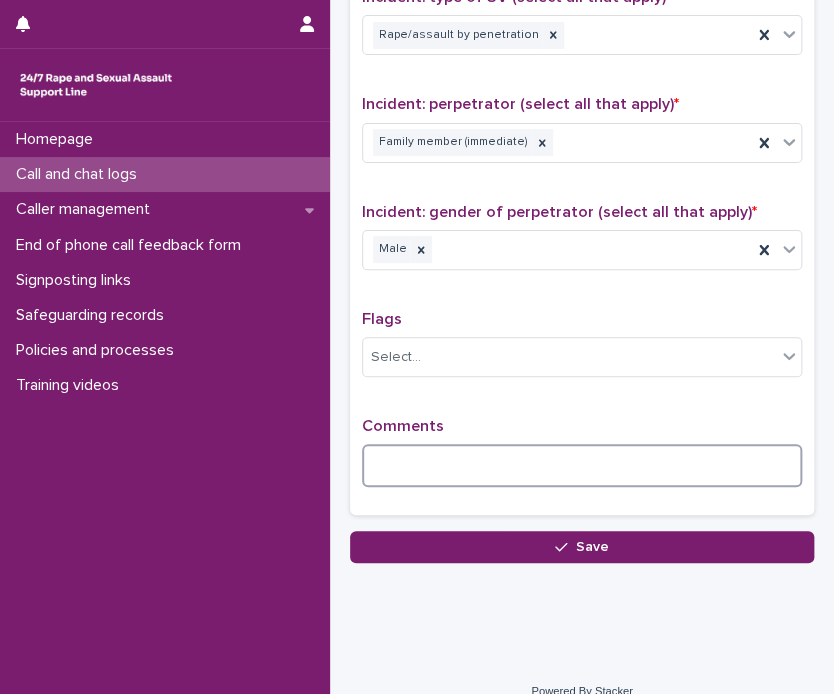 click at bounding box center (582, 465) 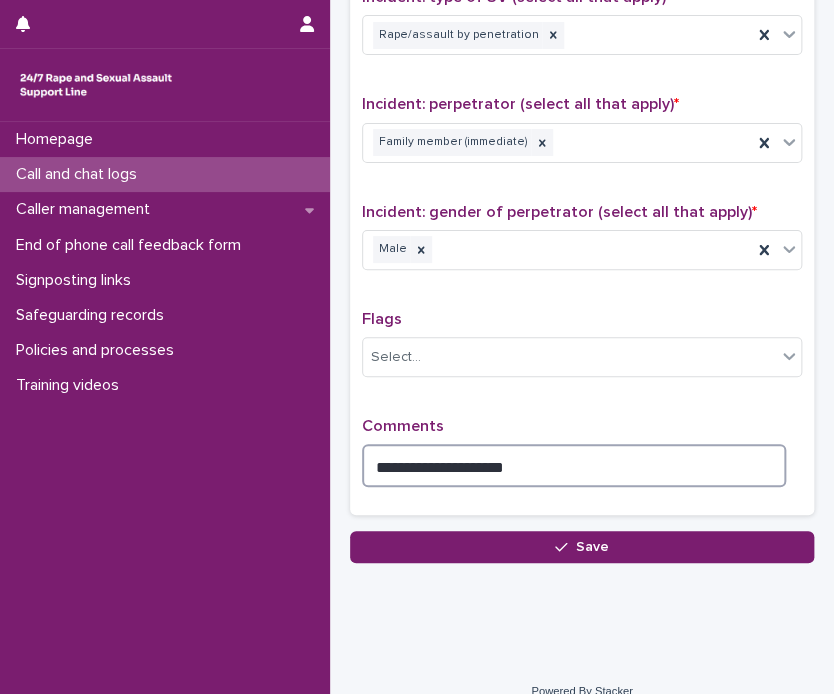 type on "**********" 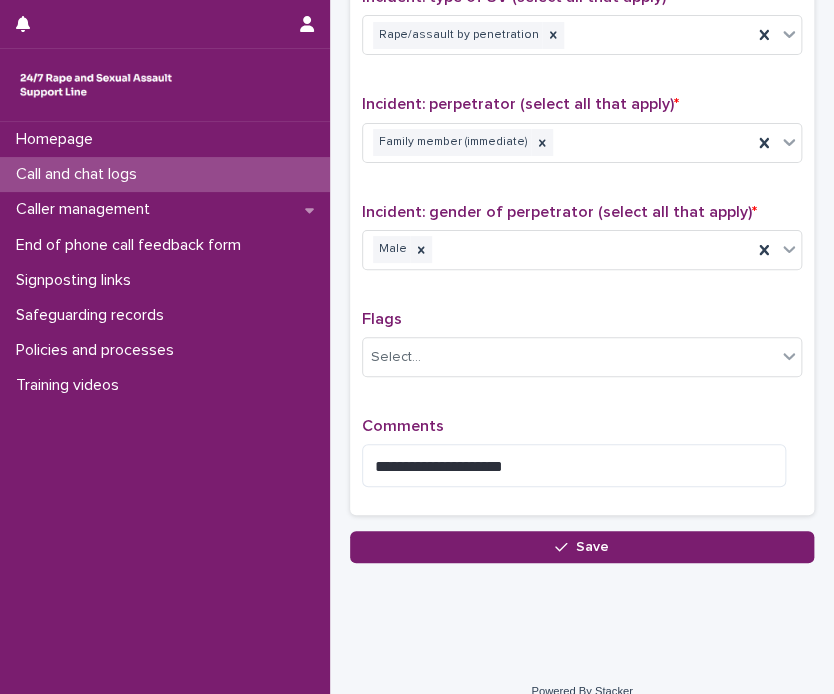 drag, startPoint x: 828, startPoint y: 516, endPoint x: 774, endPoint y: 590, distance: 91.60786 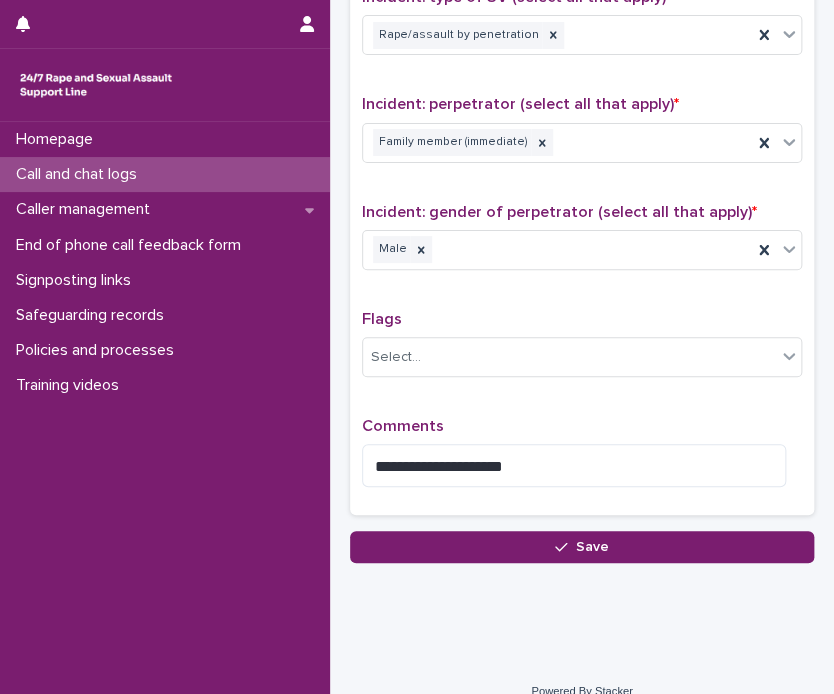 scroll, scrollTop: 0, scrollLeft: 0, axis: both 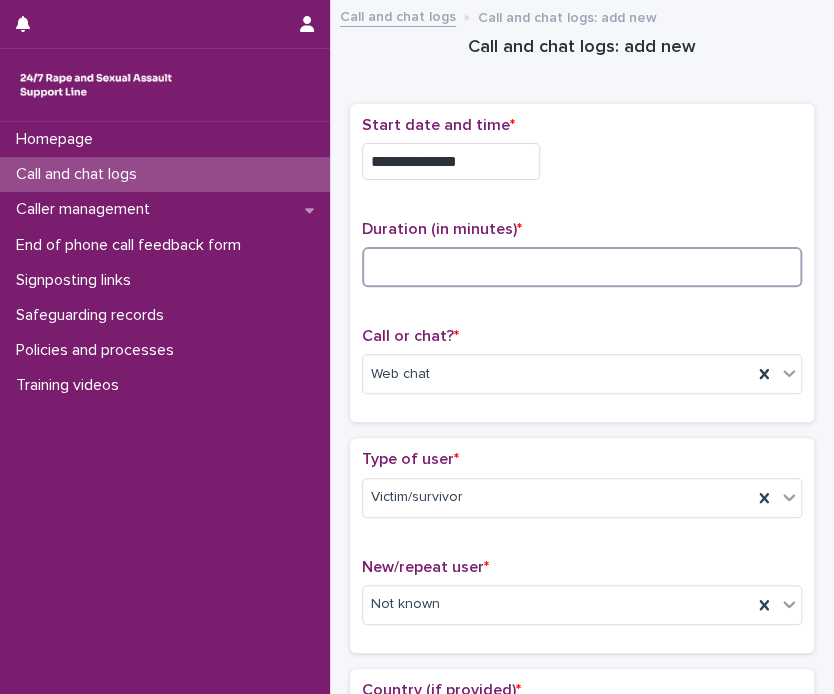 click at bounding box center [582, 267] 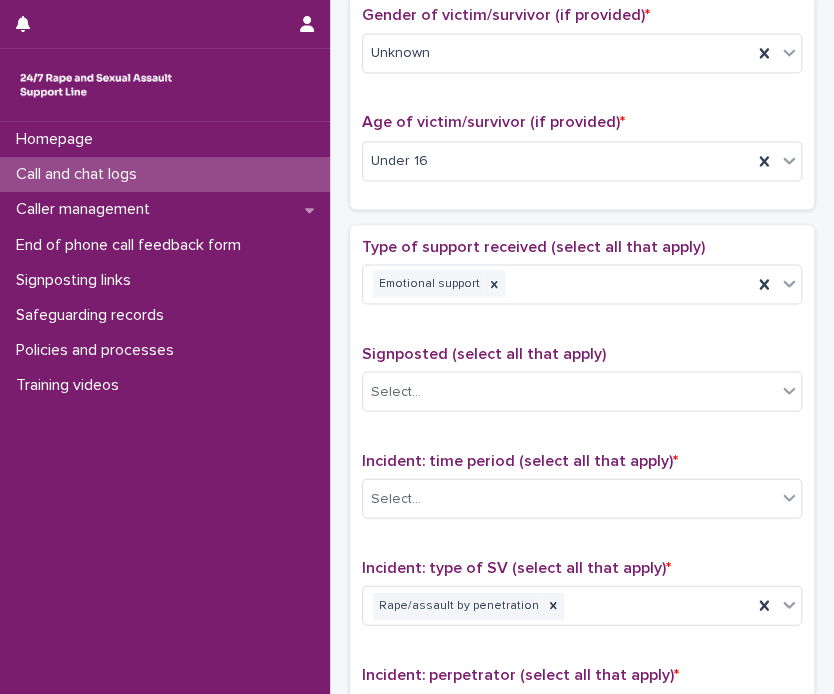 scroll, scrollTop: 924, scrollLeft: 0, axis: vertical 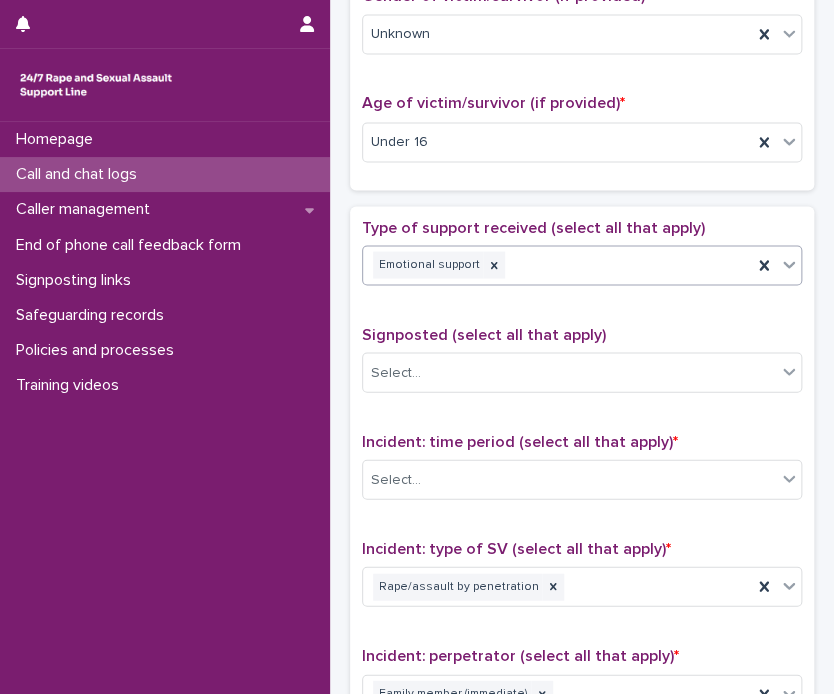 type on "**" 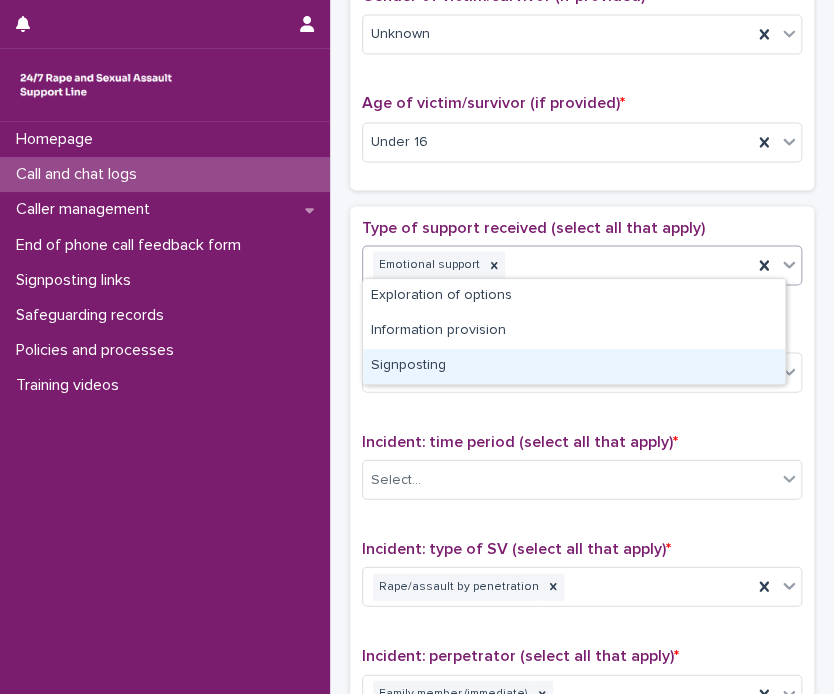 click on "Signposting" at bounding box center (574, 366) 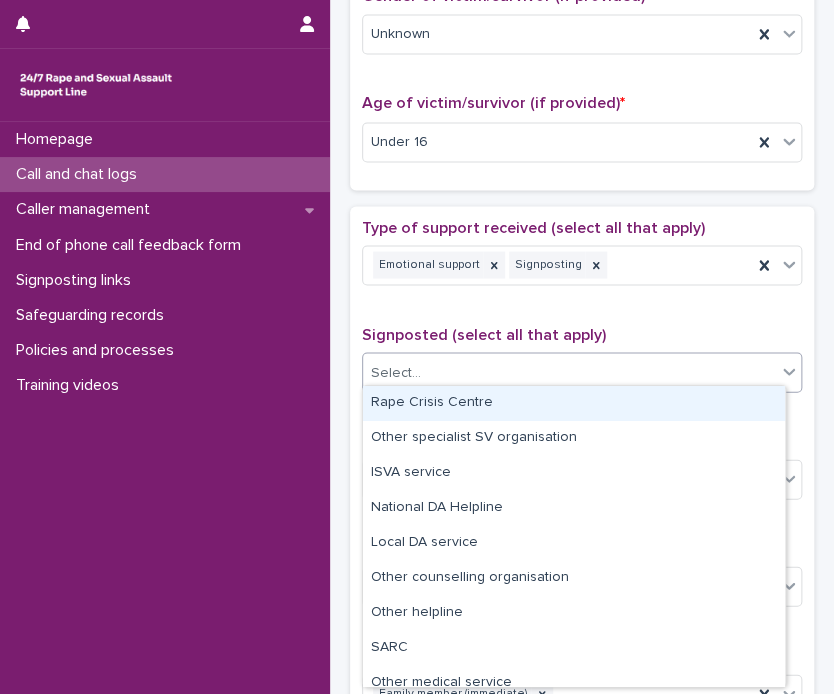 click on "Select..." at bounding box center (569, 372) 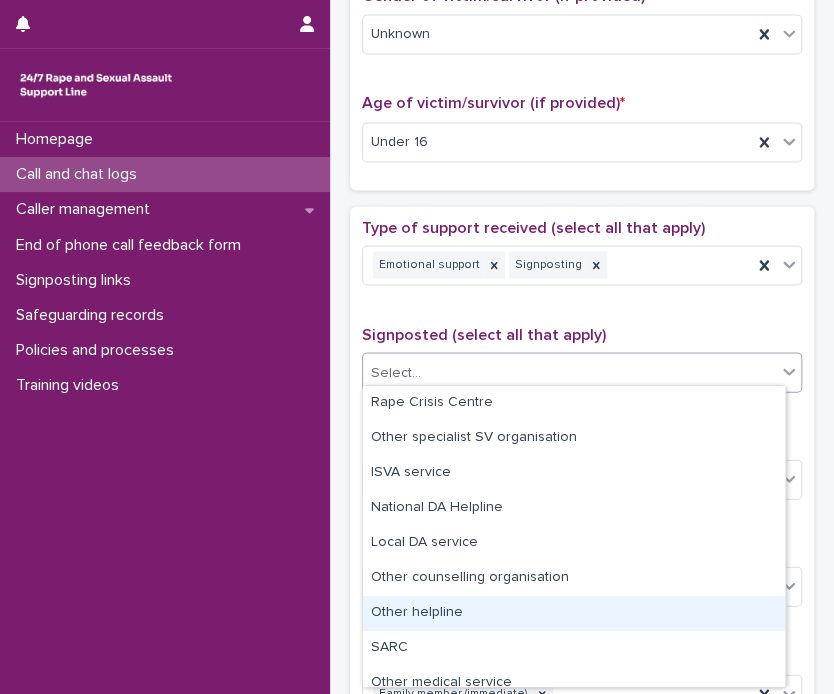 click on "Other helpline" at bounding box center [574, 613] 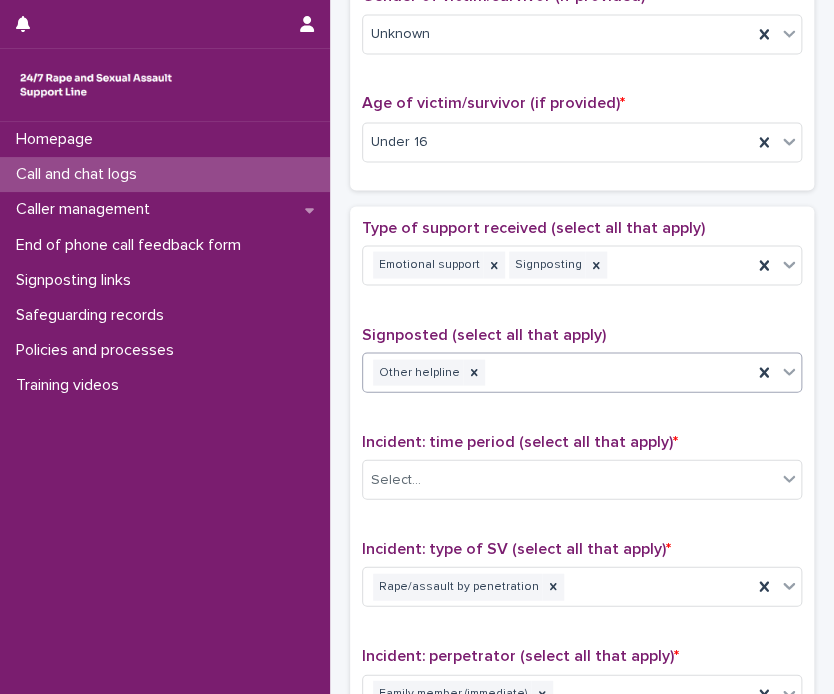 scroll, scrollTop: 1492, scrollLeft: 0, axis: vertical 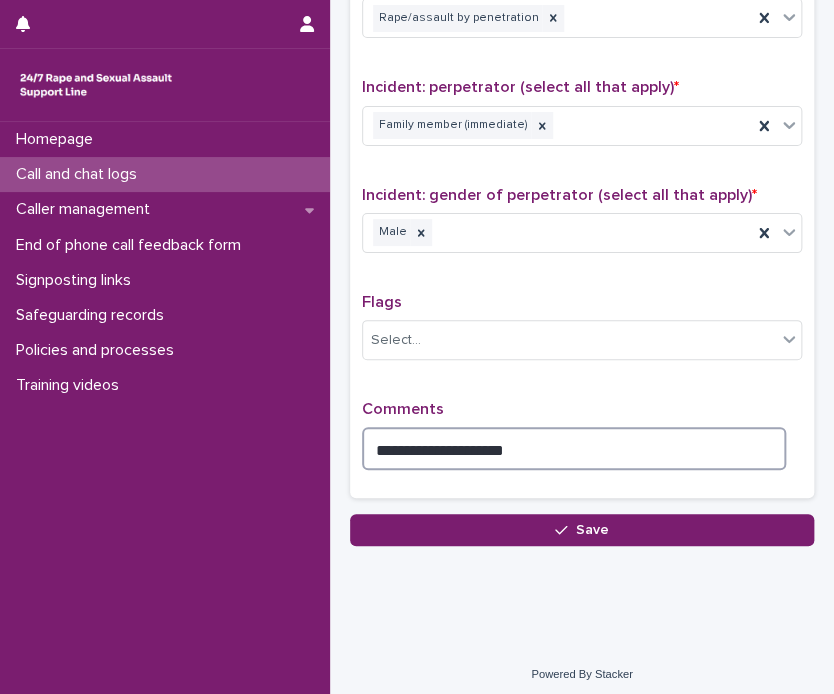 click on "**********" at bounding box center (574, 448) 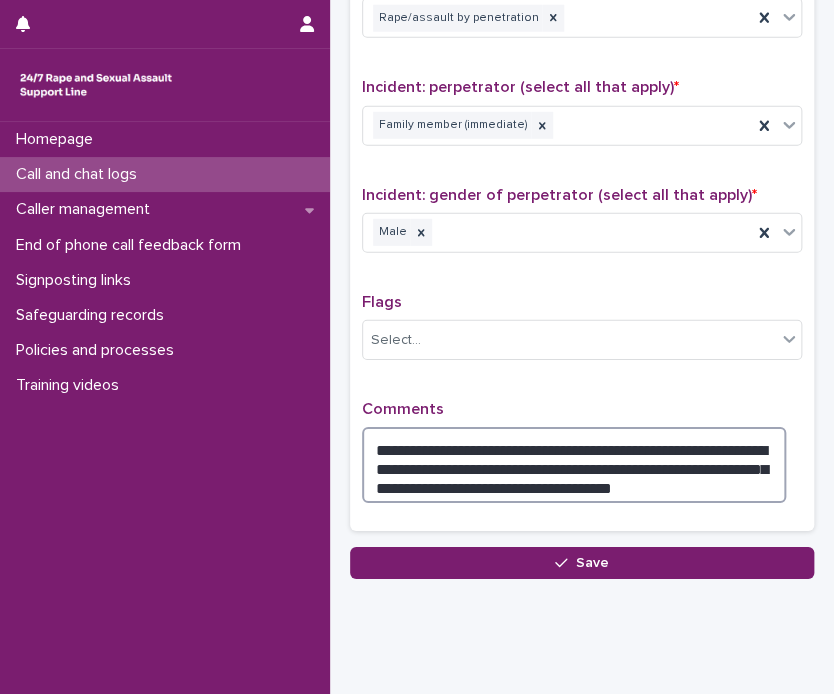 drag, startPoint x: 531, startPoint y: 477, endPoint x: 500, endPoint y: 469, distance: 32.01562 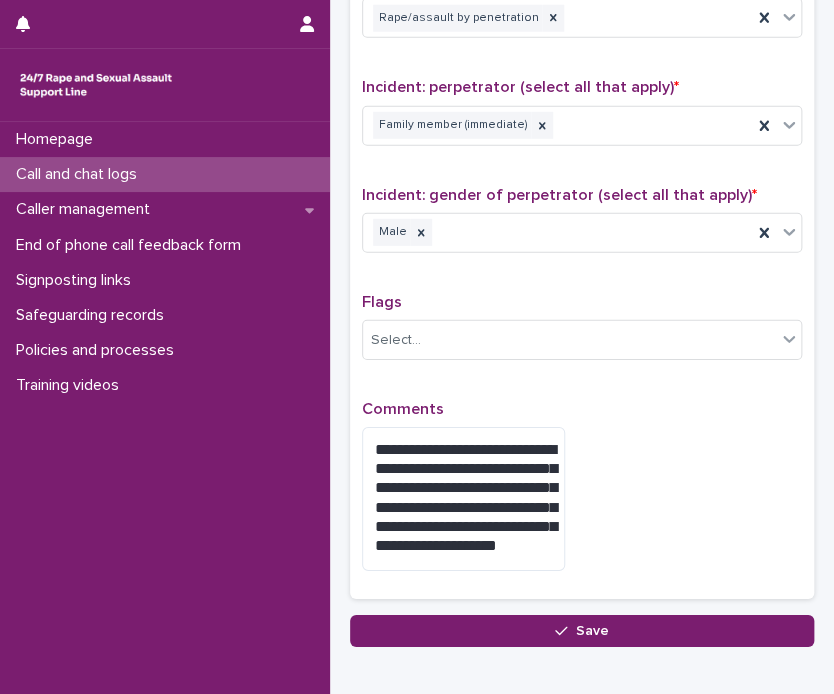 scroll, scrollTop: 0, scrollLeft: 0, axis: both 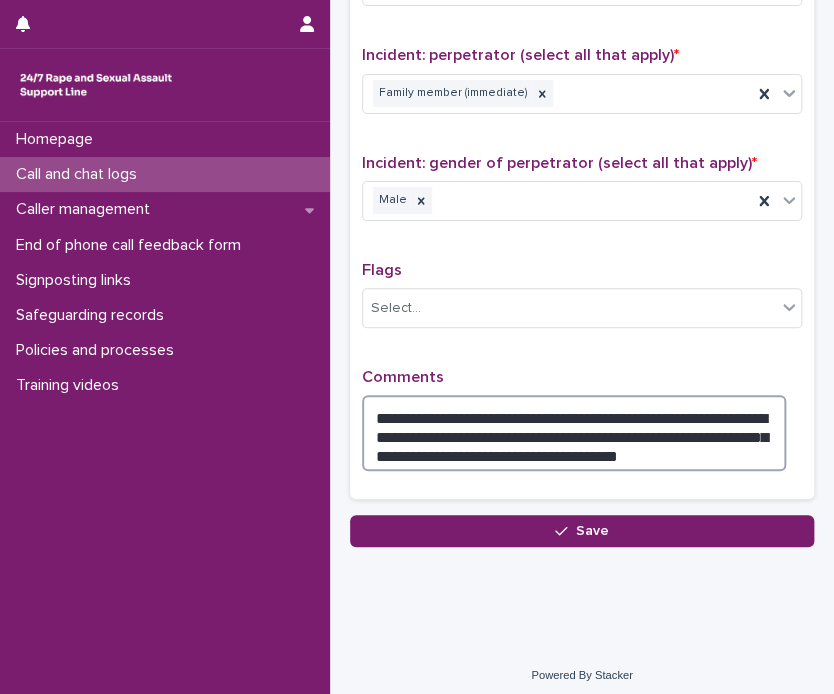 click on "**********" at bounding box center [574, 433] 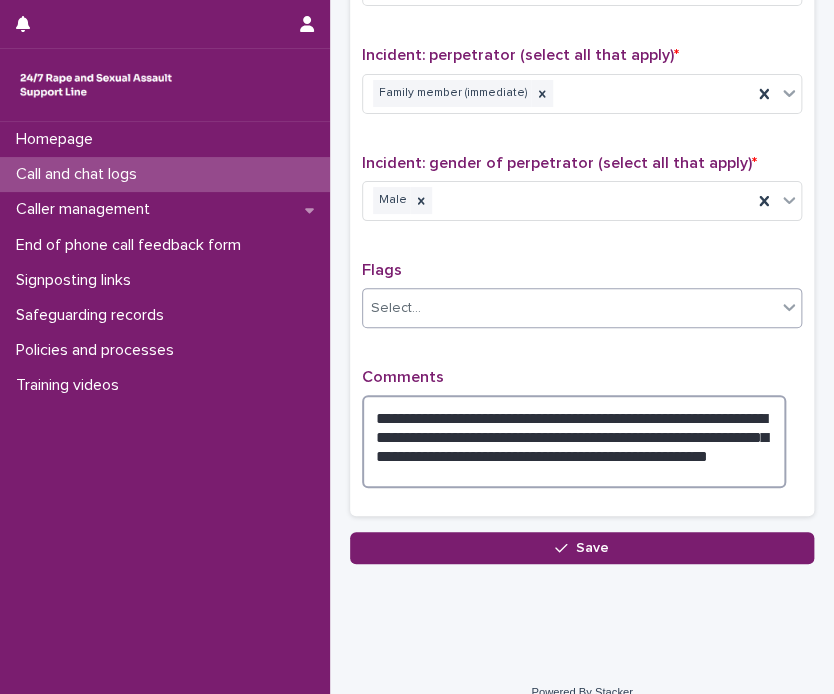 type on "**********" 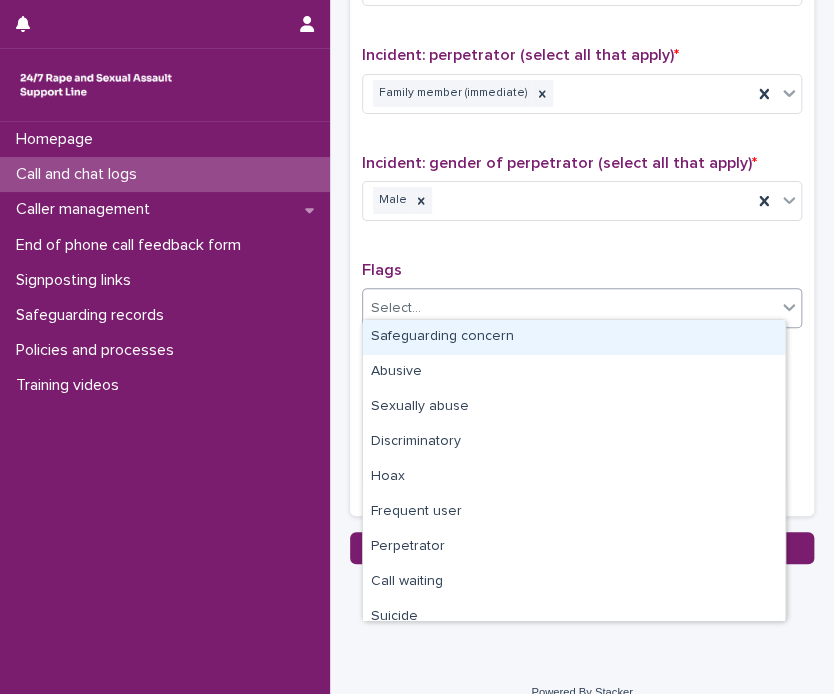 click on "Select..." at bounding box center (569, 308) 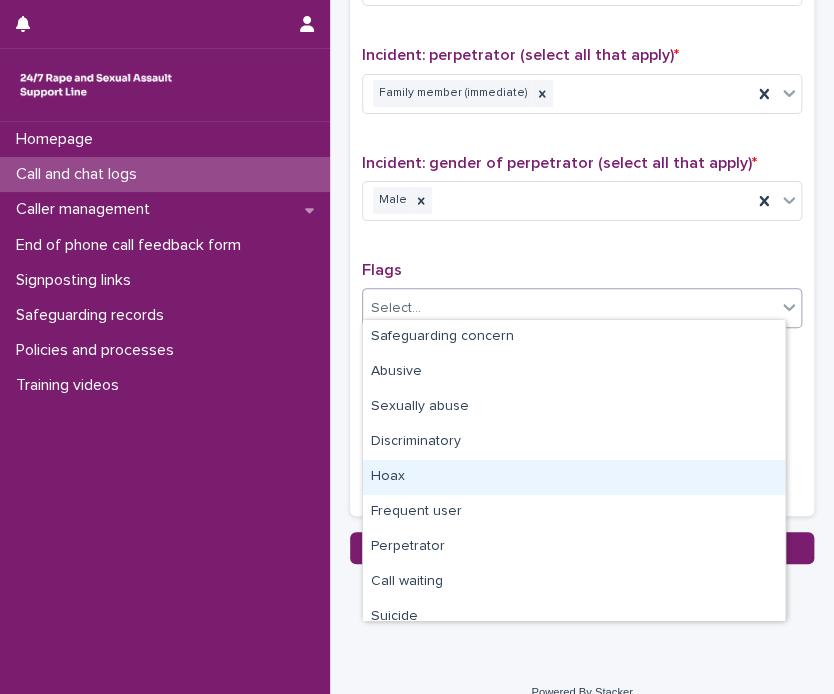 click on "Hoax" at bounding box center (574, 477) 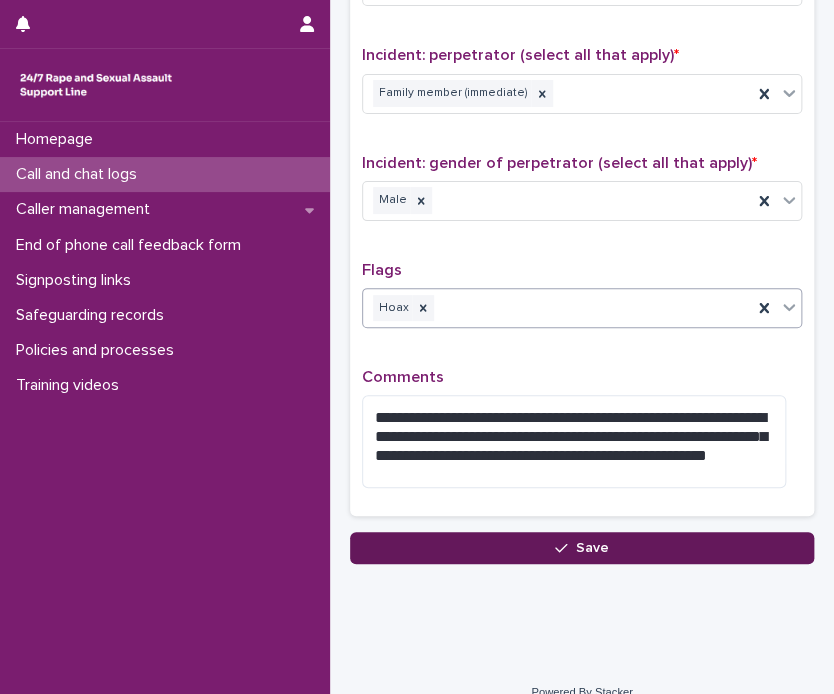 click on "Save" at bounding box center [592, 548] 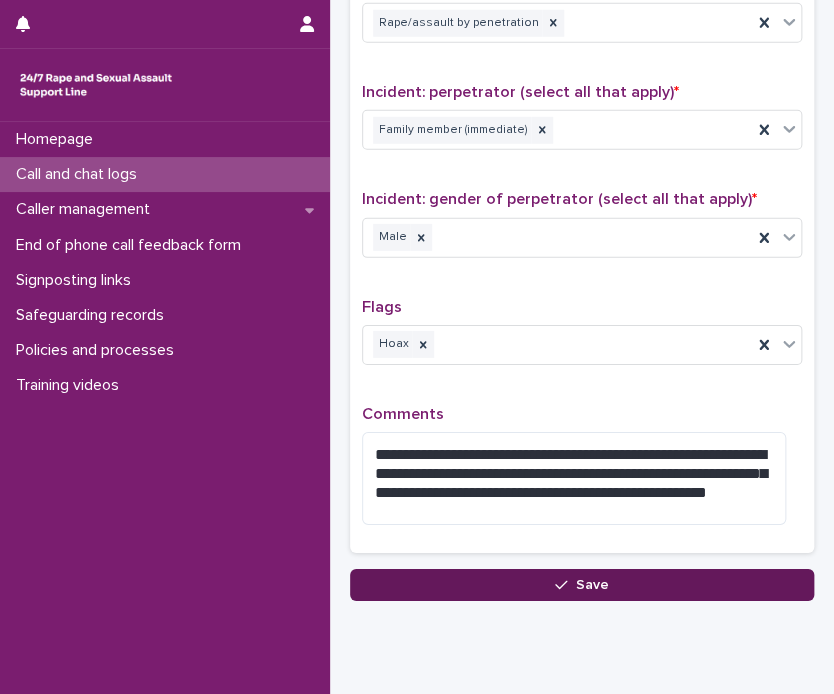 scroll, scrollTop: 1349, scrollLeft: 0, axis: vertical 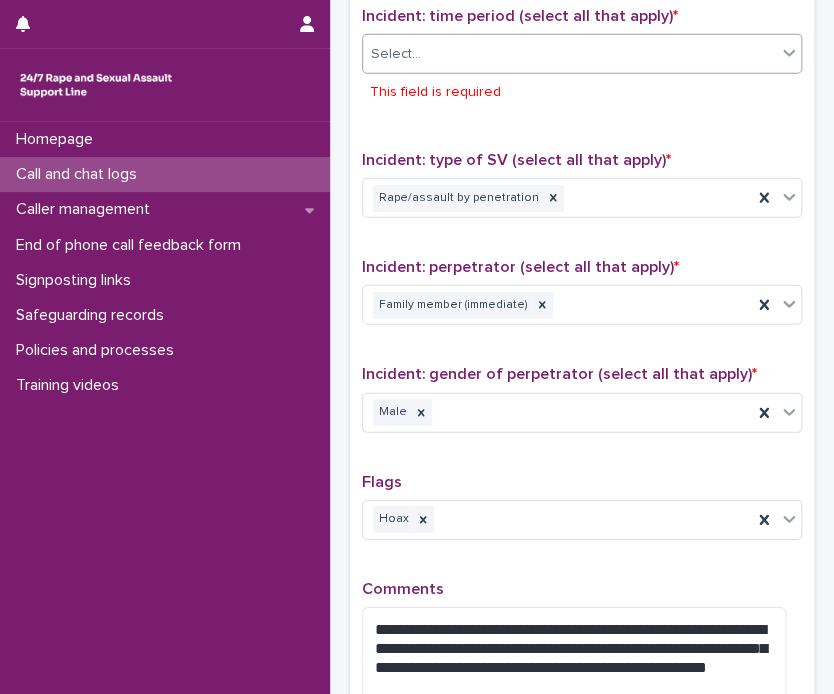 click on "Select..." at bounding box center [569, 54] 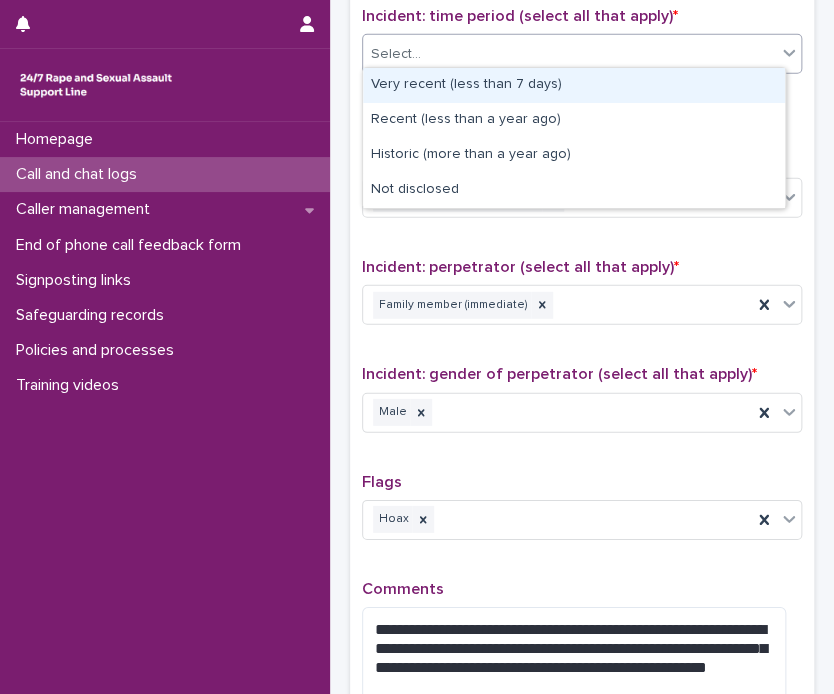 click on "Very recent (less than 7 days)" at bounding box center (574, 85) 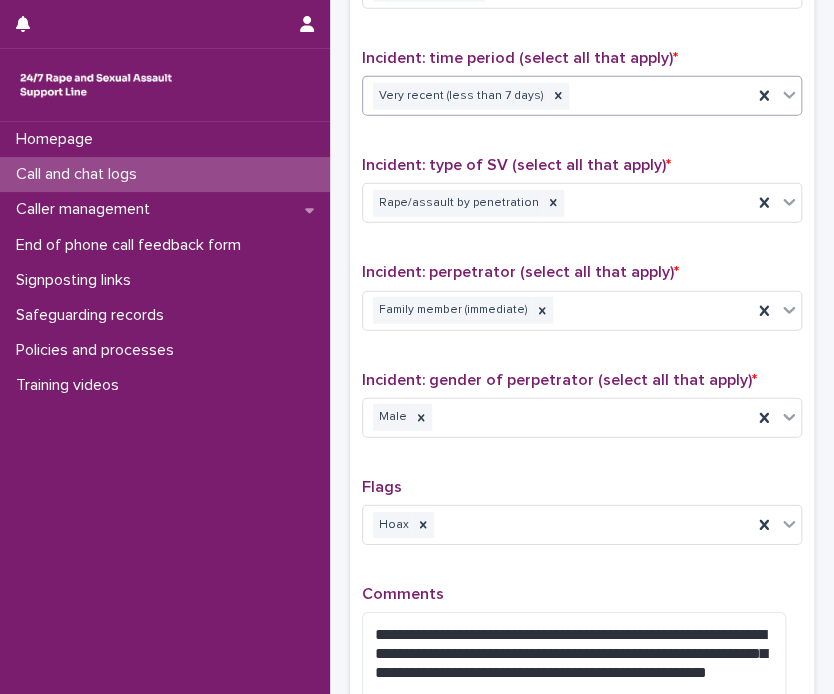 scroll, scrollTop: 1541, scrollLeft: 0, axis: vertical 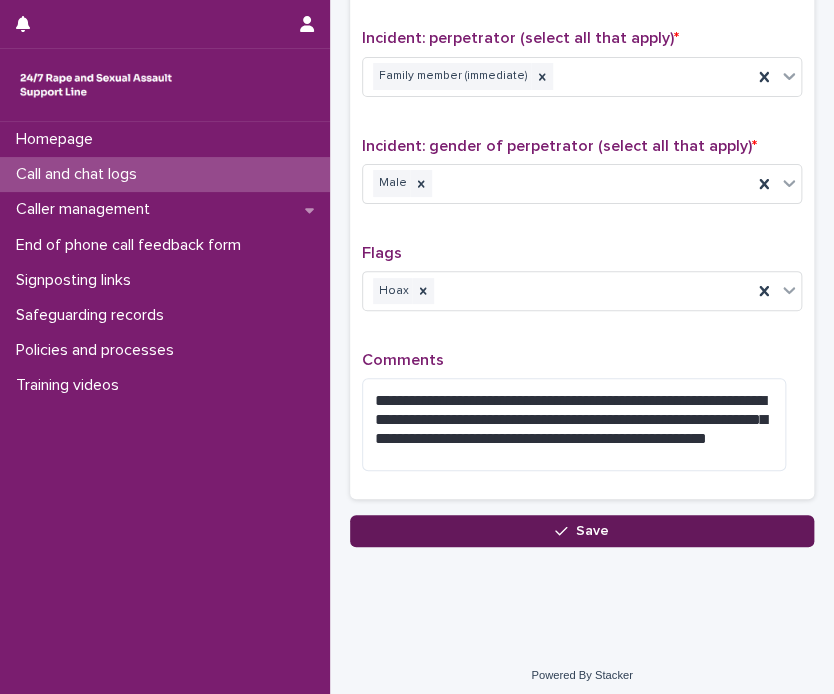 click on "Save" at bounding box center [582, 531] 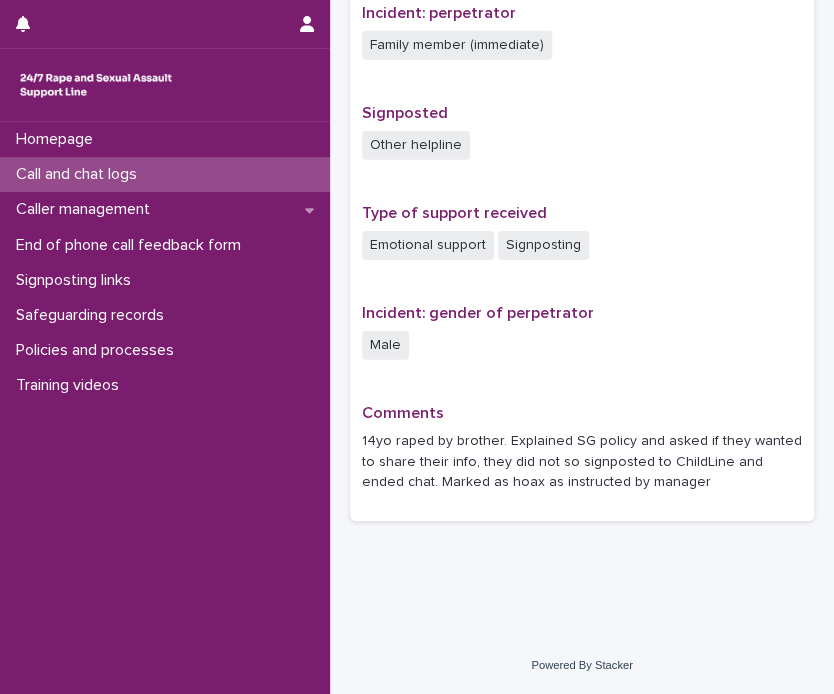 scroll, scrollTop: 0, scrollLeft: 0, axis: both 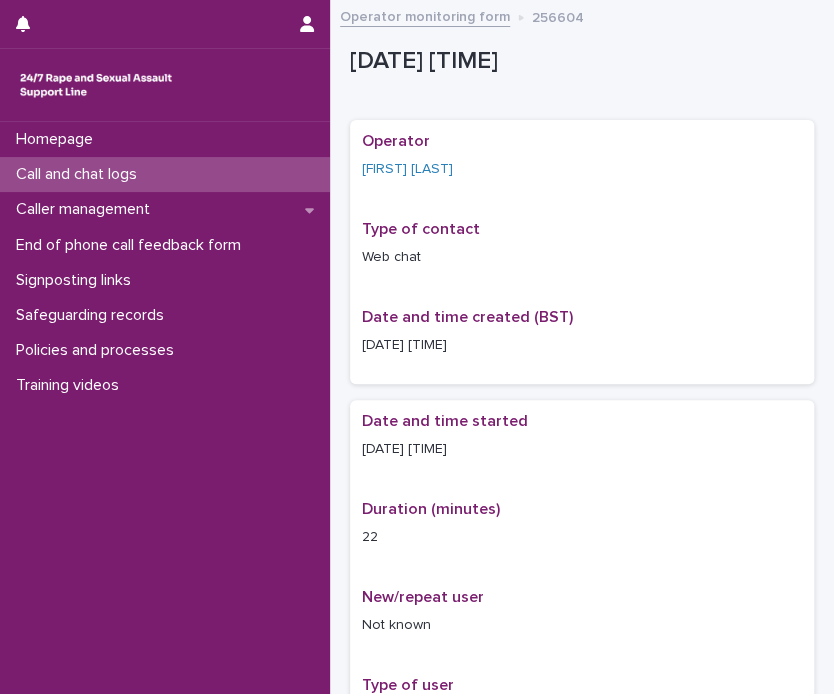 click on "Operator monitoring form" at bounding box center [425, 15] 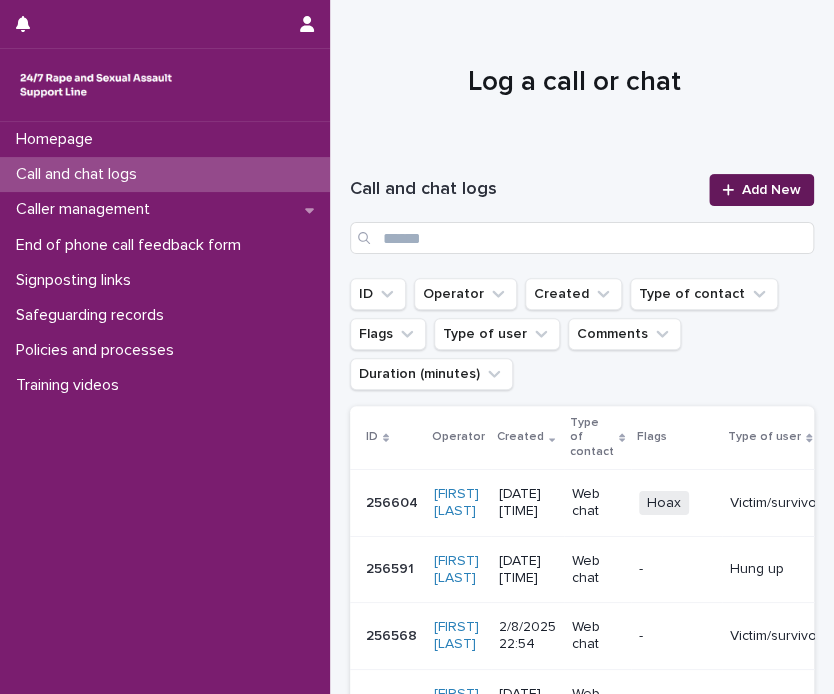 click on "Add New" at bounding box center (761, 190) 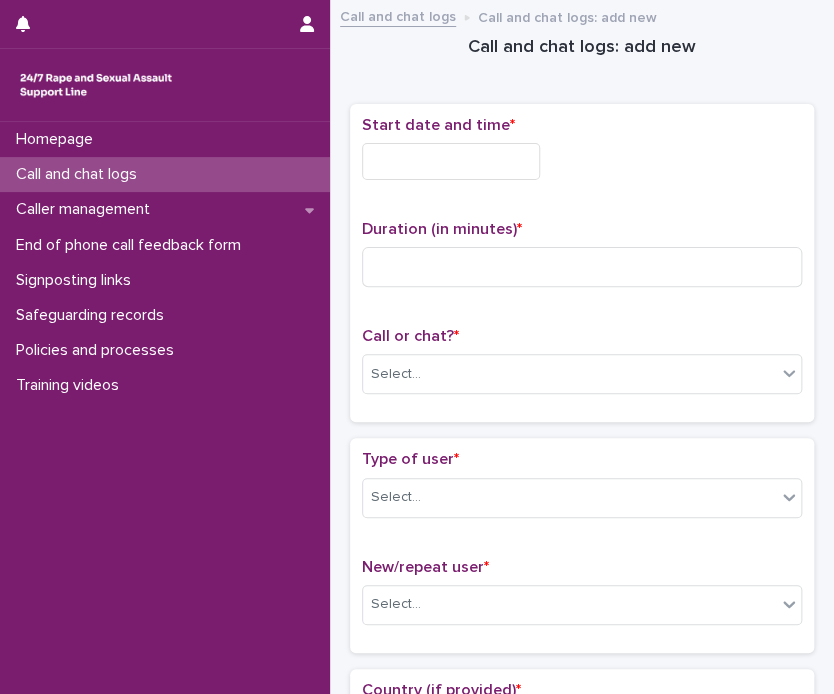 click at bounding box center [451, 161] 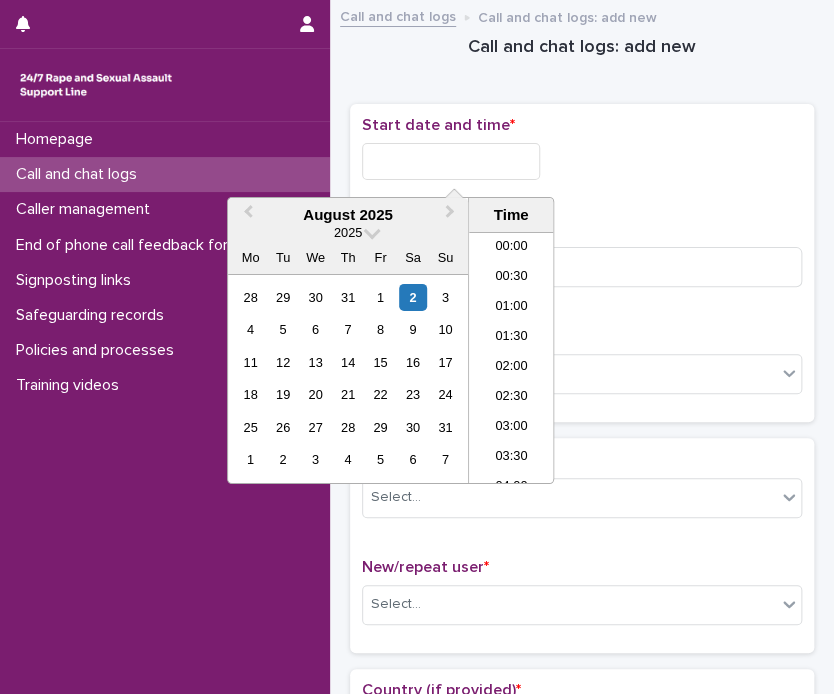 scroll, scrollTop: 1189, scrollLeft: 0, axis: vertical 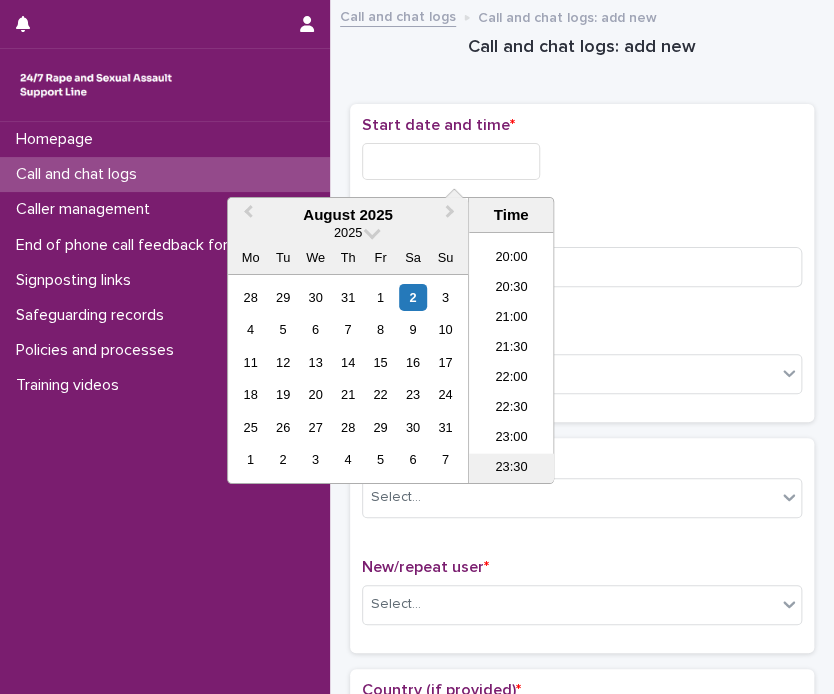 click on "23:30" at bounding box center (511, 469) 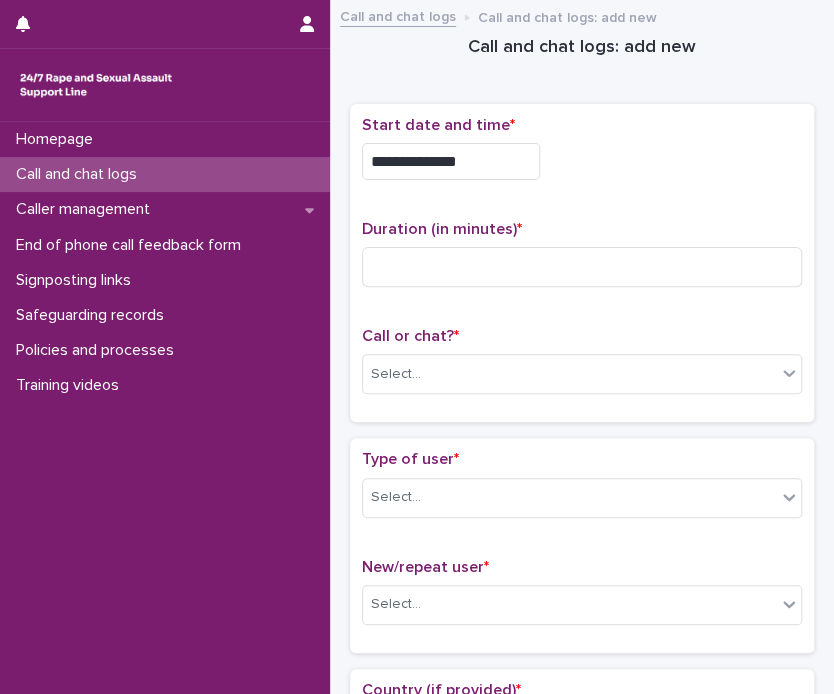 click on "**********" at bounding box center [451, 161] 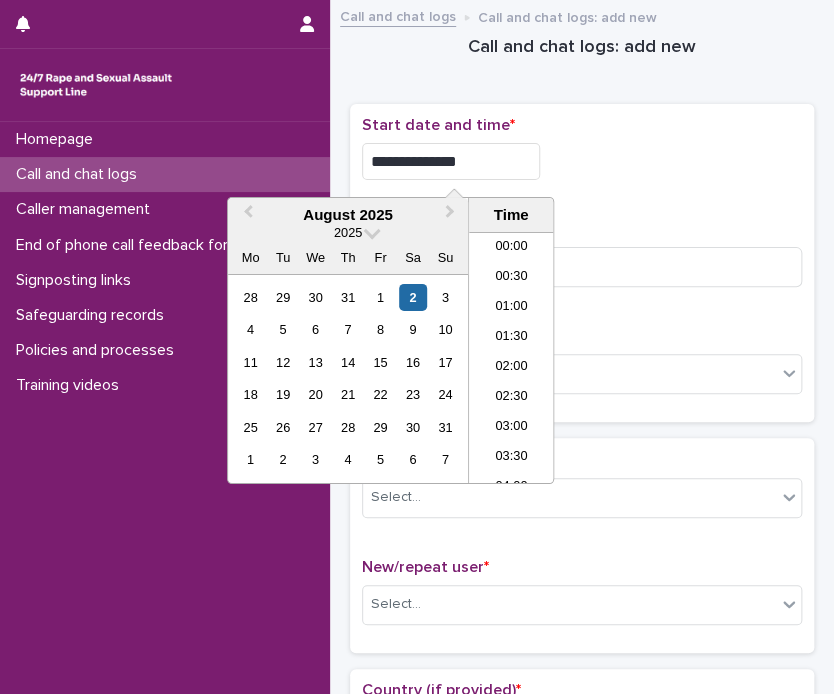 scroll, scrollTop: 1189, scrollLeft: 0, axis: vertical 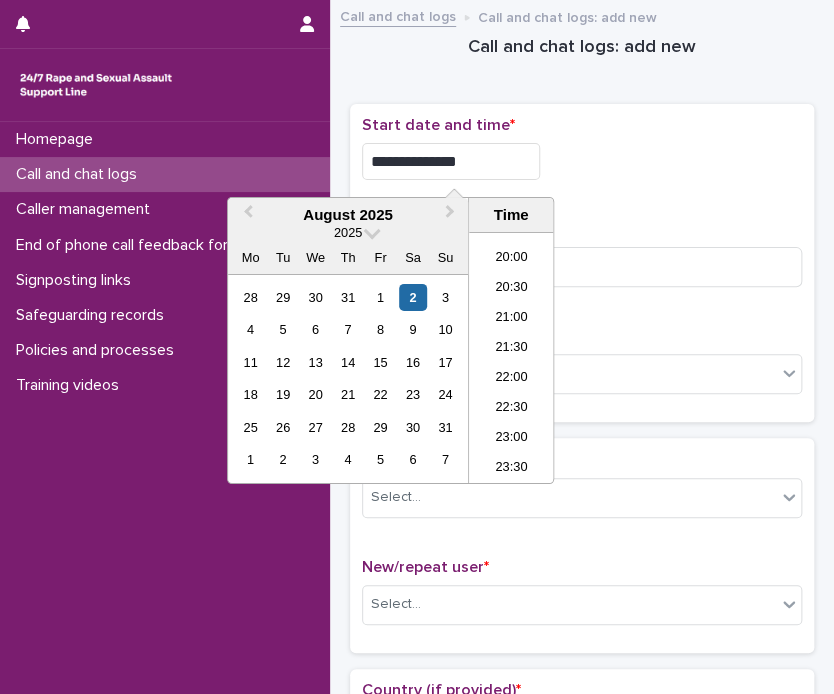 type on "**********" 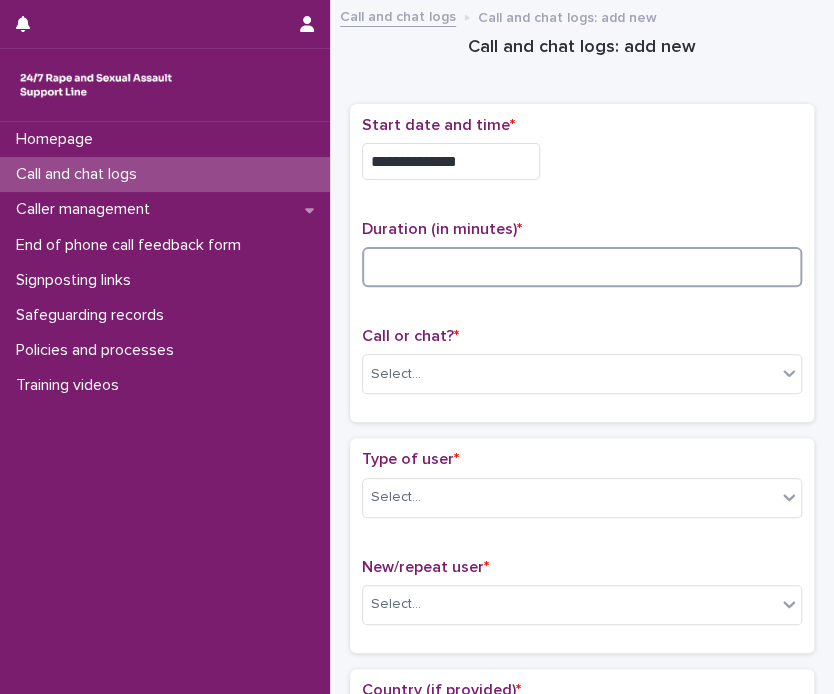 click at bounding box center [582, 267] 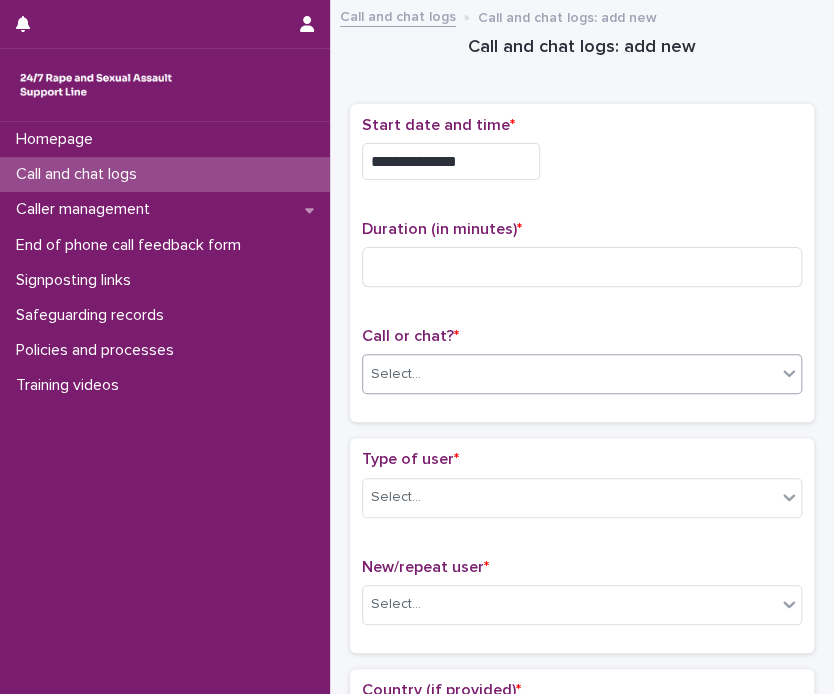 click on "Select..." at bounding box center [569, 374] 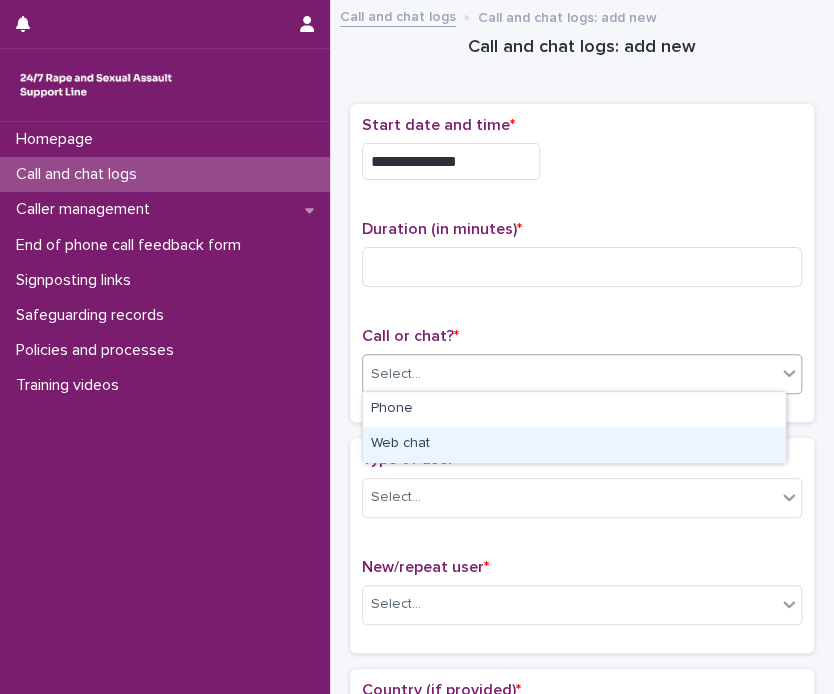 click on "Web chat" at bounding box center [574, 444] 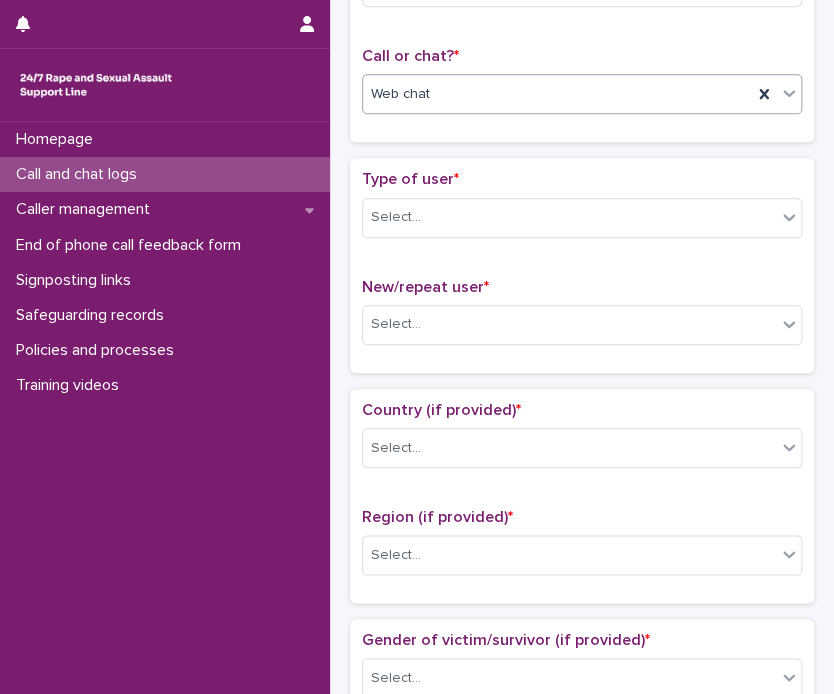 scroll, scrollTop: 290, scrollLeft: 0, axis: vertical 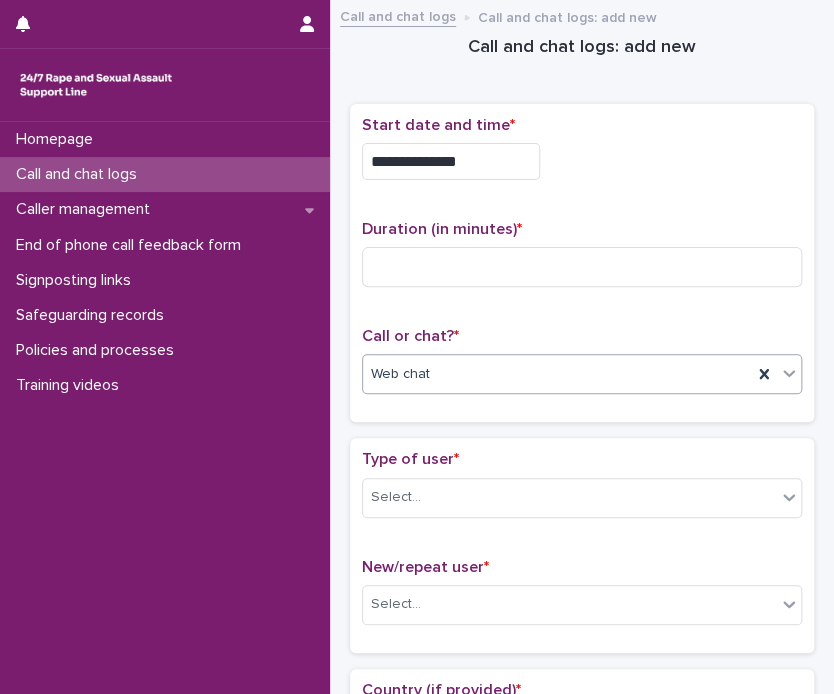 click on "Duration (in minutes) *" at bounding box center (582, 261) 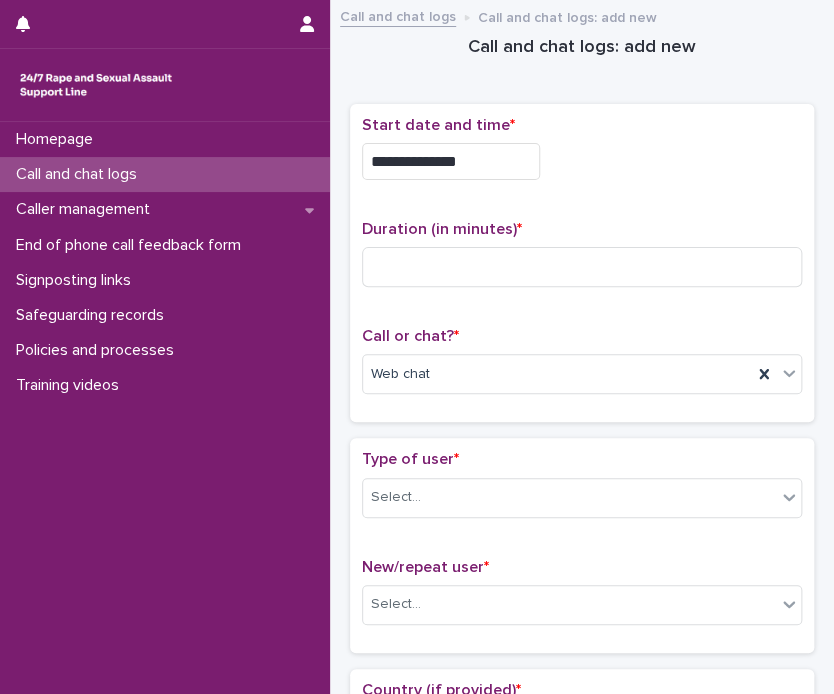 click on "Duration (in minutes) *" at bounding box center (582, 261) 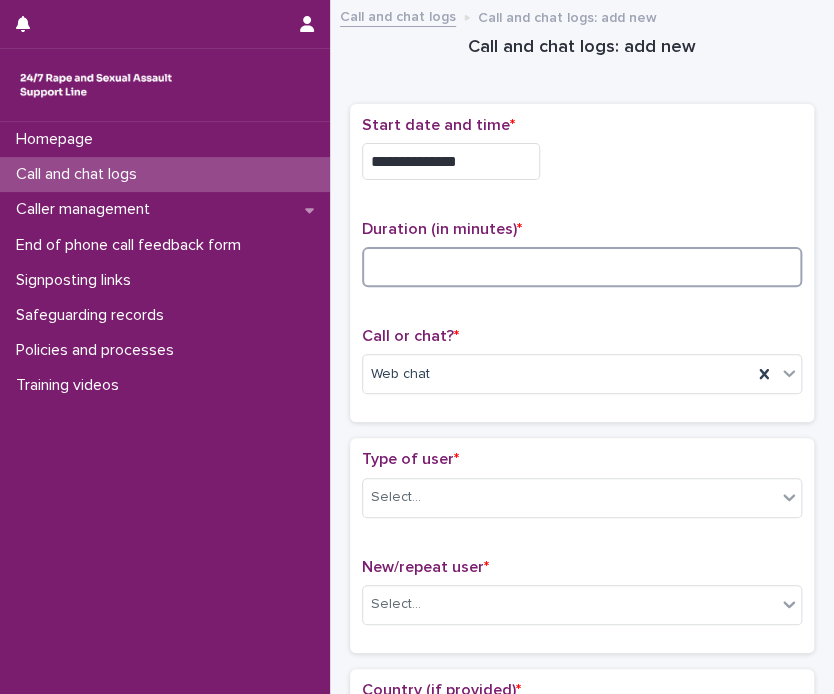 click at bounding box center [582, 267] 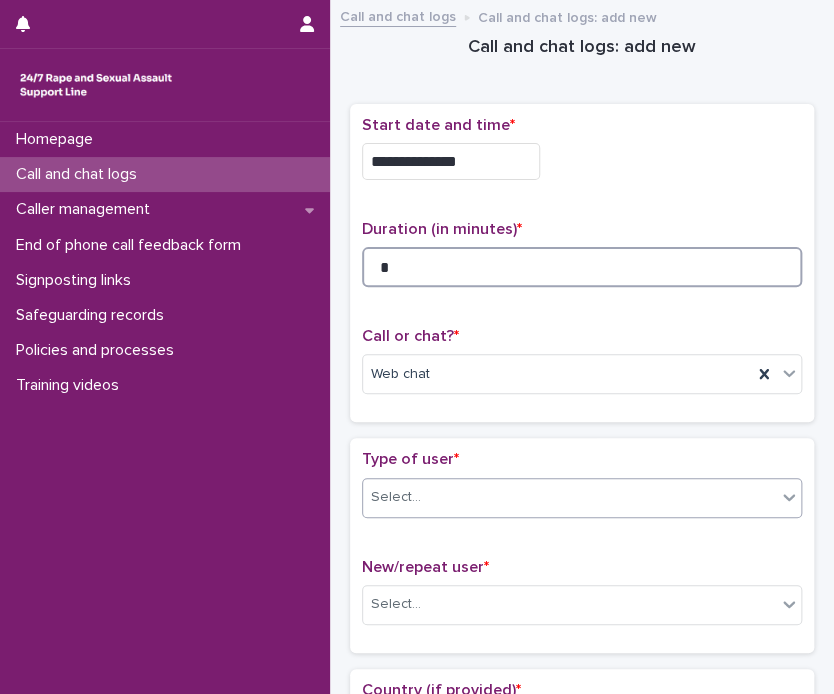 type on "*" 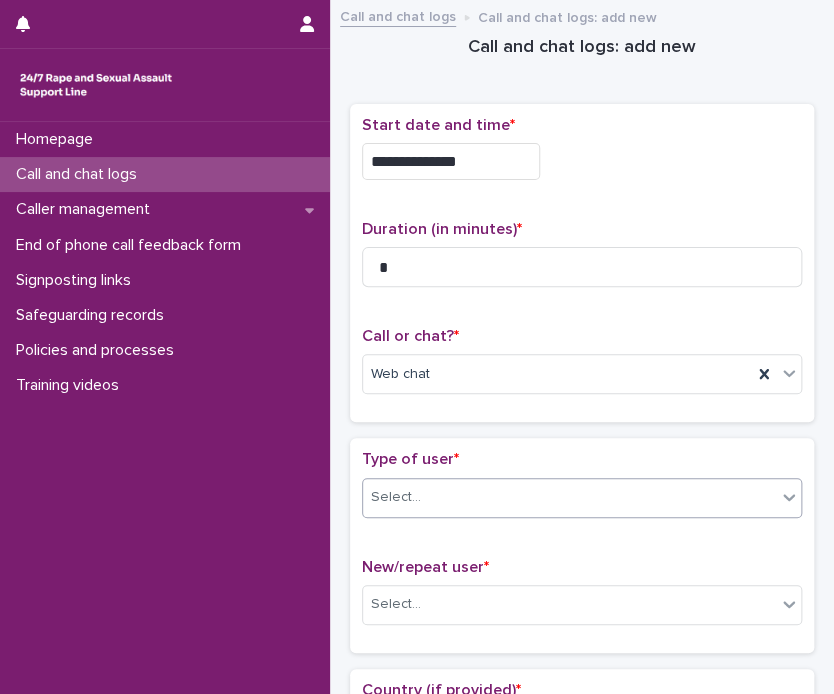 click on "Type of user * Select..." at bounding box center [582, 491] 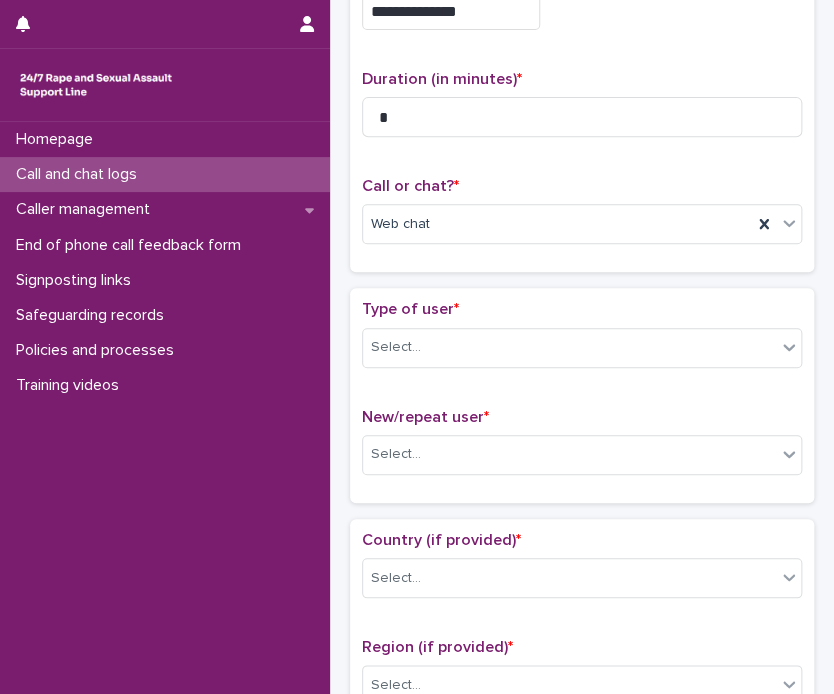 scroll, scrollTop: 250, scrollLeft: 0, axis: vertical 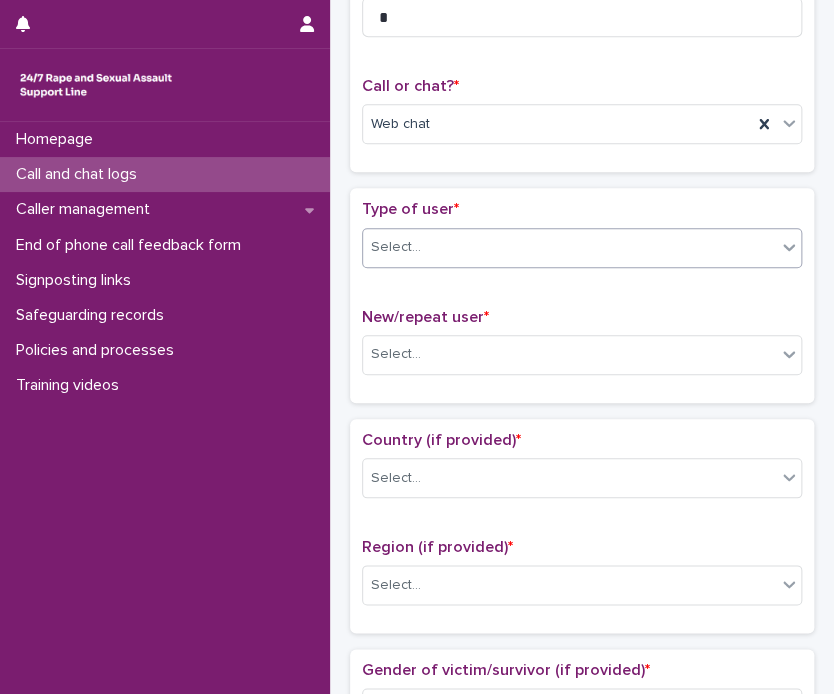 click on "Select..." at bounding box center (569, 247) 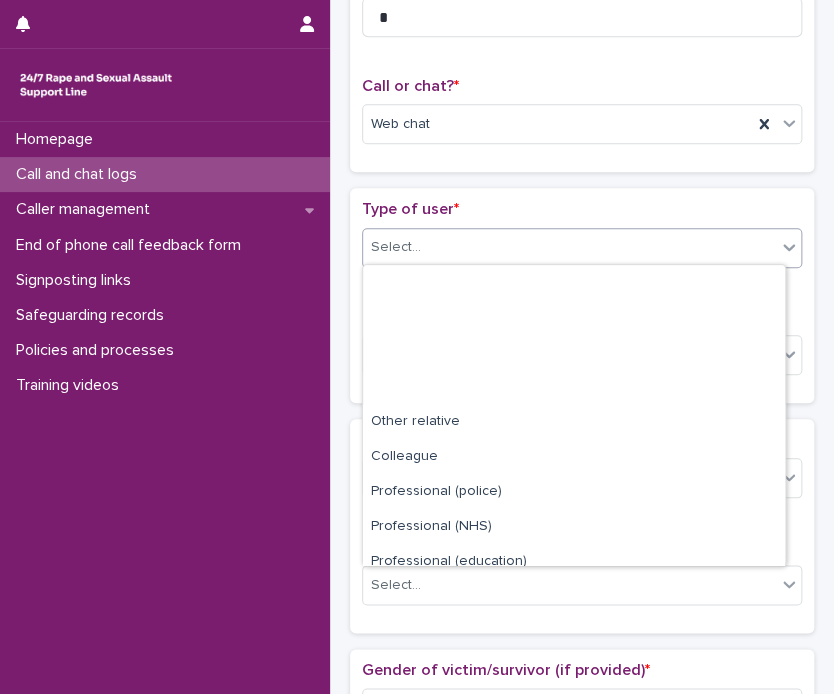 scroll, scrollTop: 224, scrollLeft: 0, axis: vertical 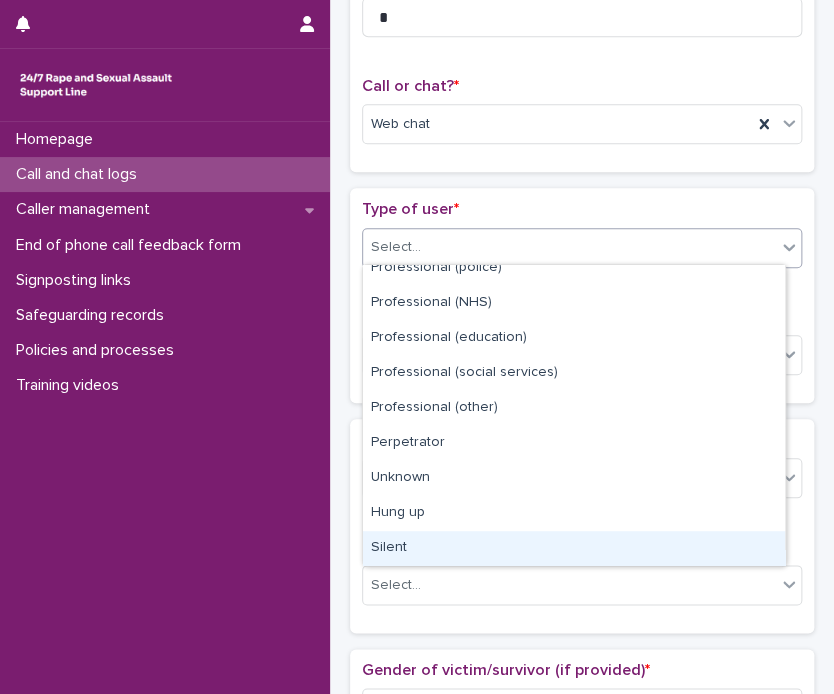 click on "Silent" at bounding box center (574, 548) 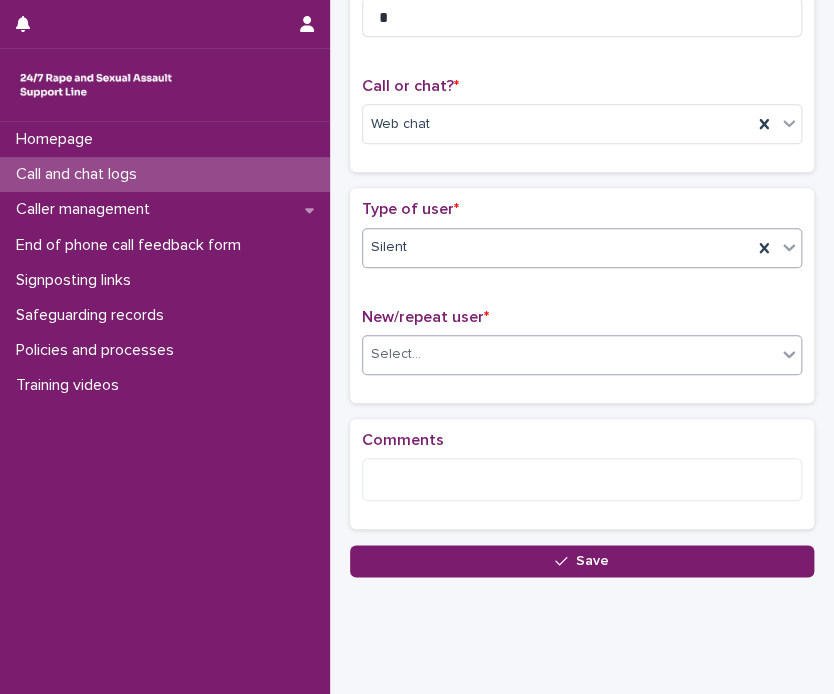 click on "Select..." at bounding box center [569, 354] 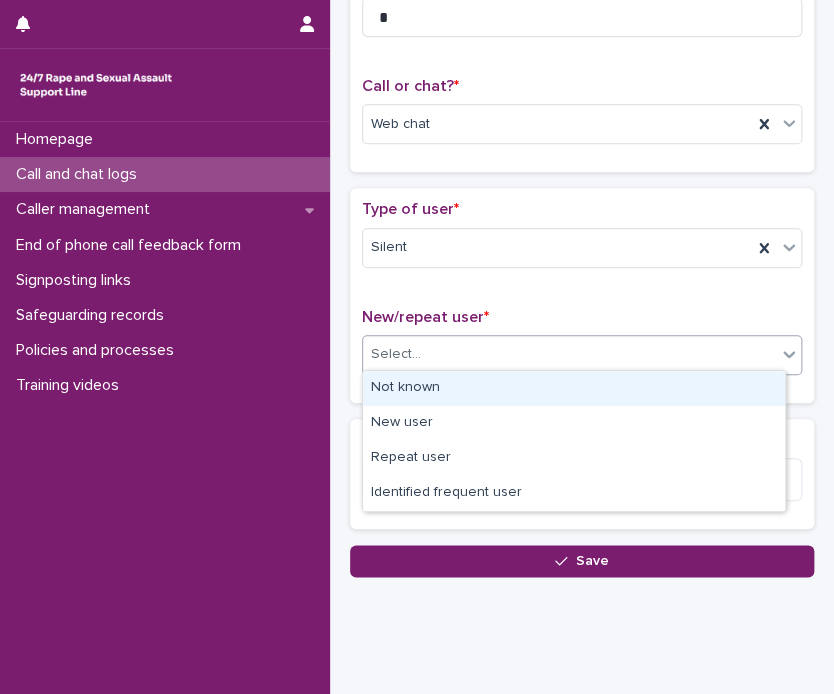 click on "Not known" at bounding box center (574, 388) 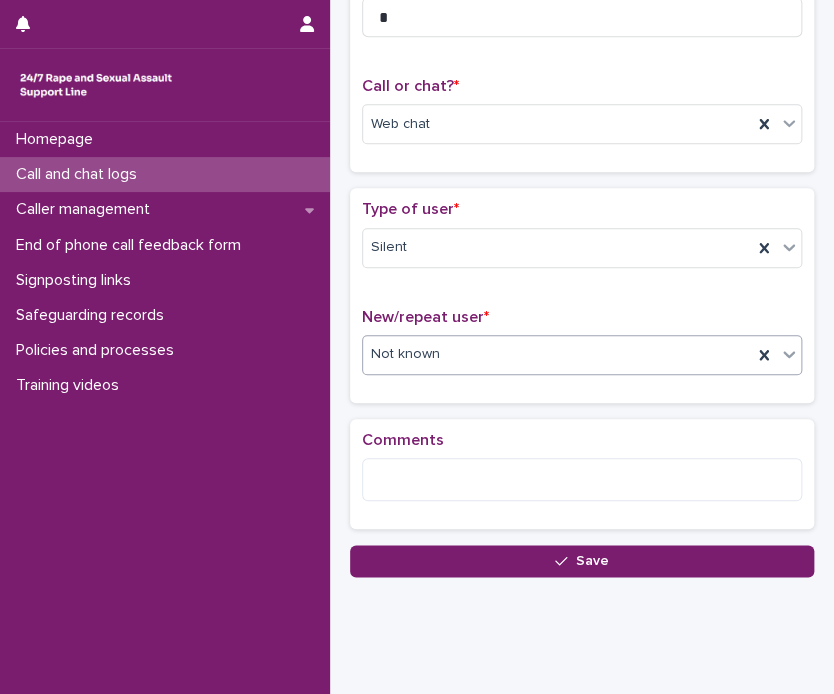 click on "**********" at bounding box center [582, 194] 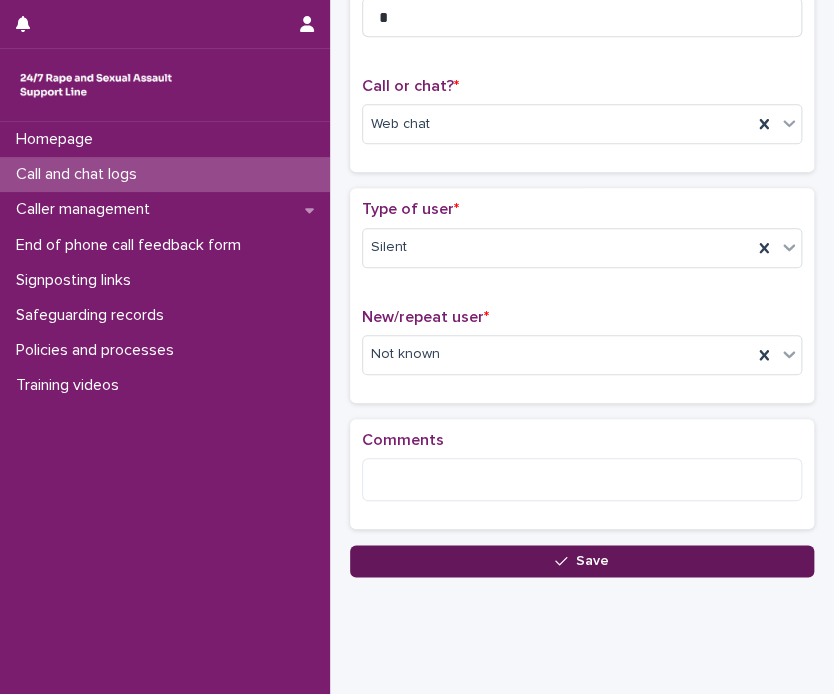 click on "Save" at bounding box center (582, 561) 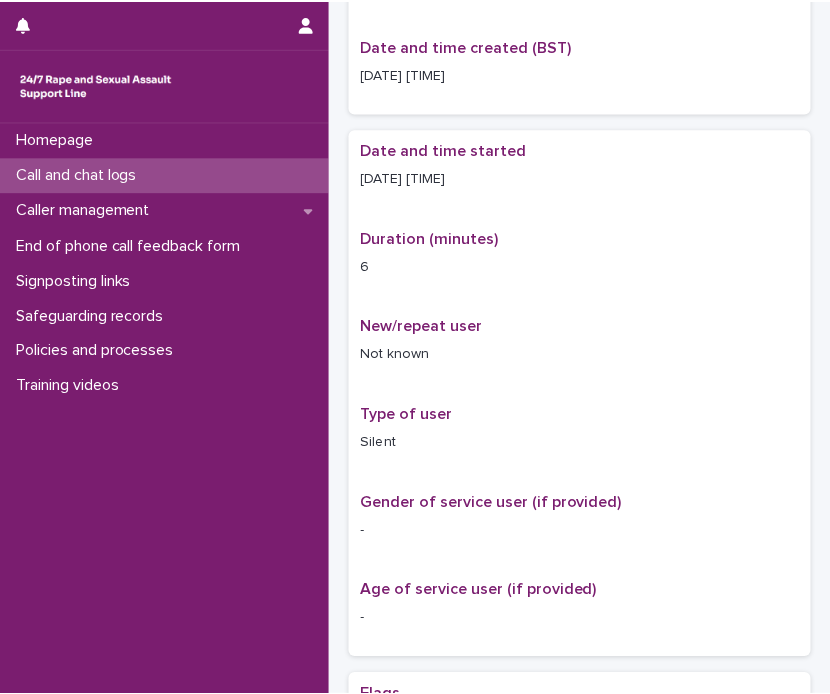 scroll, scrollTop: 0, scrollLeft: 0, axis: both 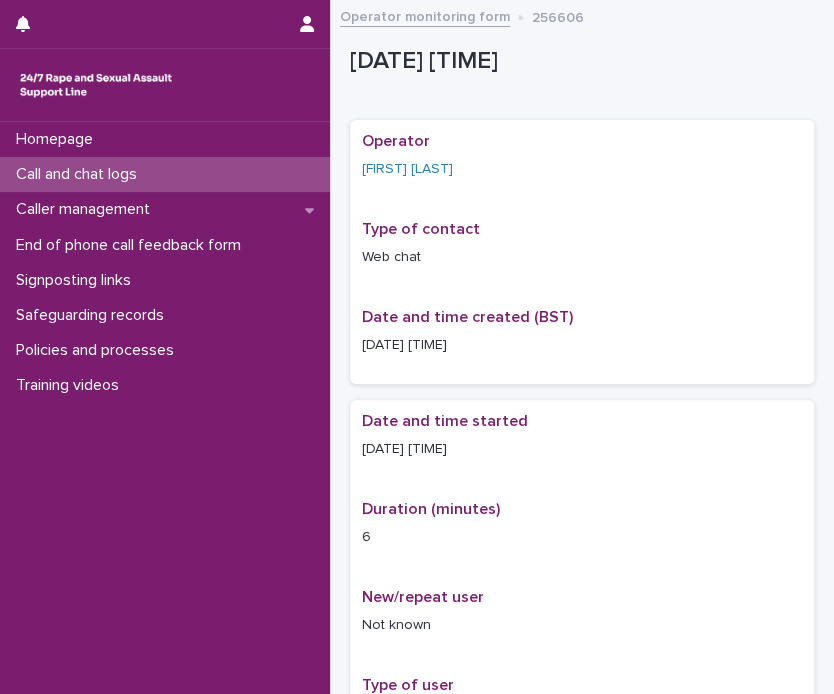 click on "Operator monitoring form" at bounding box center (425, 15) 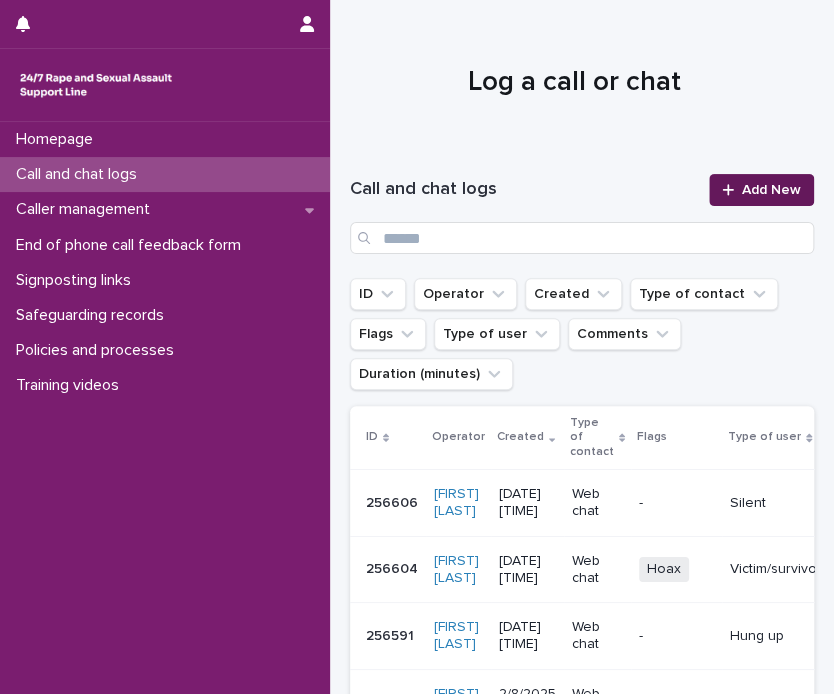click on "Add New" at bounding box center [761, 190] 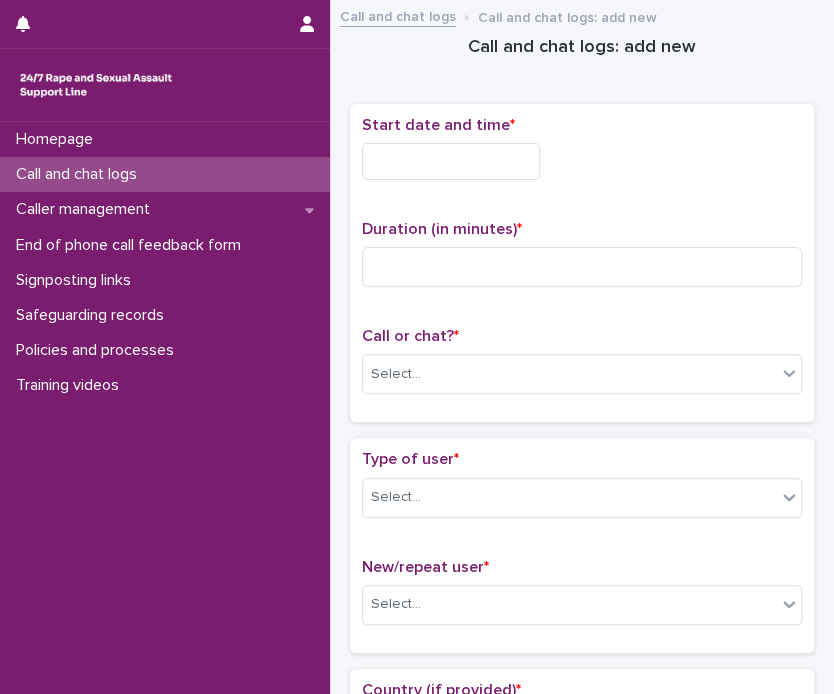 click at bounding box center [451, 161] 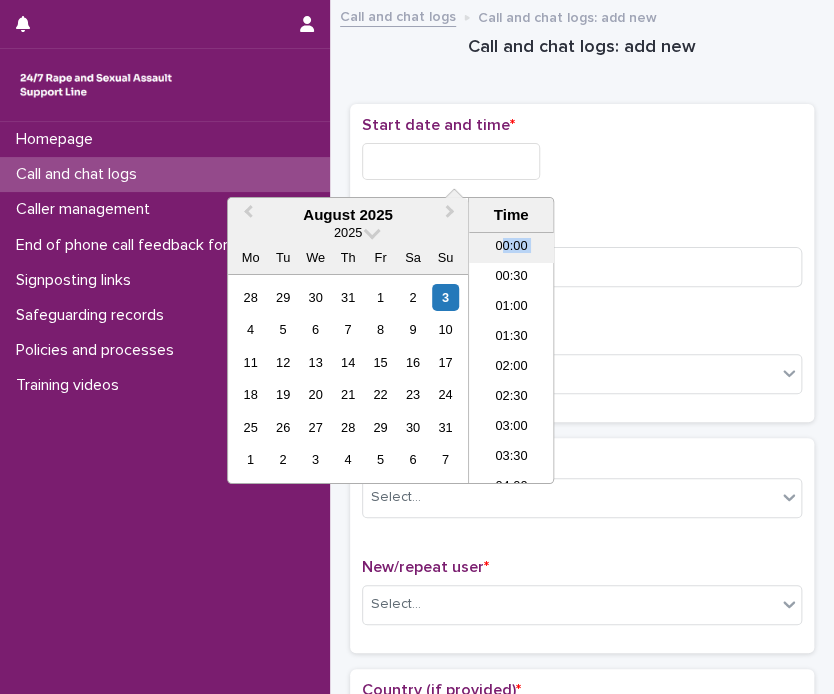 drag, startPoint x: 488, startPoint y: 269, endPoint x: 487, endPoint y: 256, distance: 13.038404 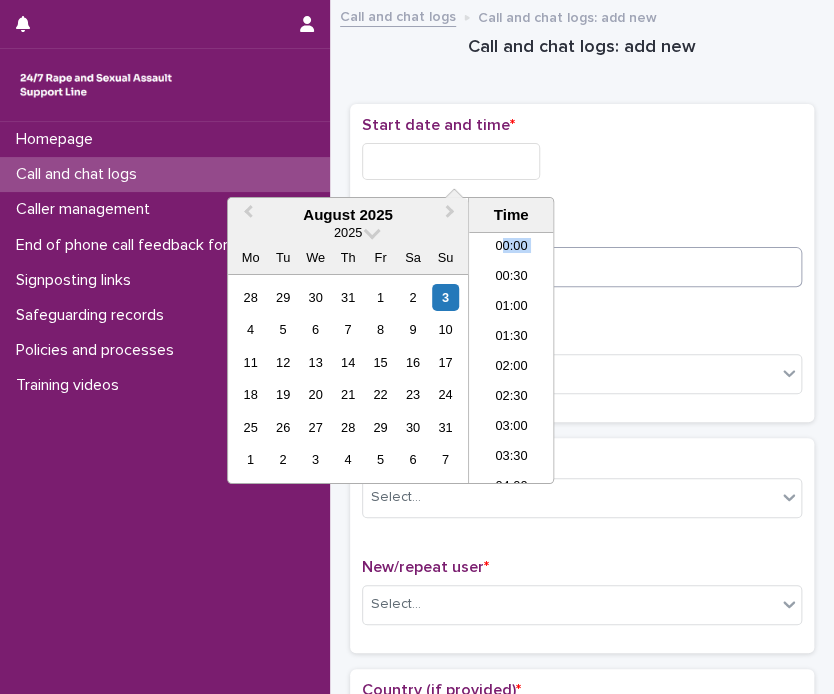 click on "00:00" at bounding box center [511, 248] 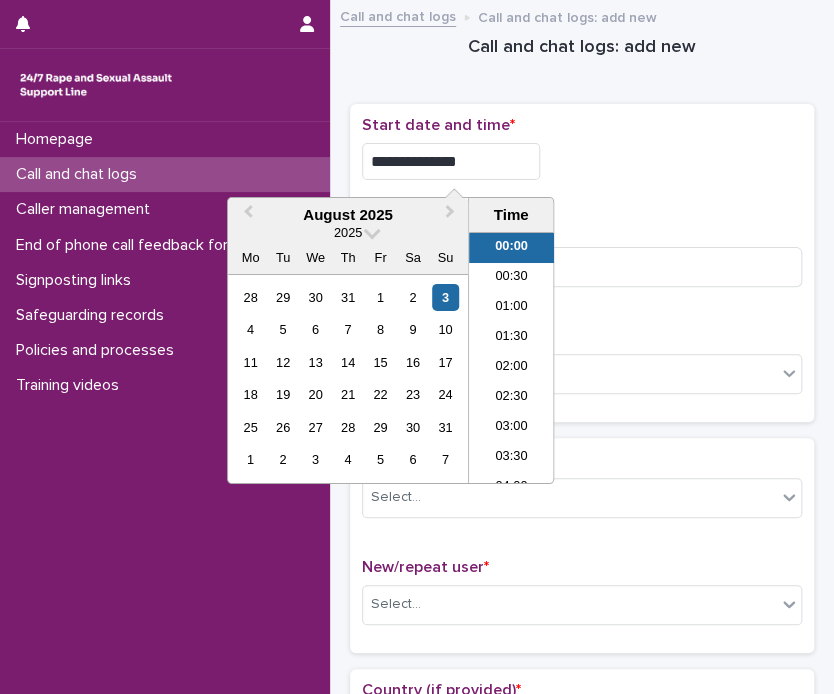 click on "**********" at bounding box center (451, 161) 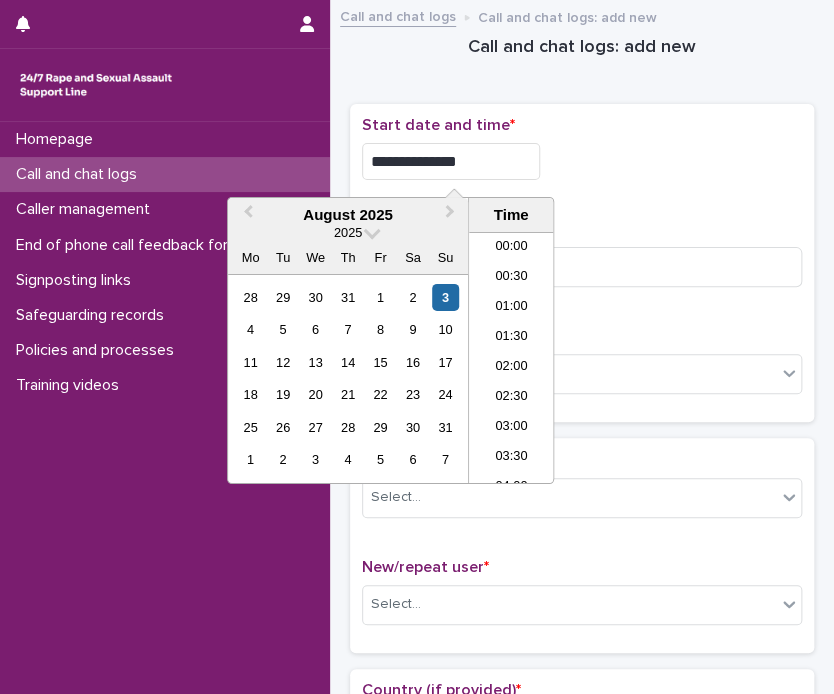 type on "**********" 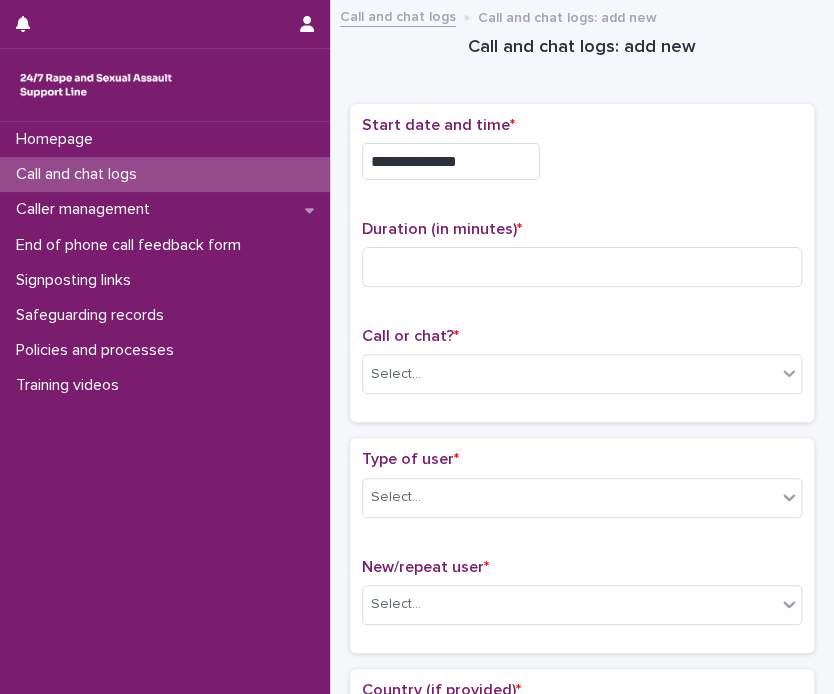 click on "**********" at bounding box center [582, 161] 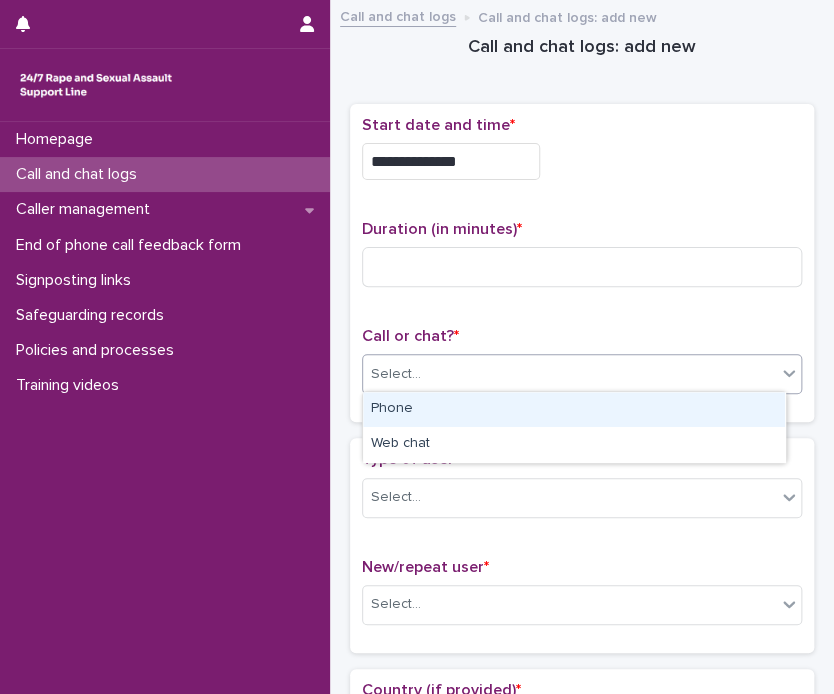 click on "Select..." at bounding box center [569, 374] 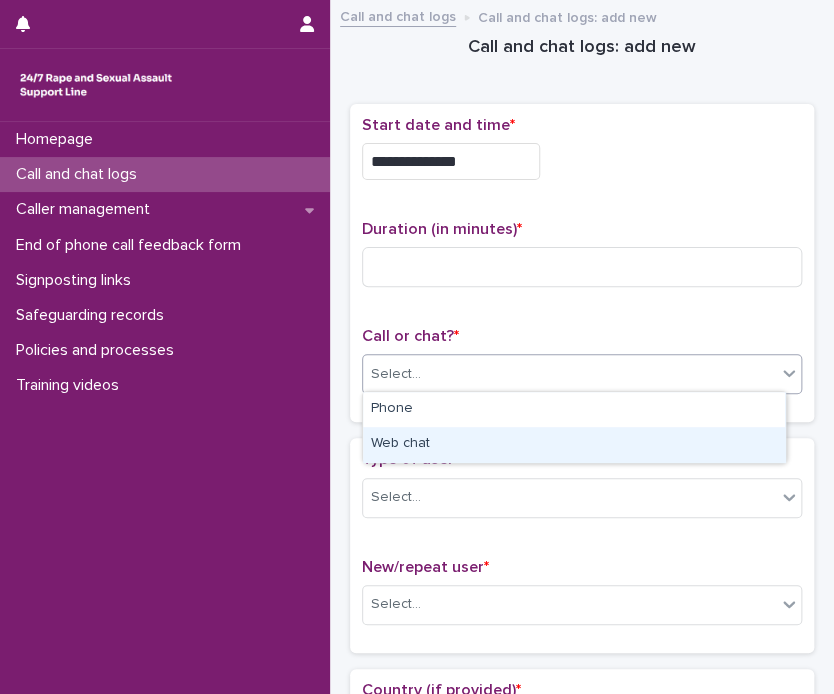 click on "Web chat" at bounding box center (574, 444) 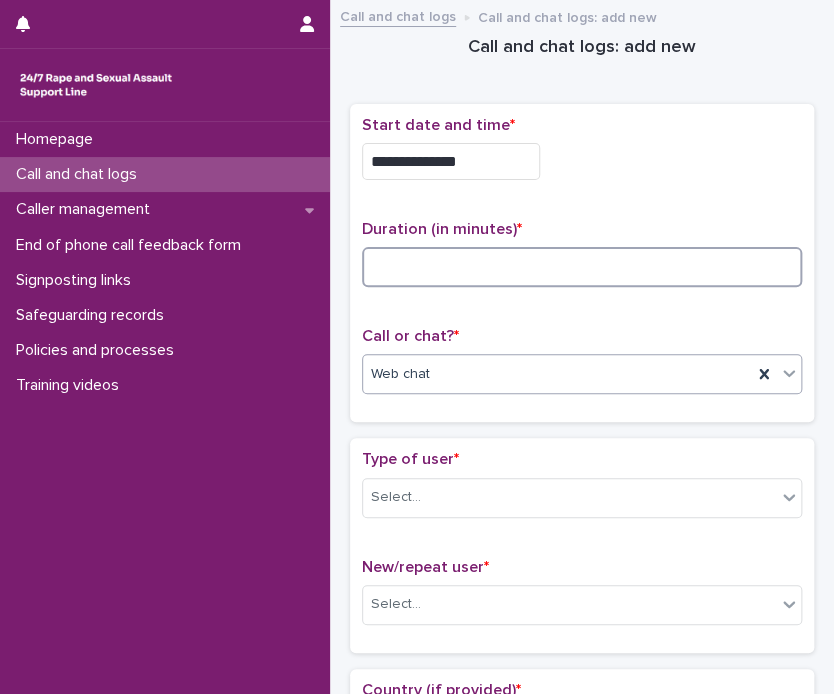 click at bounding box center [582, 267] 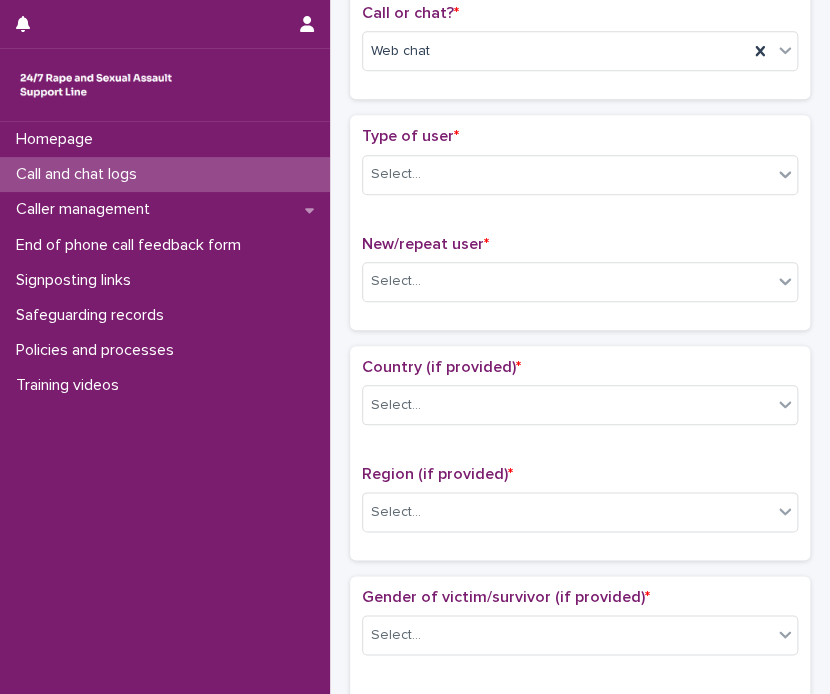 scroll, scrollTop: 374, scrollLeft: 0, axis: vertical 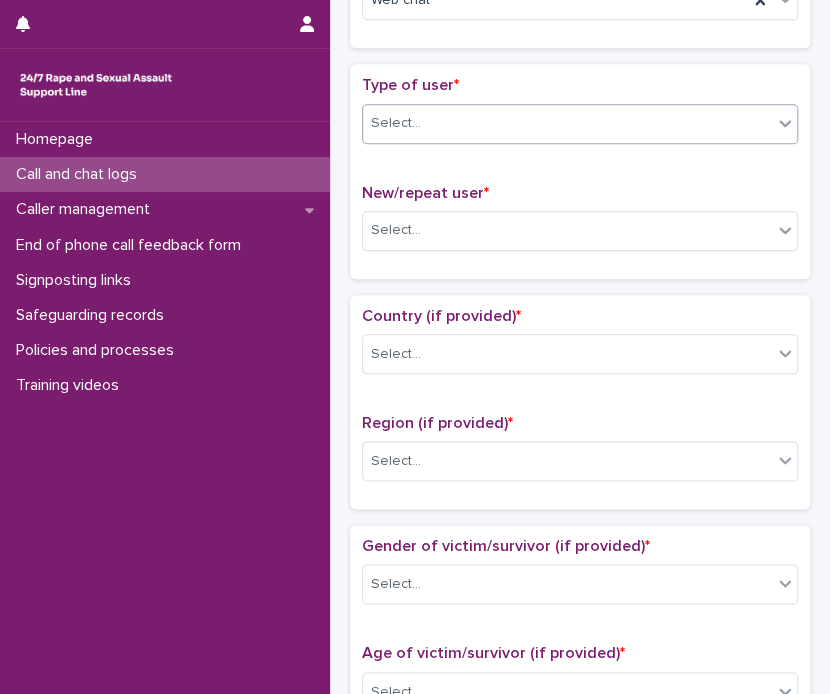 type on "*" 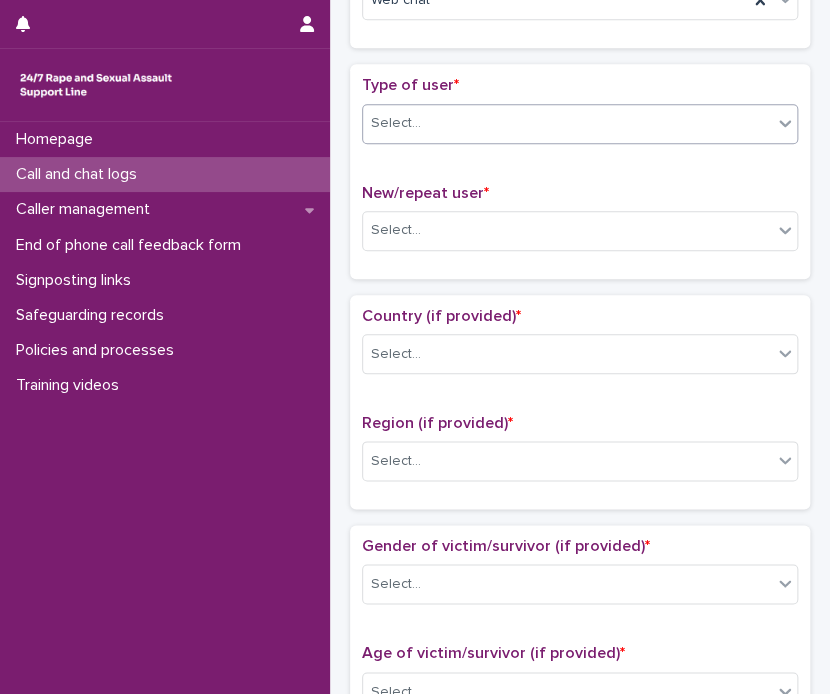 click on "Select..." at bounding box center (567, 123) 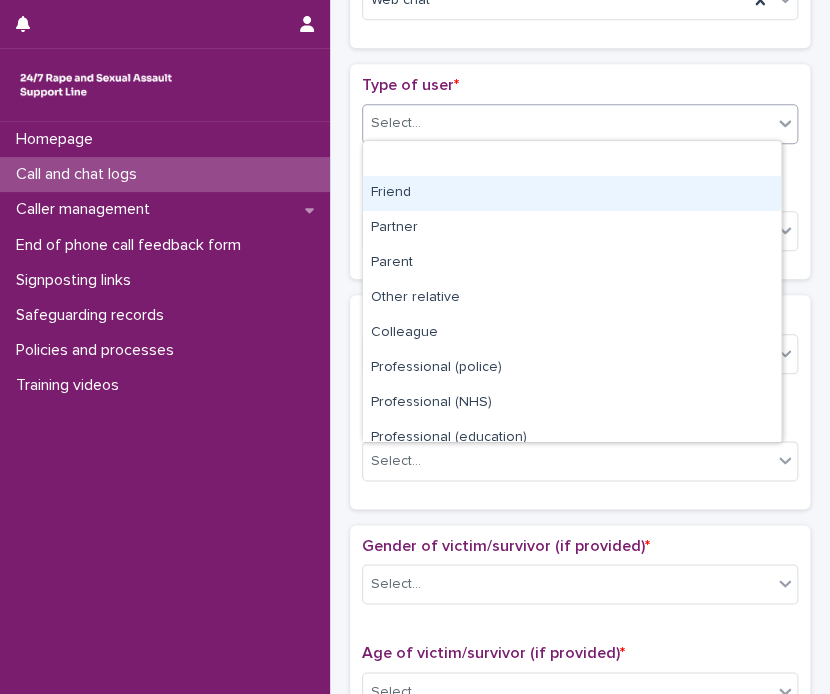 scroll, scrollTop: 224, scrollLeft: 0, axis: vertical 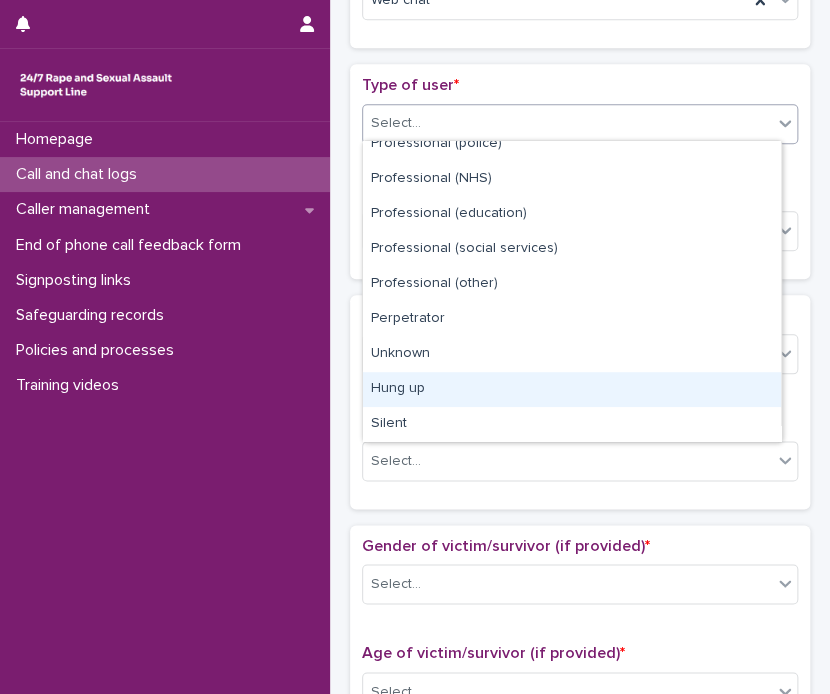 click on "Hung up" at bounding box center [572, 389] 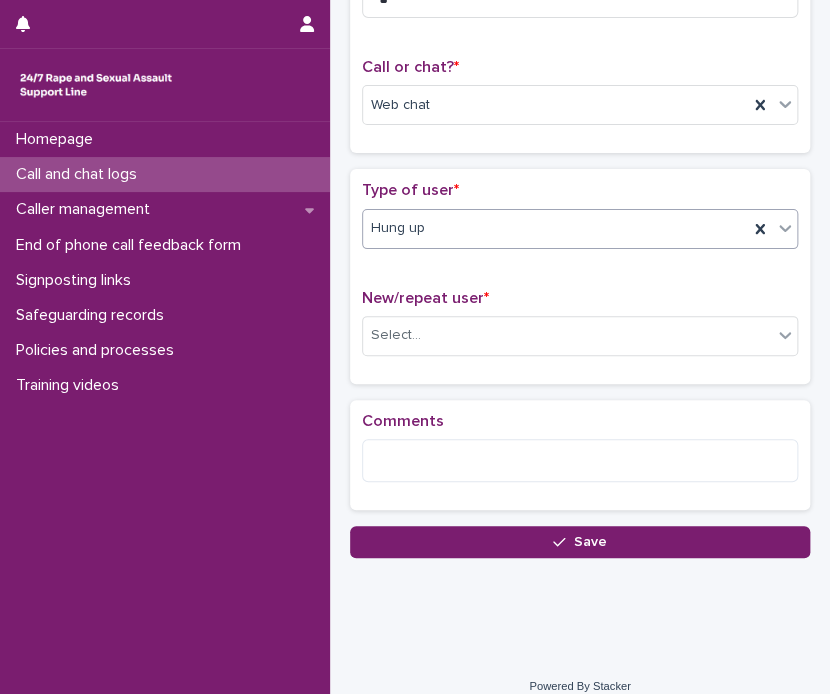 scroll, scrollTop: 282, scrollLeft: 0, axis: vertical 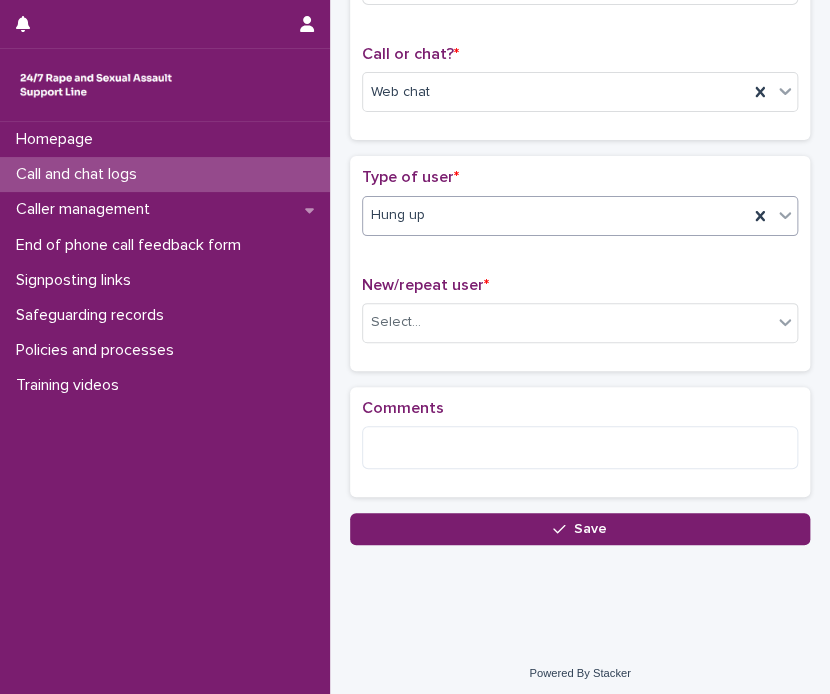 click on "New/repeat user * Select..." at bounding box center (580, 317) 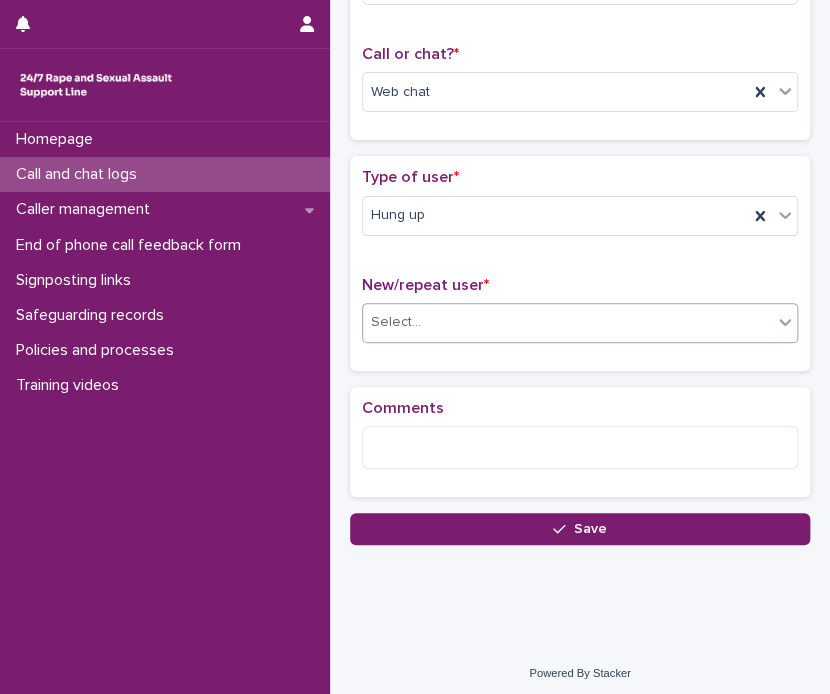 click on "Select..." at bounding box center [580, 323] 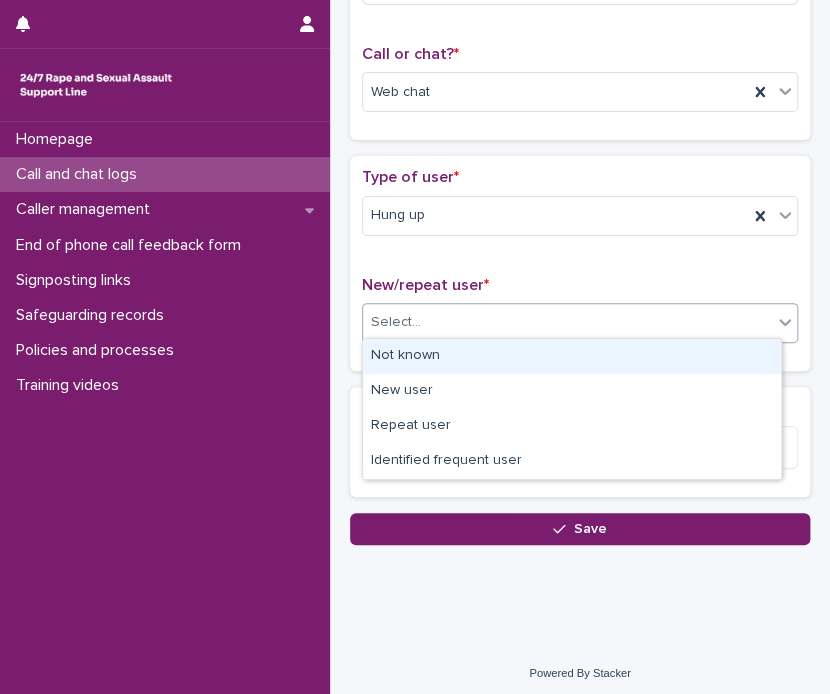 click on "Not known" at bounding box center [572, 356] 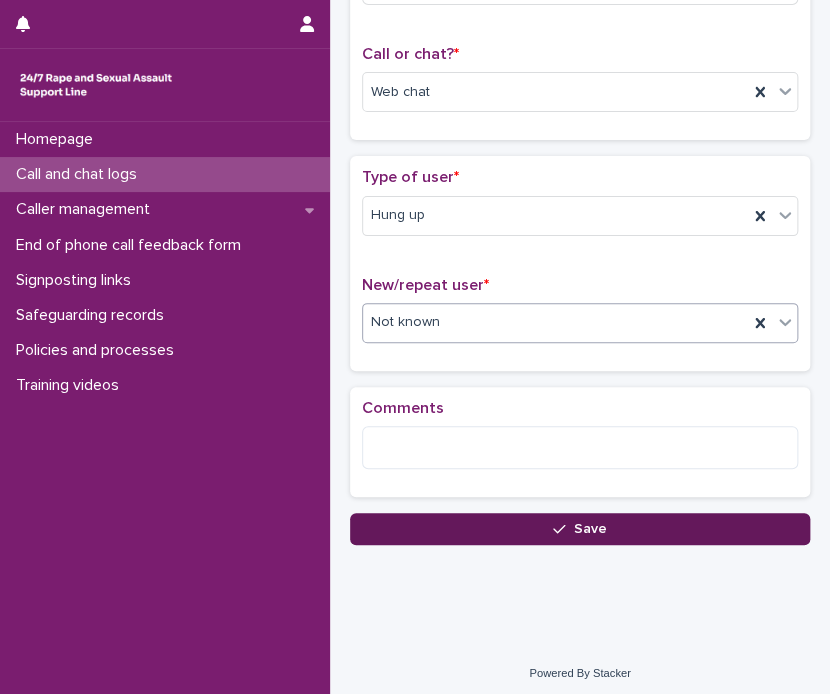 click on "Save" at bounding box center (580, 529) 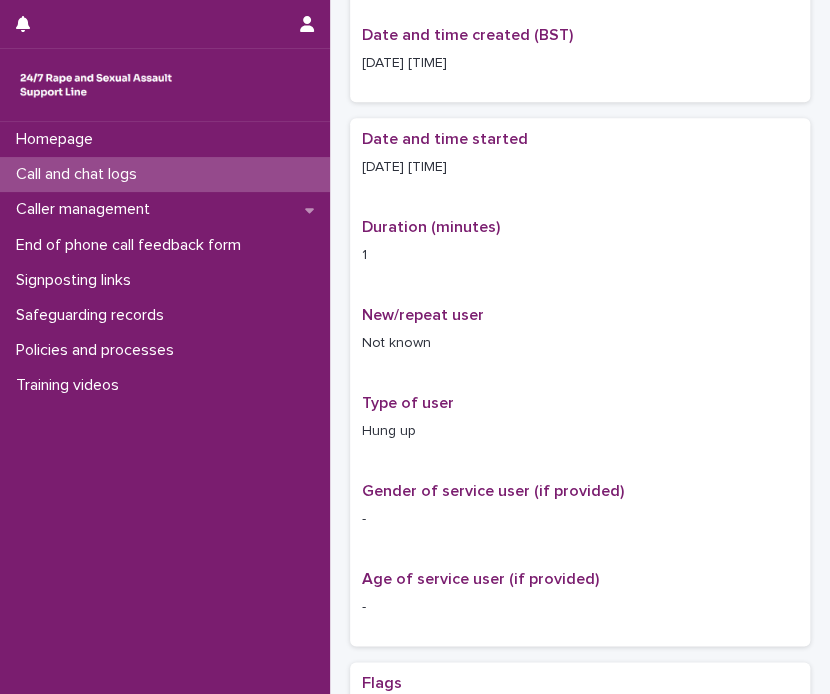 scroll, scrollTop: 0, scrollLeft: 0, axis: both 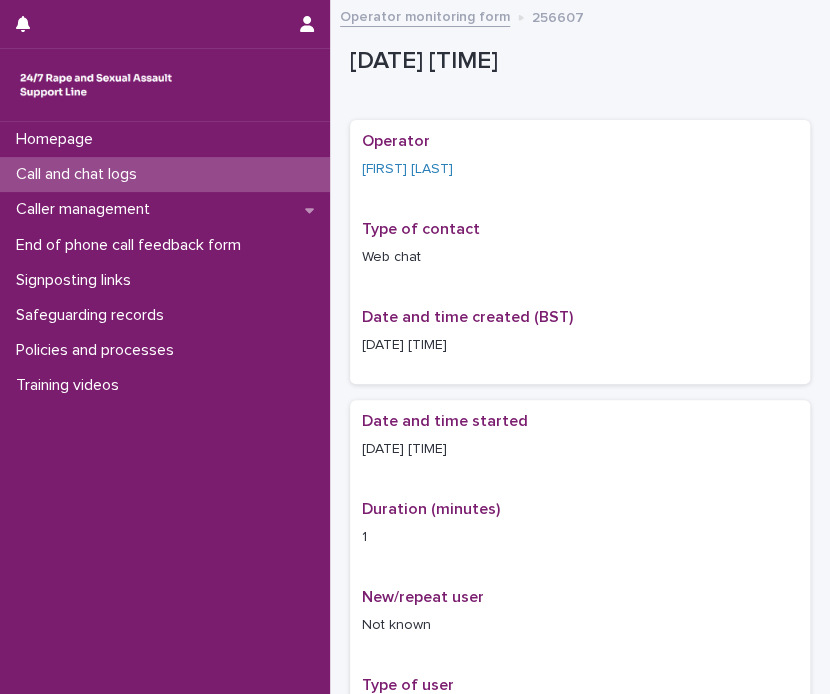 click on "Operator monitoring form" at bounding box center [425, 15] 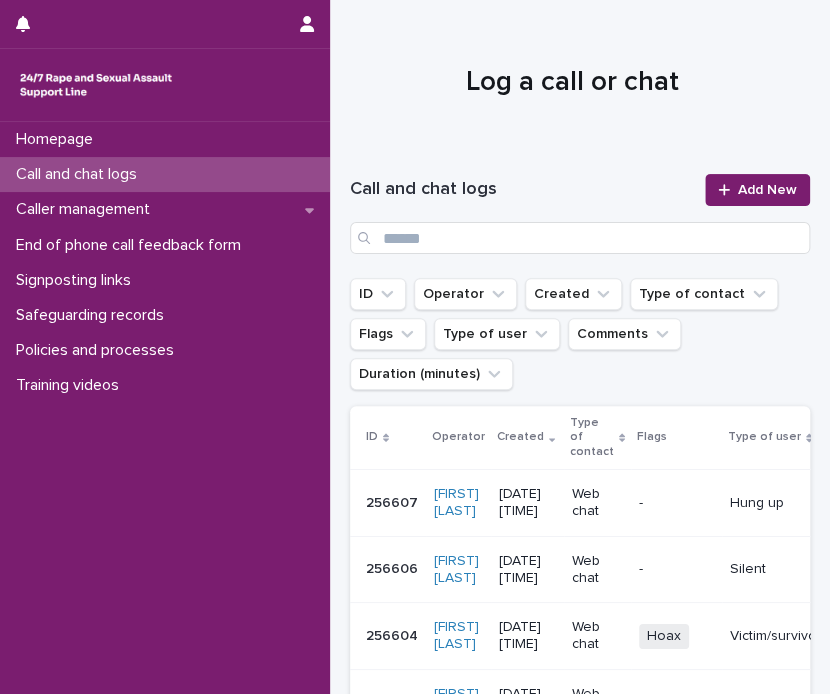 click on "Call and chat logs Add New" at bounding box center (580, 214) 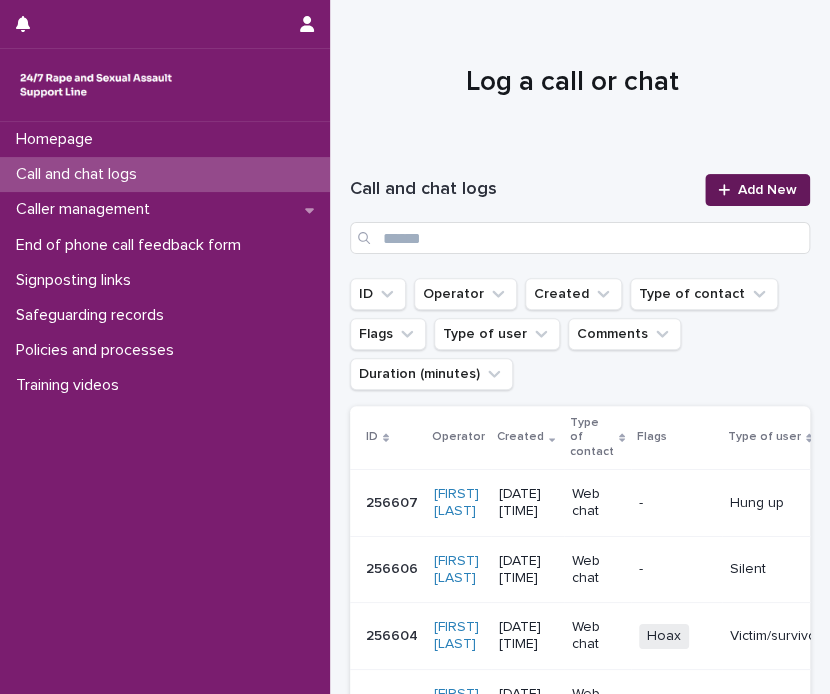 click on "Add New" at bounding box center (767, 190) 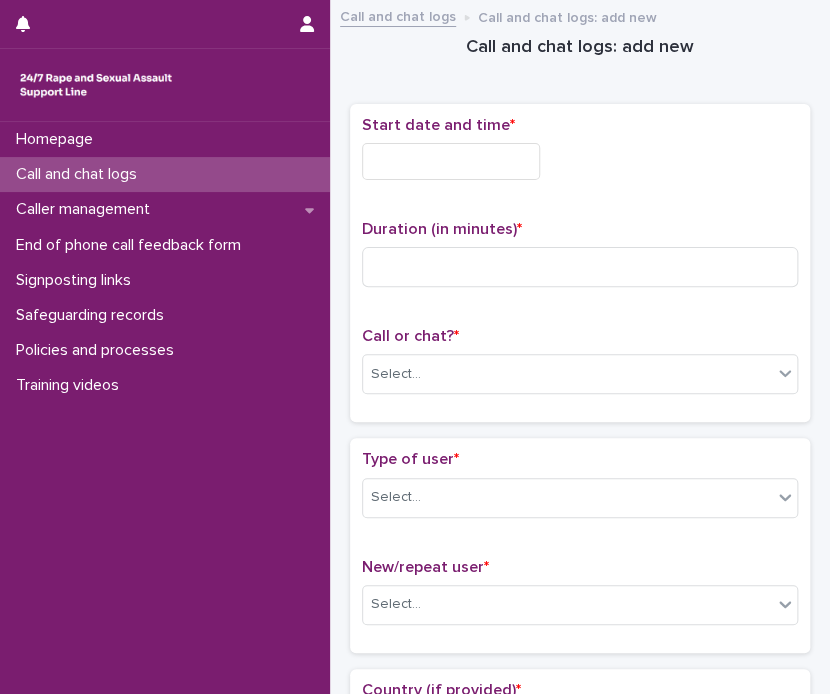 click at bounding box center (451, 161) 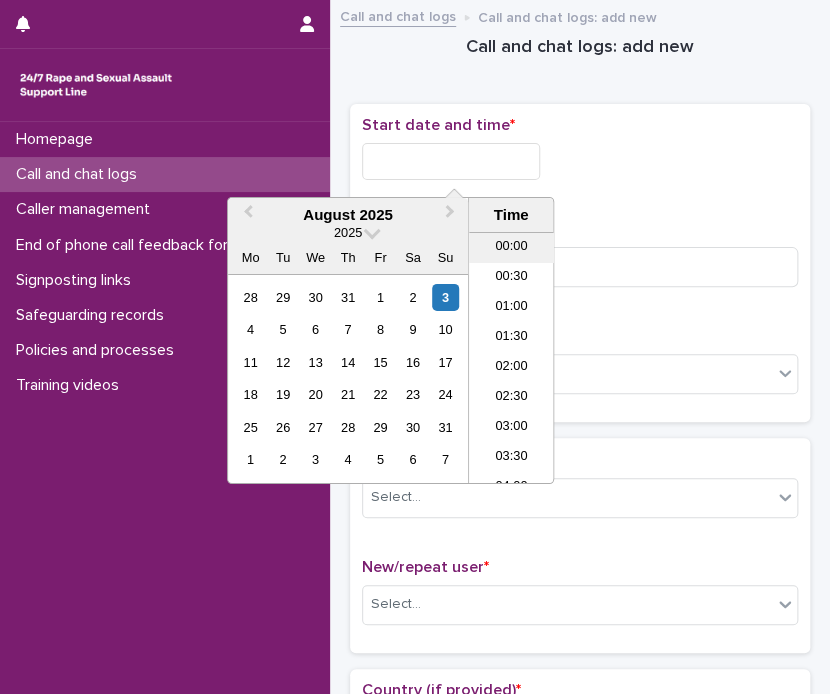 click on "00:00" at bounding box center [511, 248] 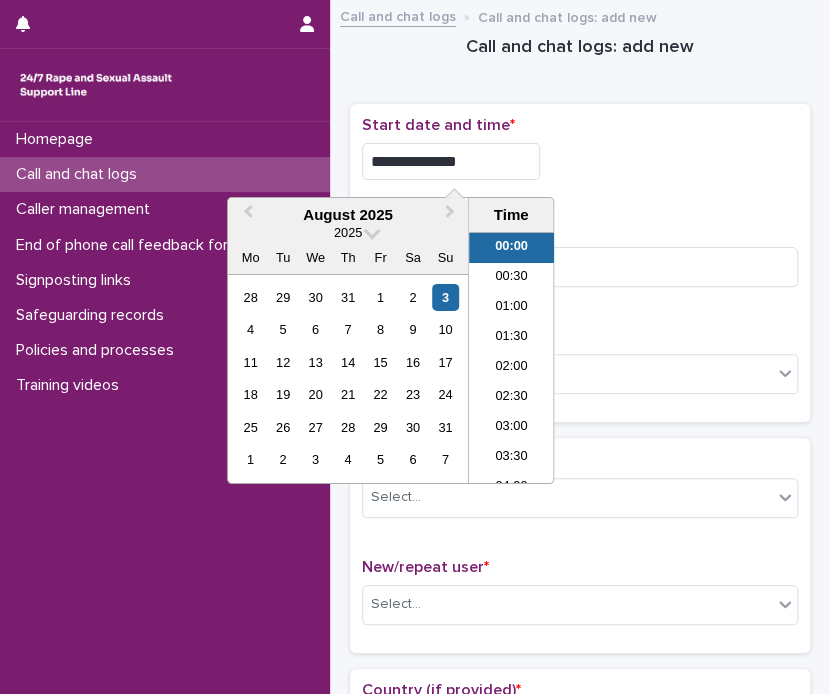click on "**********" at bounding box center (451, 161) 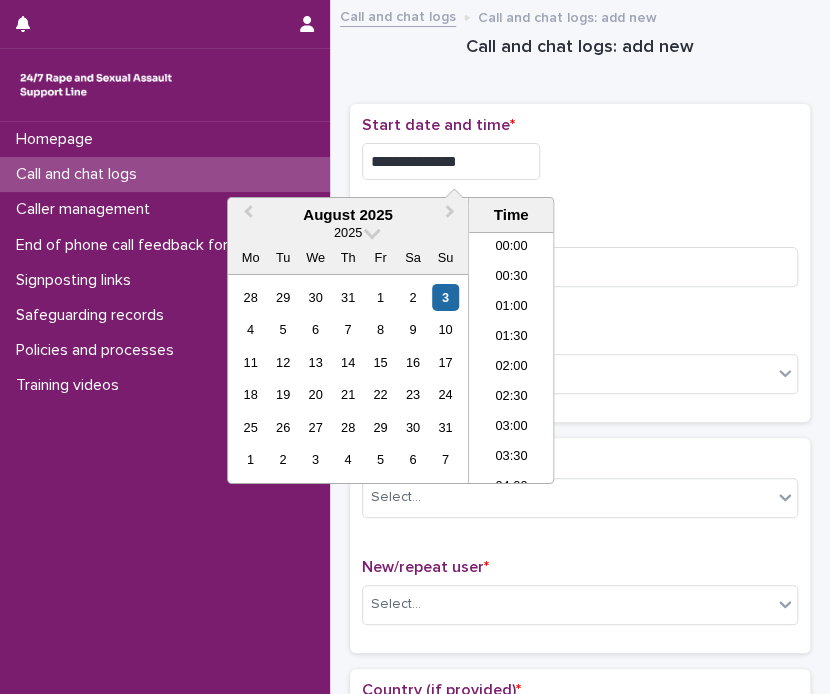 type on "**********" 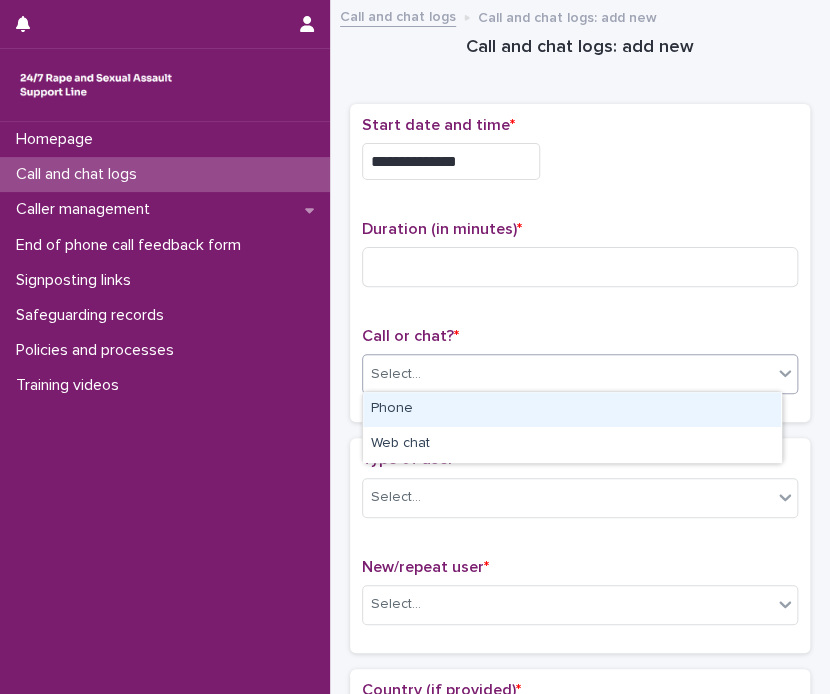 drag, startPoint x: 558, startPoint y: 157, endPoint x: 424, endPoint y: 368, distance: 249.954 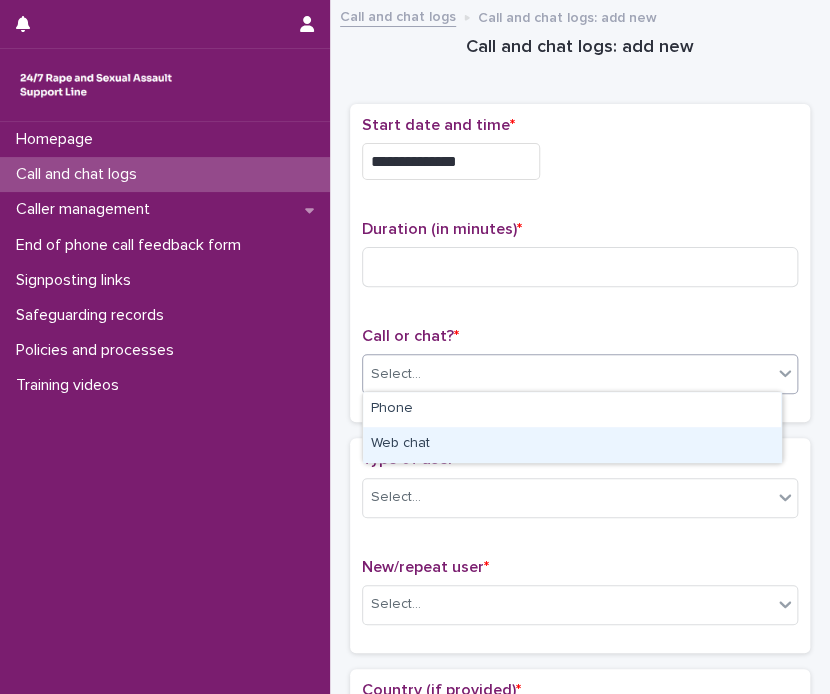 click on "Web chat" at bounding box center [572, 444] 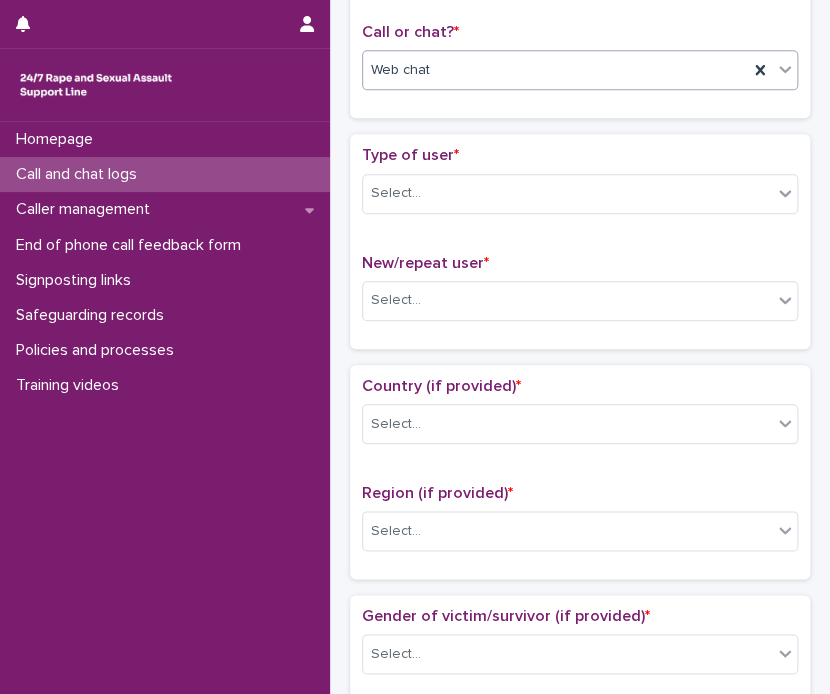 scroll, scrollTop: 333, scrollLeft: 0, axis: vertical 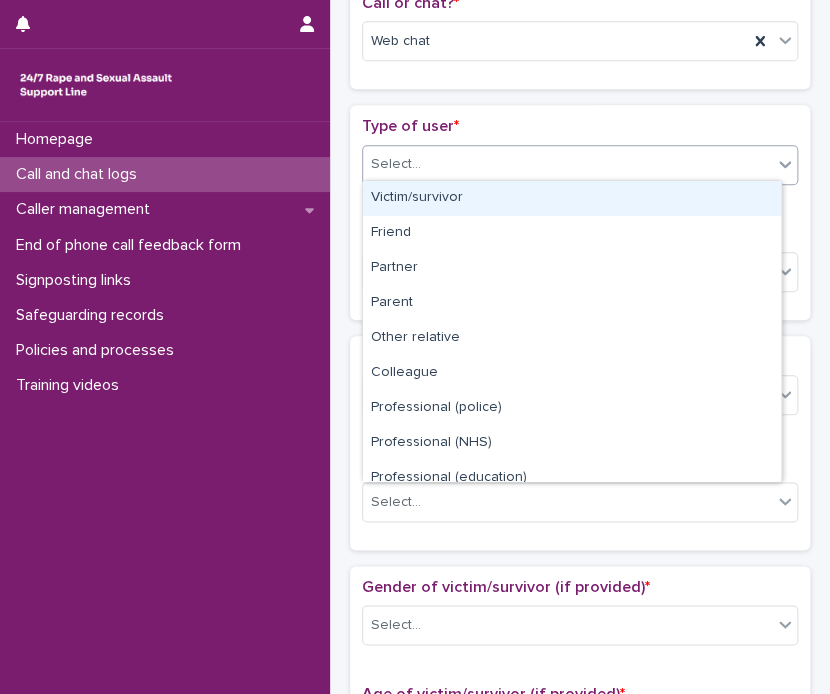 click on "Select..." at bounding box center (567, 164) 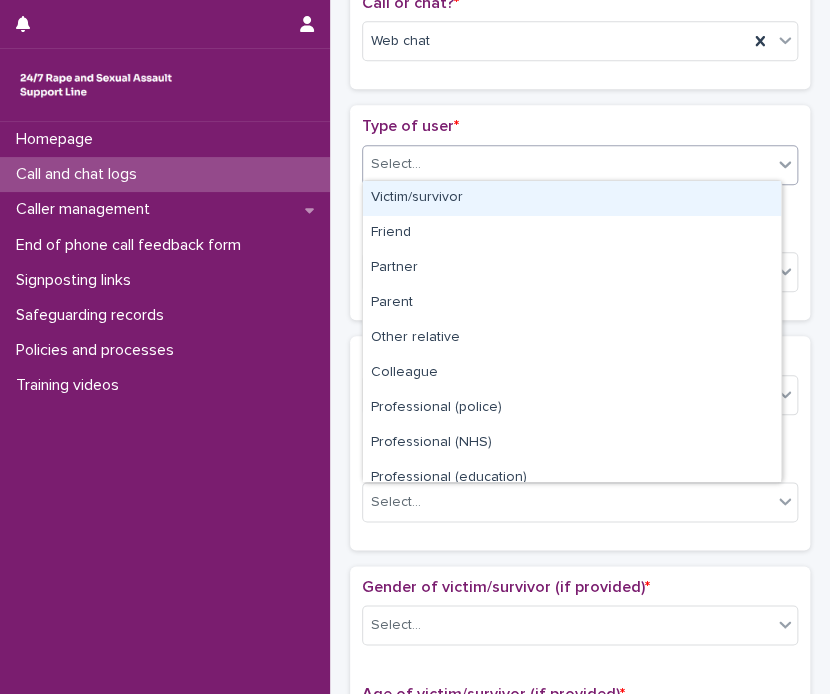 click on "Type of user *" at bounding box center (580, 126) 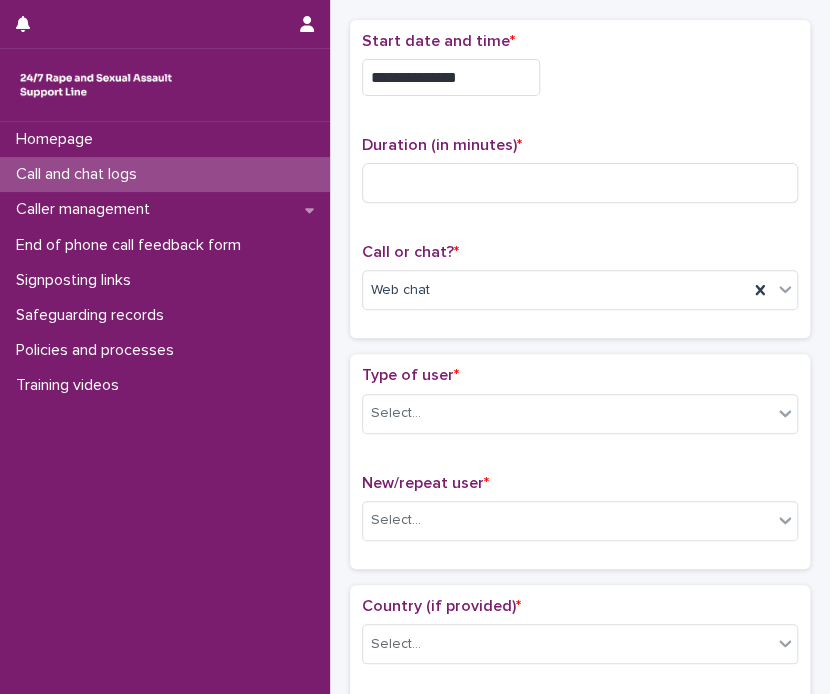 scroll, scrollTop: 82, scrollLeft: 0, axis: vertical 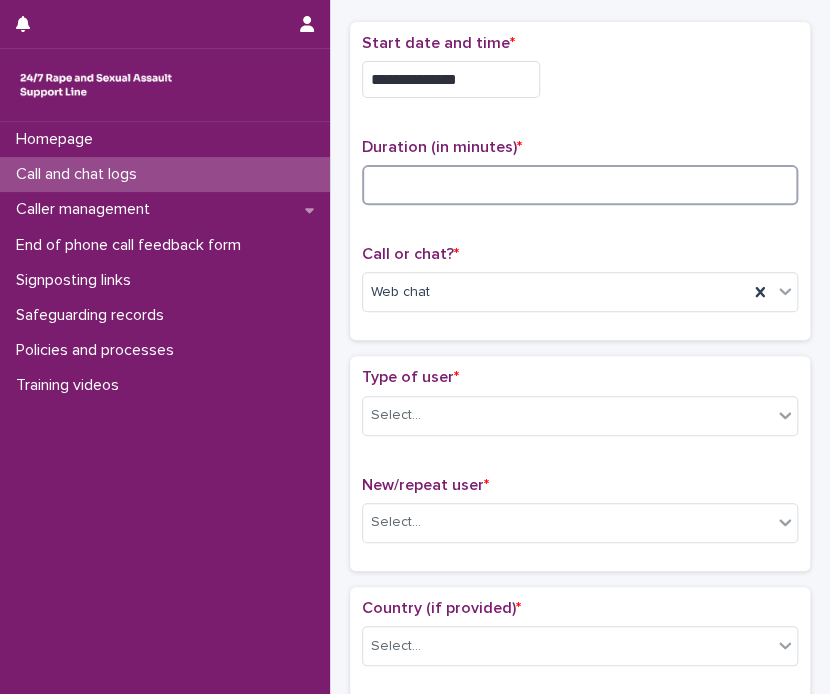 click at bounding box center [580, 185] 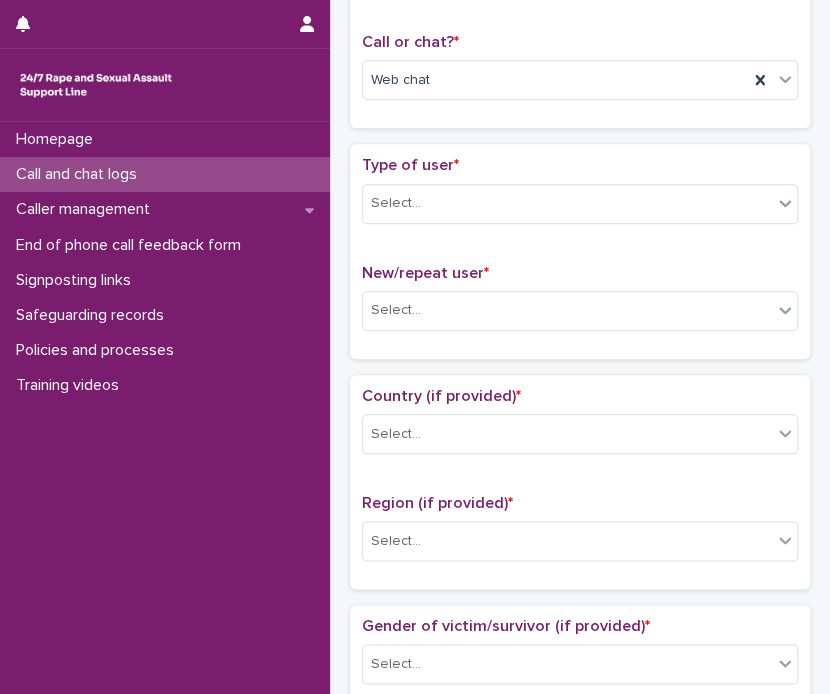 scroll, scrollTop: 348, scrollLeft: 0, axis: vertical 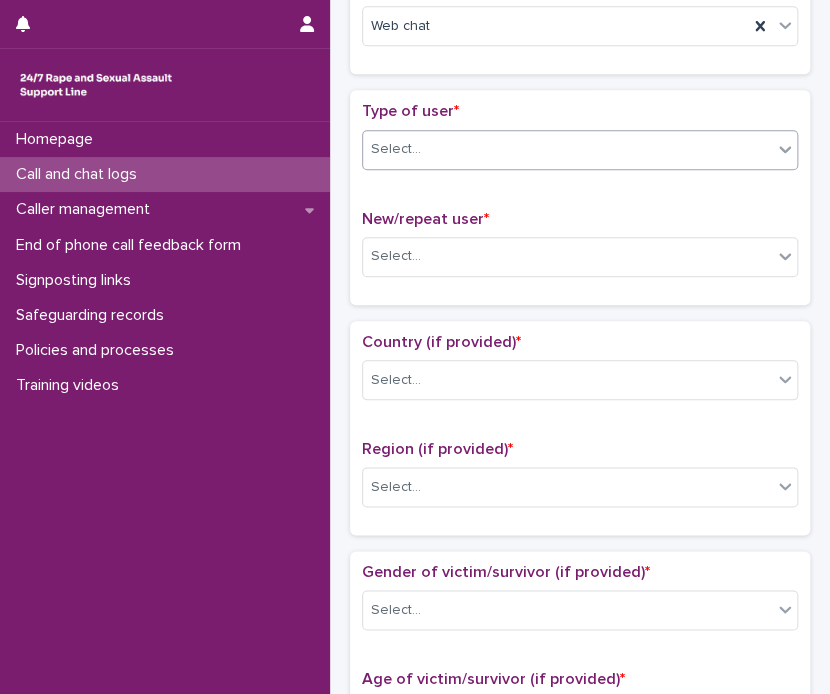 type on "*" 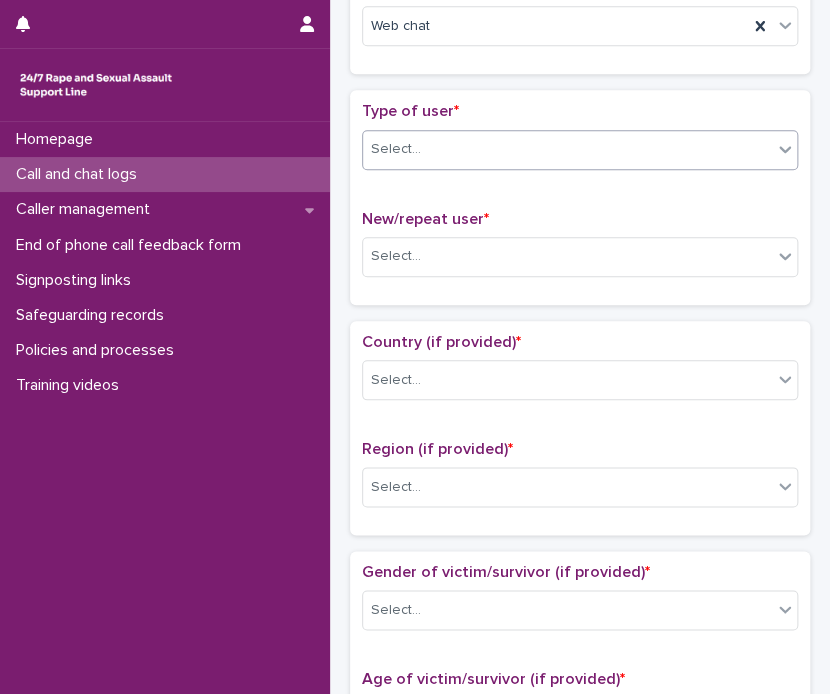 click on "Select..." at bounding box center [567, 149] 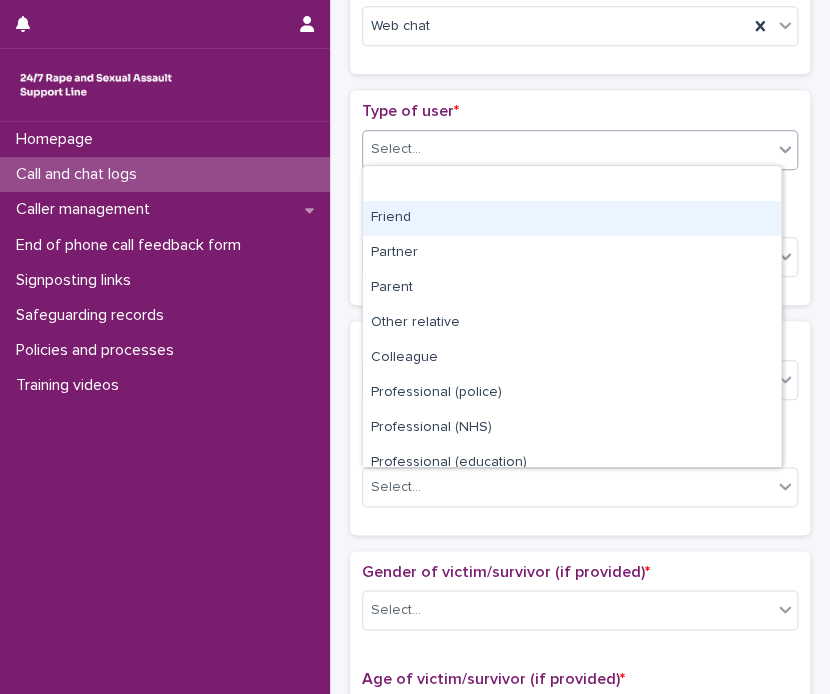 scroll, scrollTop: 224, scrollLeft: 0, axis: vertical 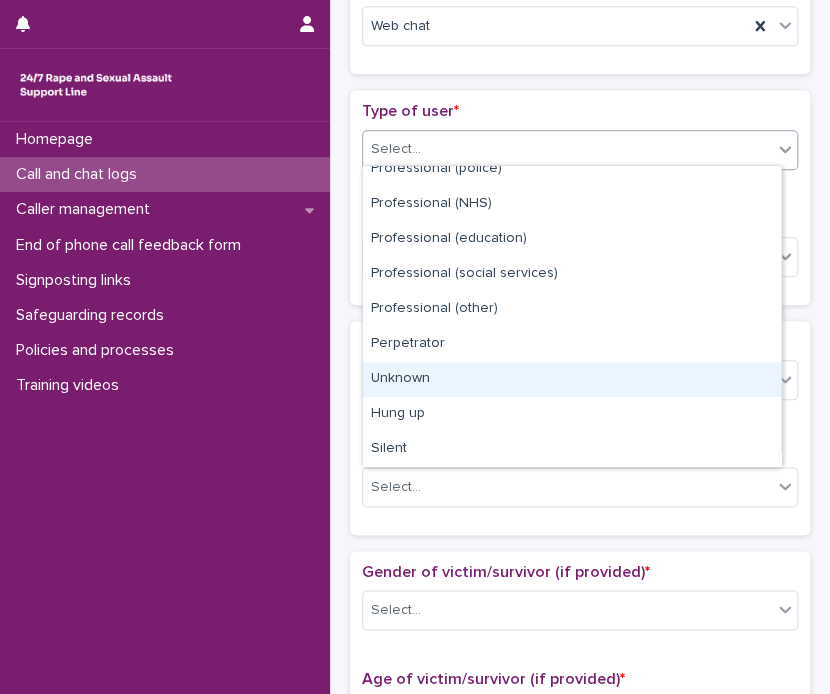 click on "Unknown" at bounding box center [572, 379] 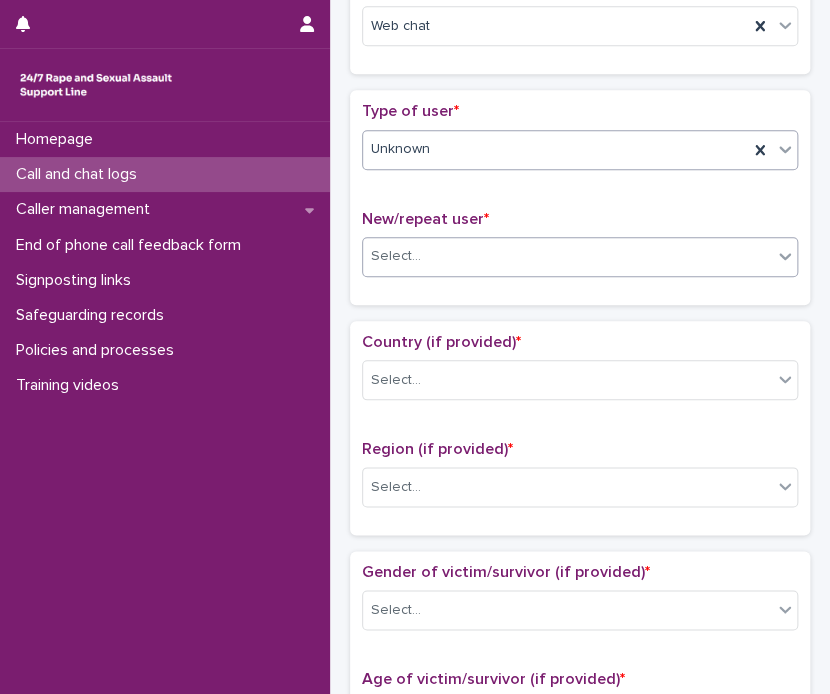 click on "Select..." at bounding box center [567, 256] 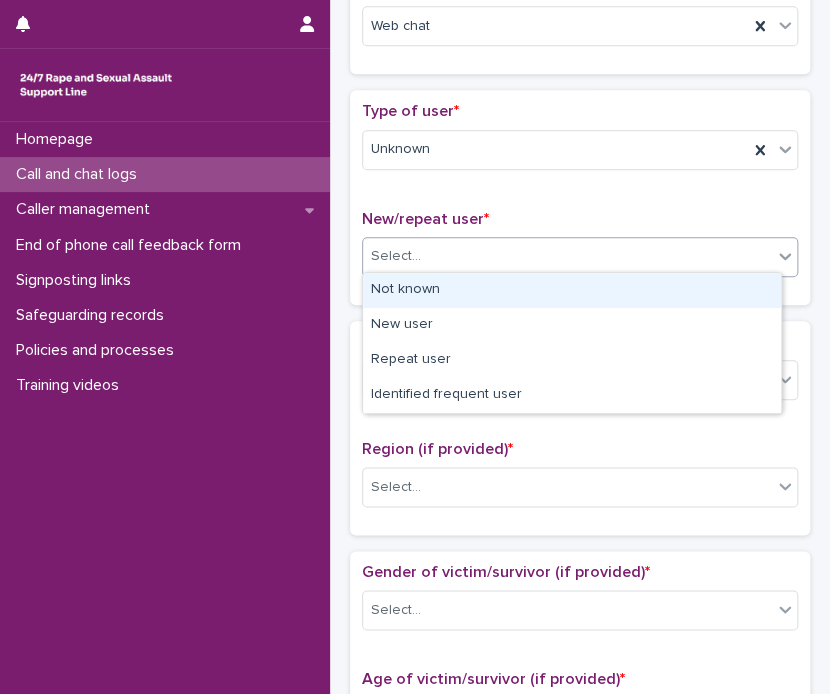 click on "Not known" at bounding box center [572, 290] 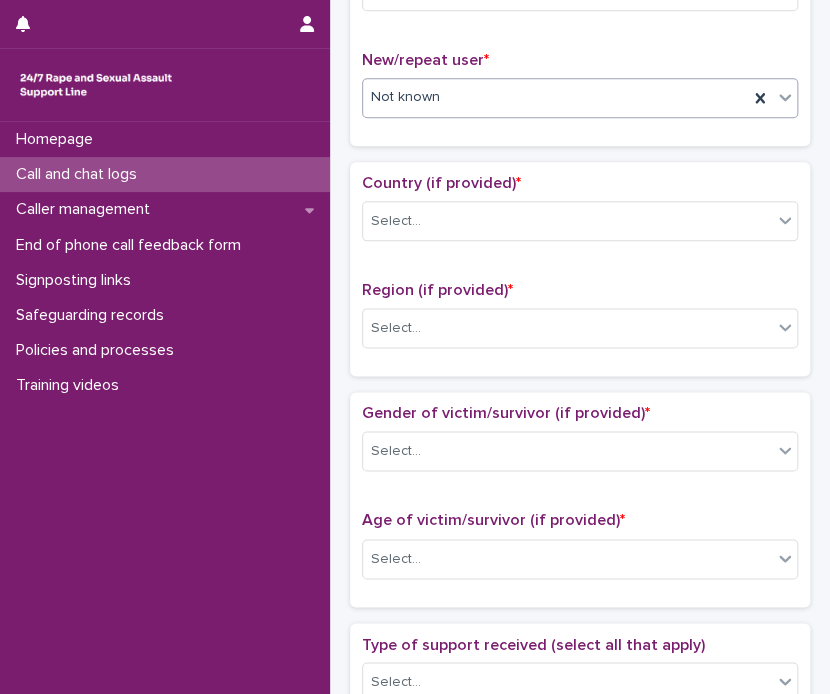 scroll, scrollTop: 548, scrollLeft: 0, axis: vertical 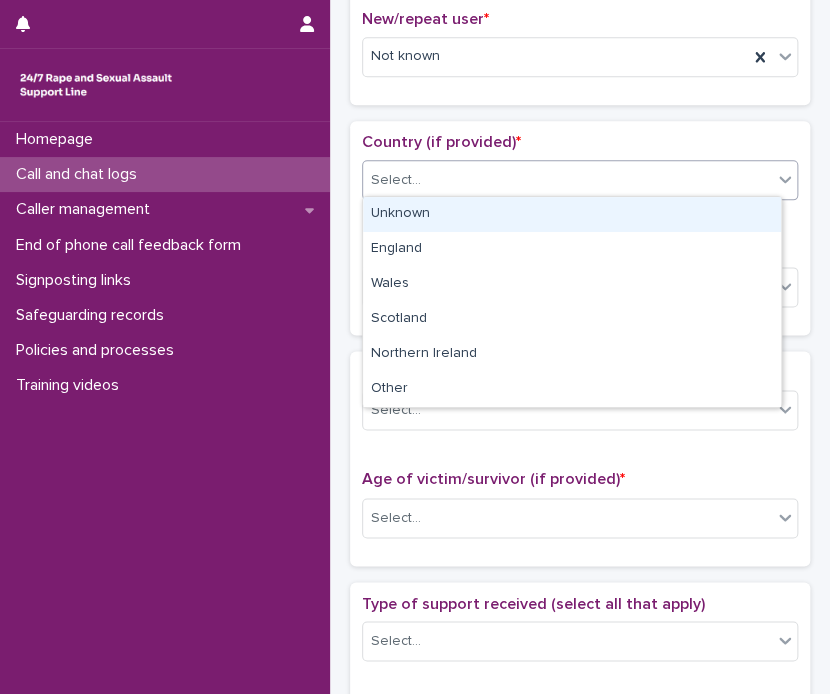 click on "Select..." at bounding box center (567, 180) 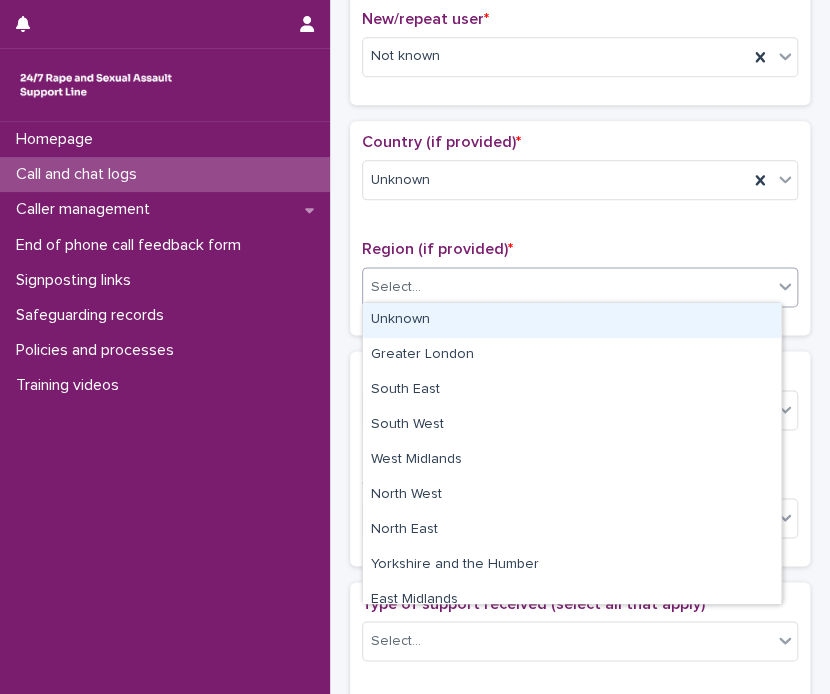 click on "Select..." at bounding box center [567, 287] 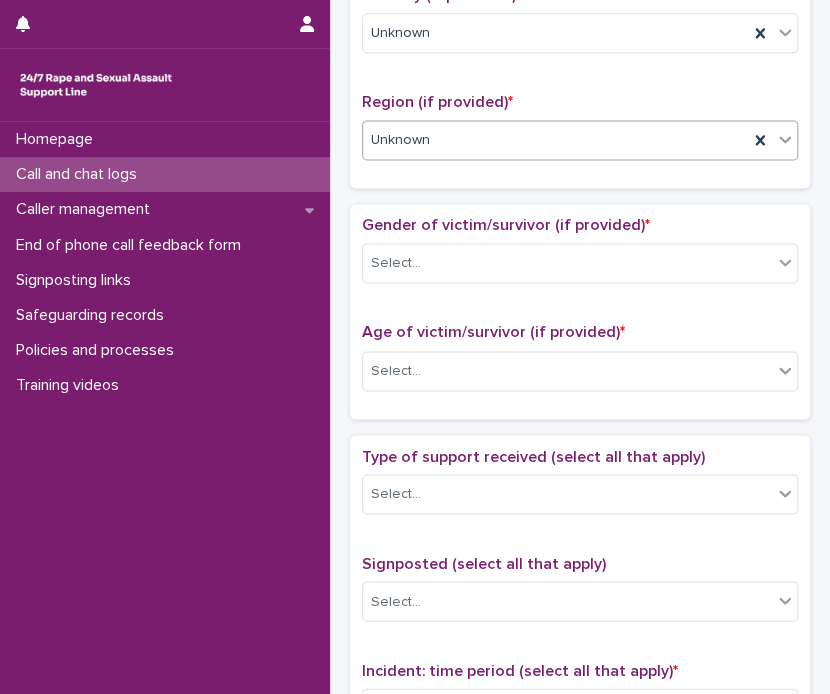 scroll, scrollTop: 797, scrollLeft: 0, axis: vertical 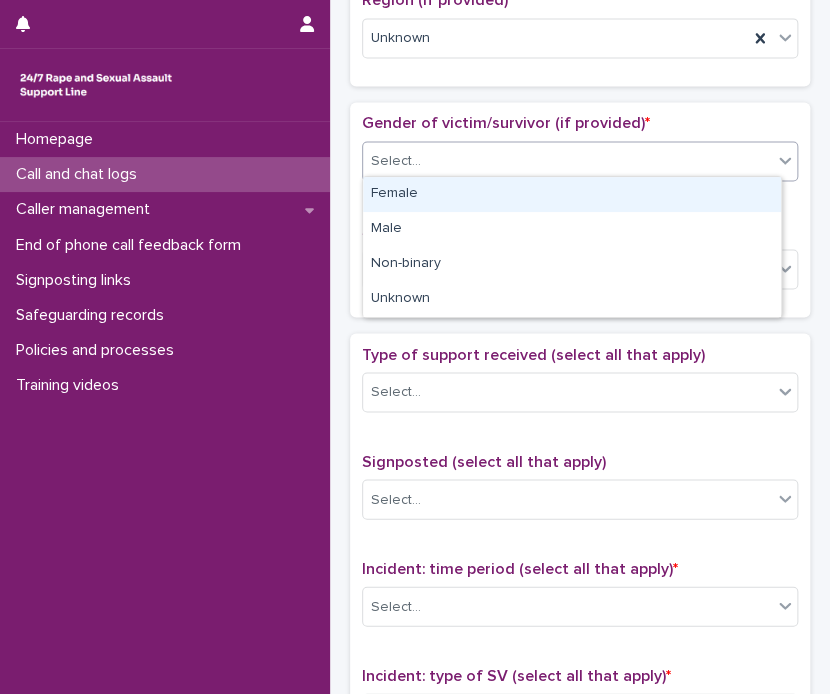 click on "Select..." at bounding box center [567, 161] 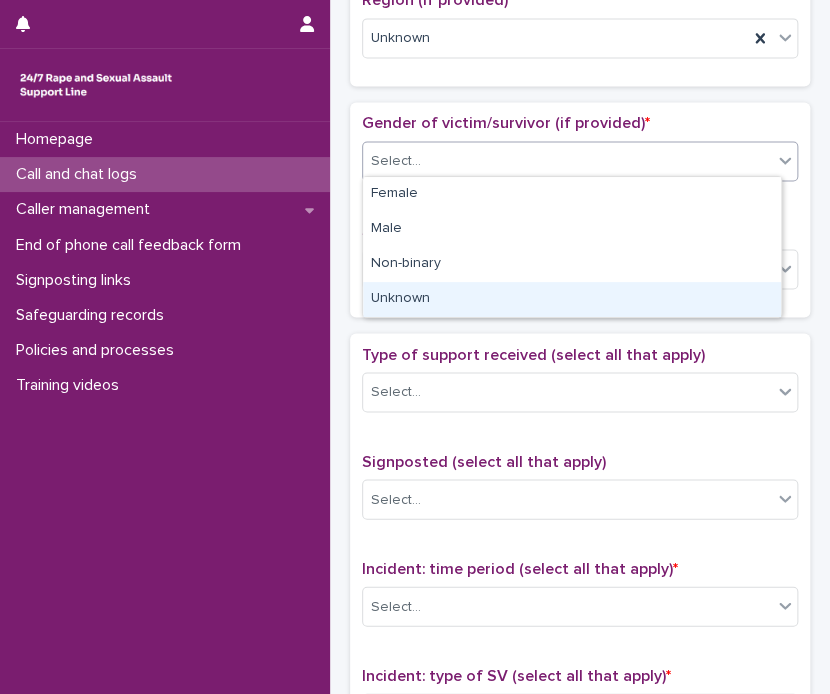 click on "Unknown" at bounding box center (572, 299) 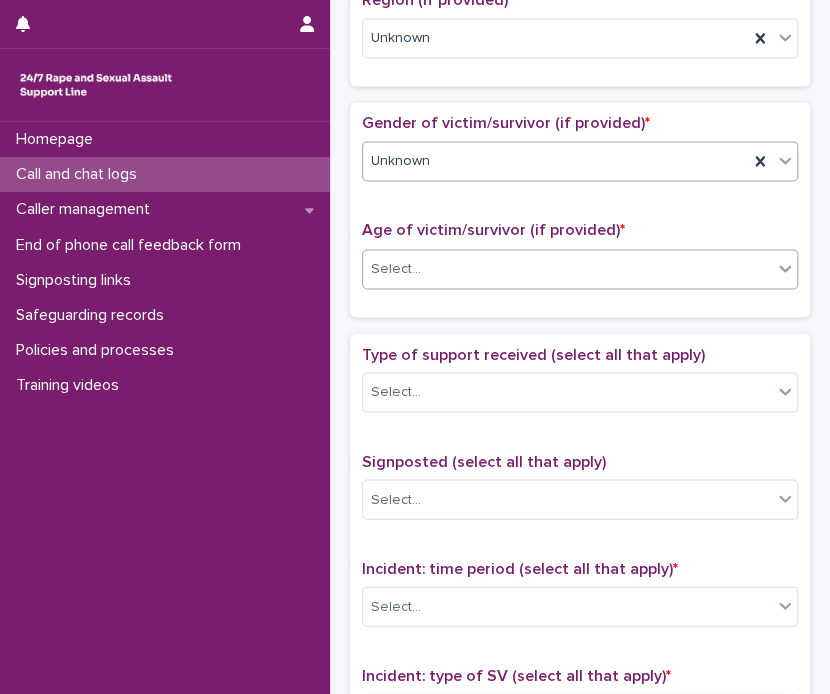 click on "Select..." at bounding box center [567, 268] 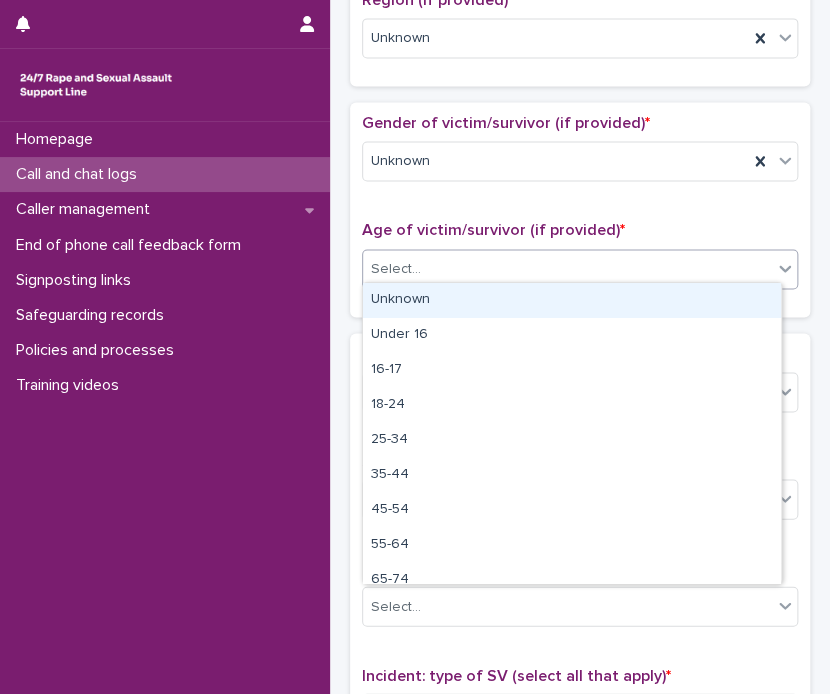 click on "Unknown" at bounding box center (572, 300) 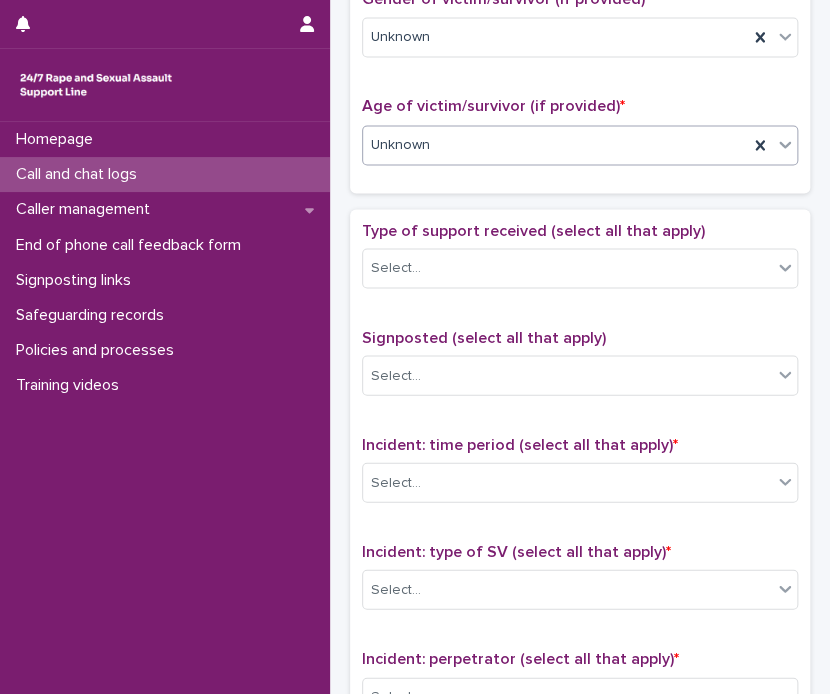 scroll, scrollTop: 956, scrollLeft: 0, axis: vertical 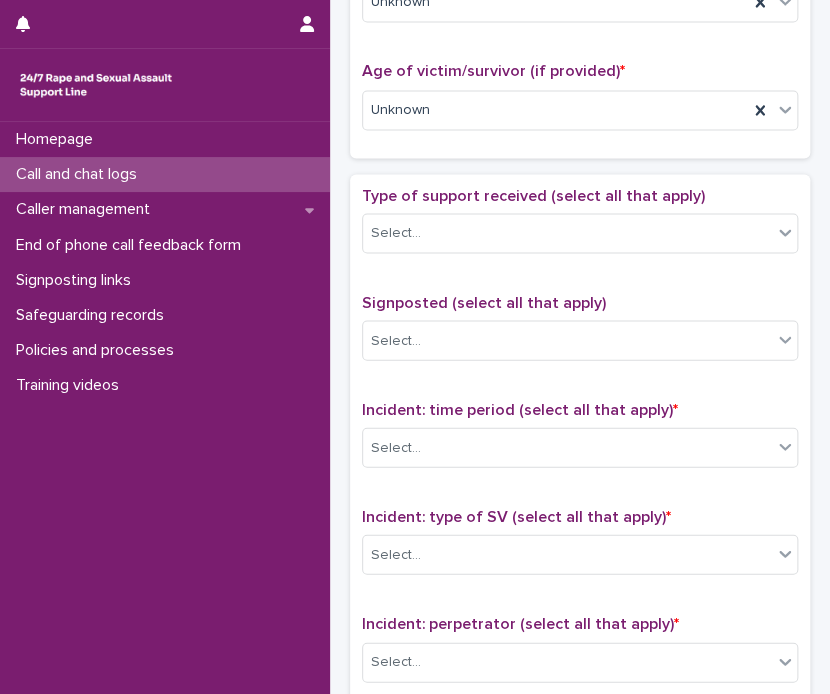 click on "Type of support received (select all that apply) Select..." at bounding box center (580, 227) 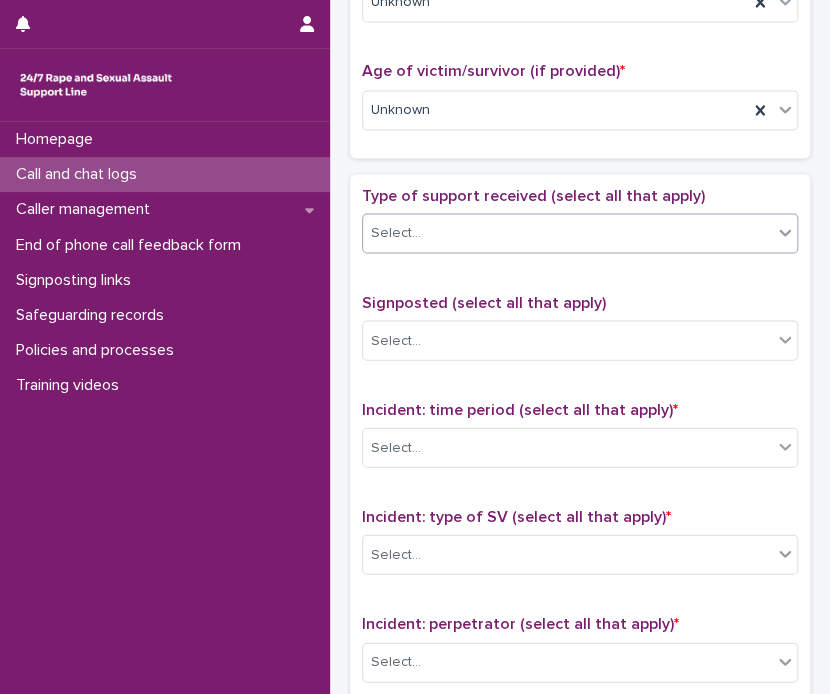 click on "Select..." at bounding box center [567, 232] 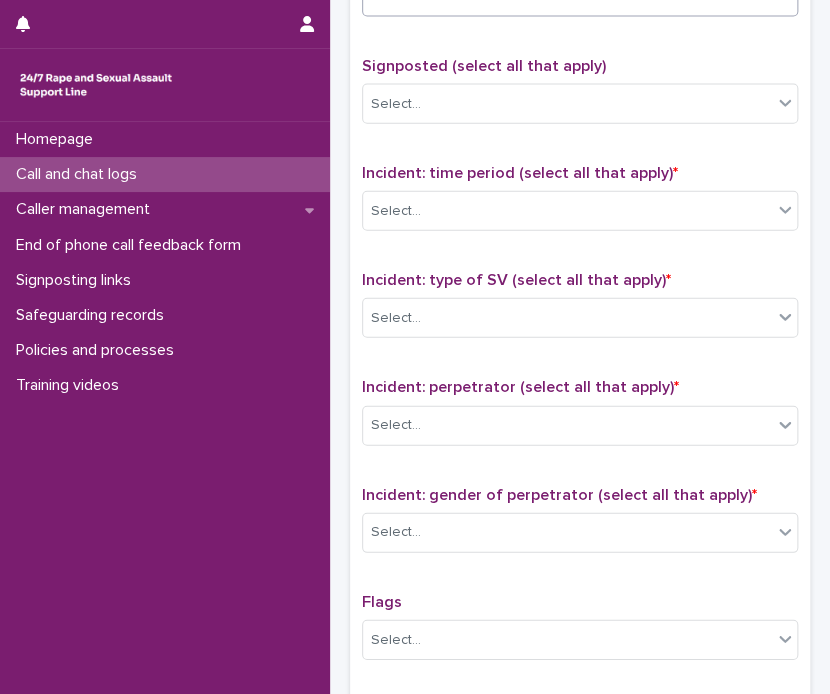 scroll, scrollTop: 1196, scrollLeft: 0, axis: vertical 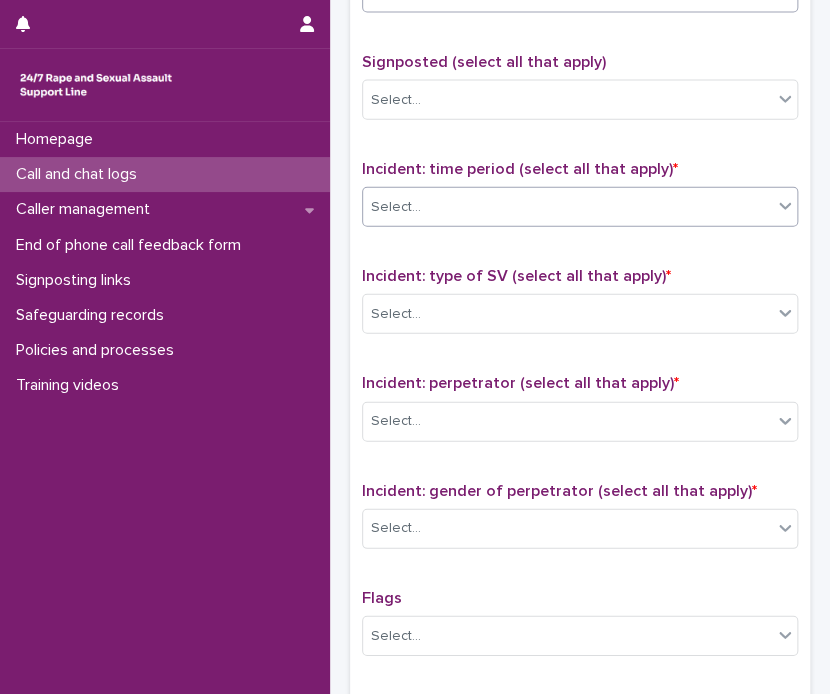 click on "Select..." at bounding box center (567, 207) 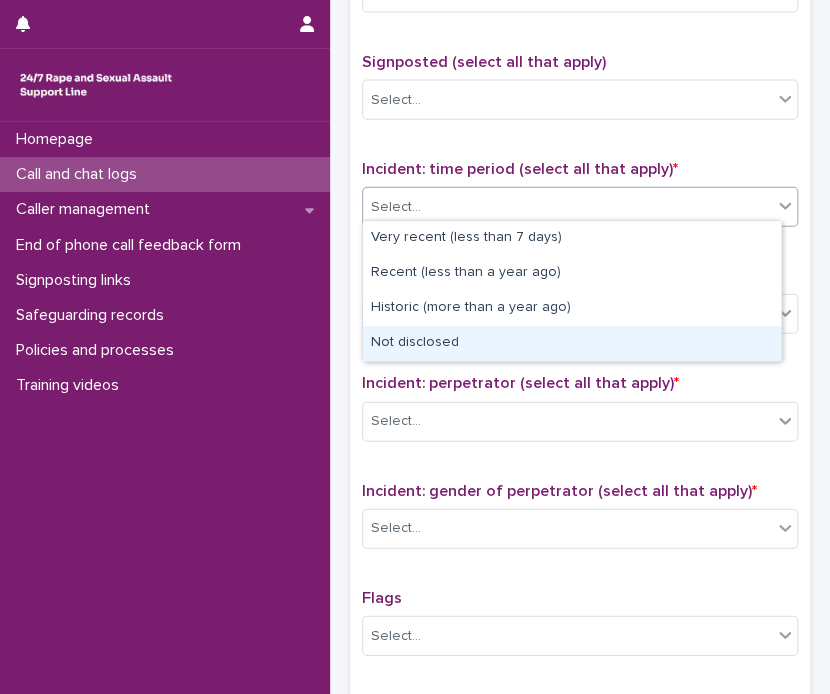 click on "Not disclosed" at bounding box center (572, 343) 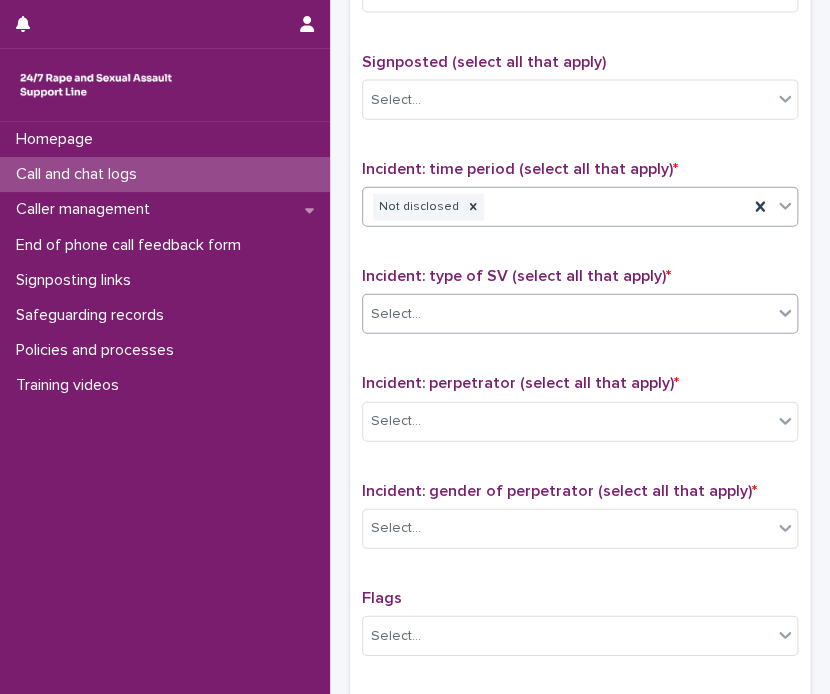 click on "Select..." at bounding box center (567, 314) 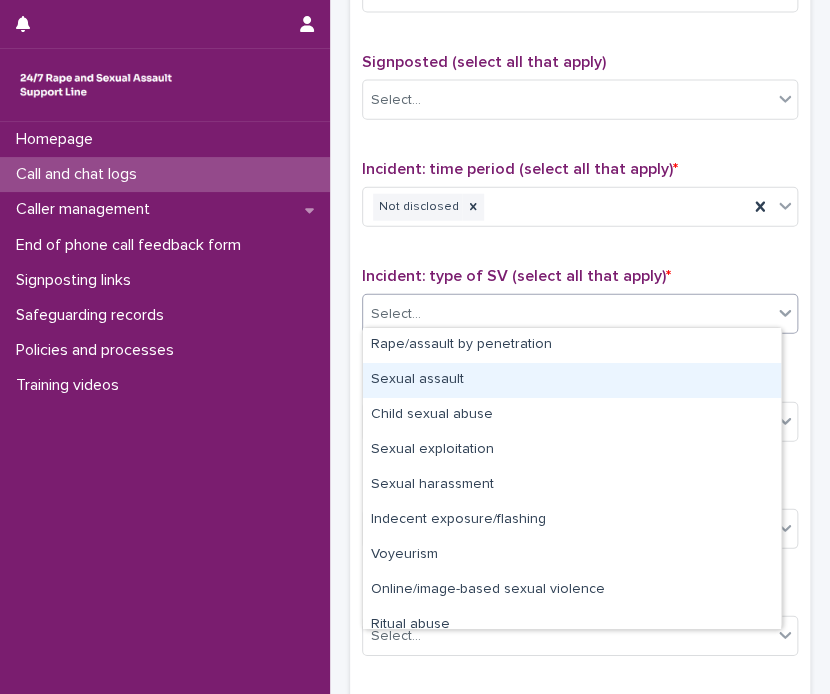 scroll, scrollTop: 50, scrollLeft: 0, axis: vertical 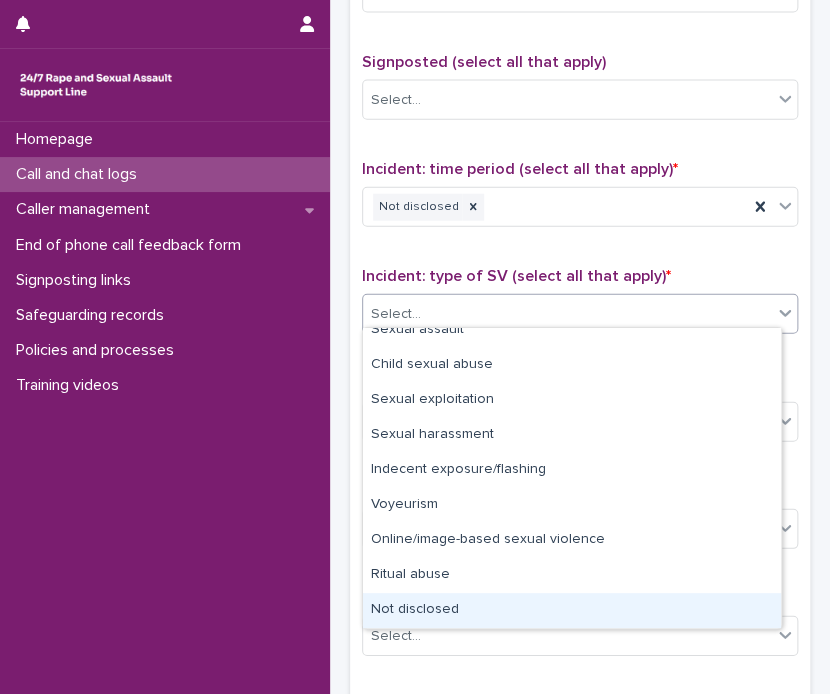 click on "Not disclosed" at bounding box center (572, 610) 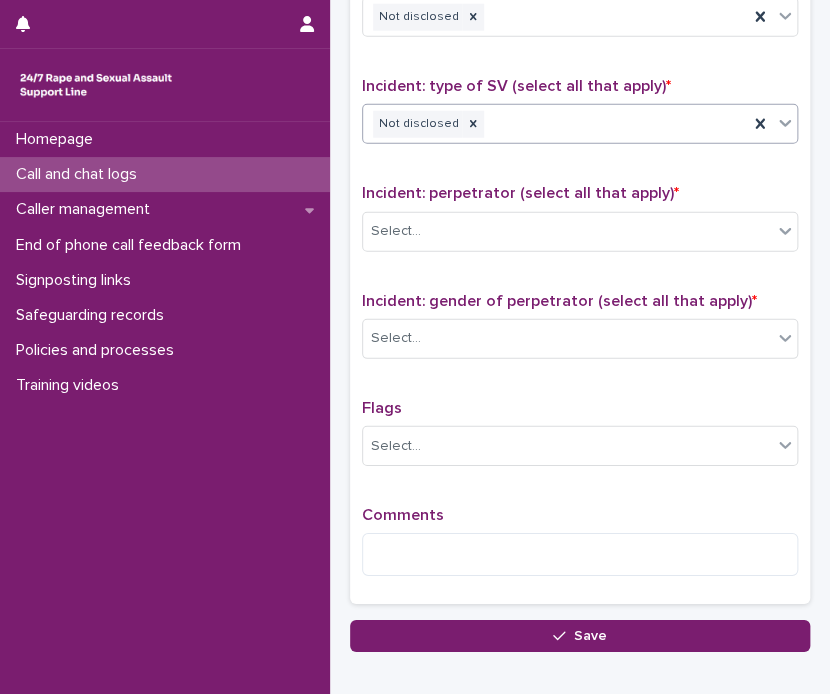 scroll, scrollTop: 1405, scrollLeft: 0, axis: vertical 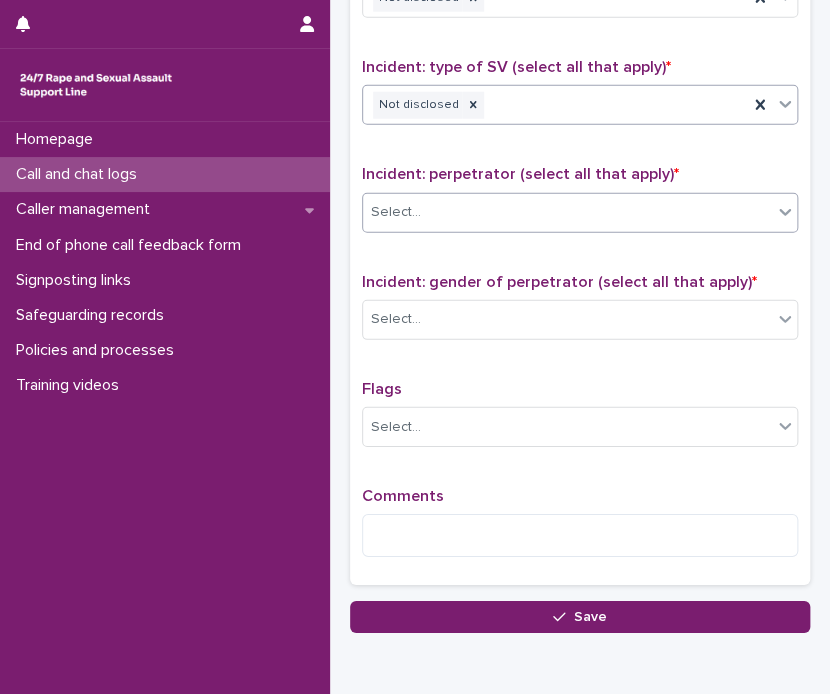 click on "Select..." at bounding box center [567, 212] 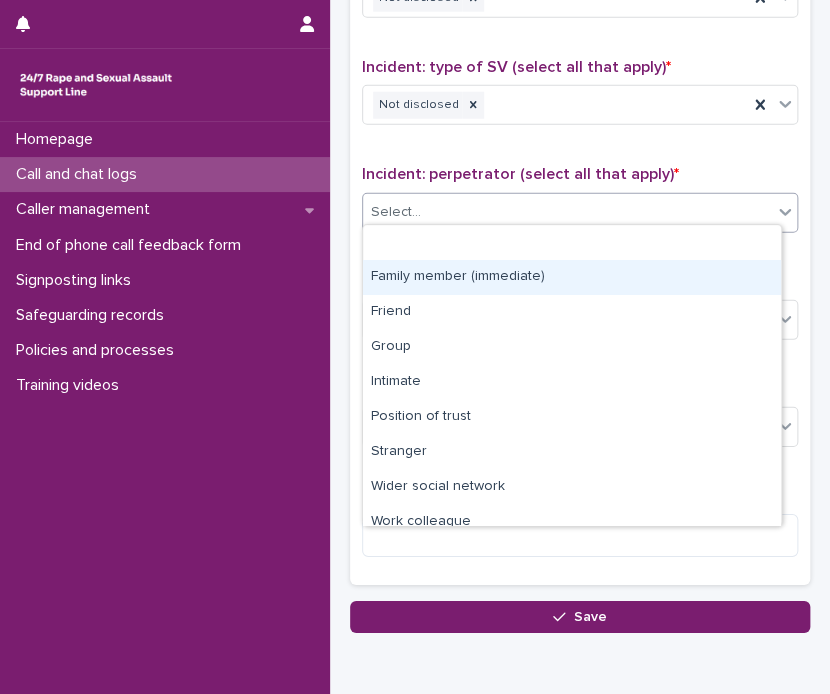 scroll, scrollTop: 84, scrollLeft: 0, axis: vertical 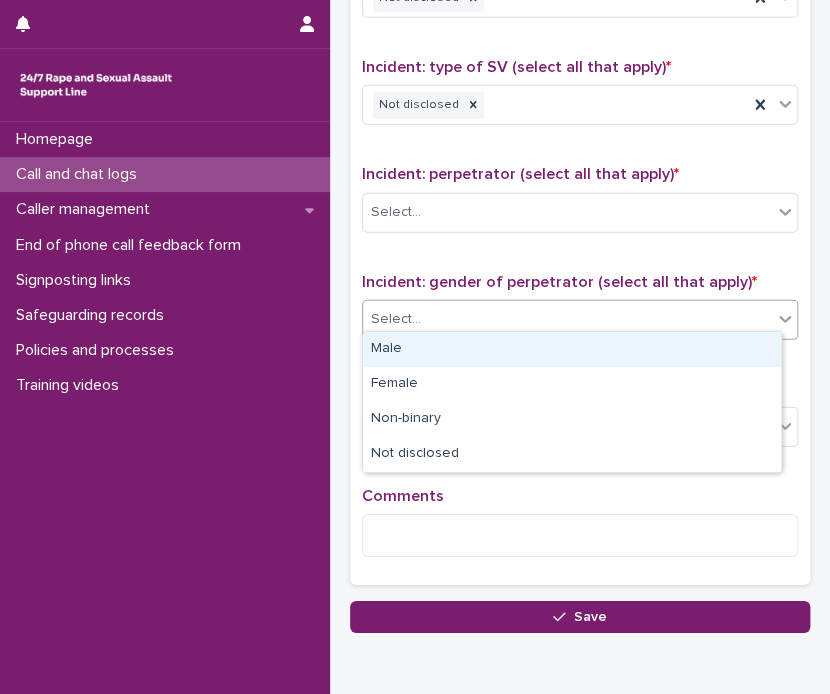 click on "Select..." at bounding box center [567, 319] 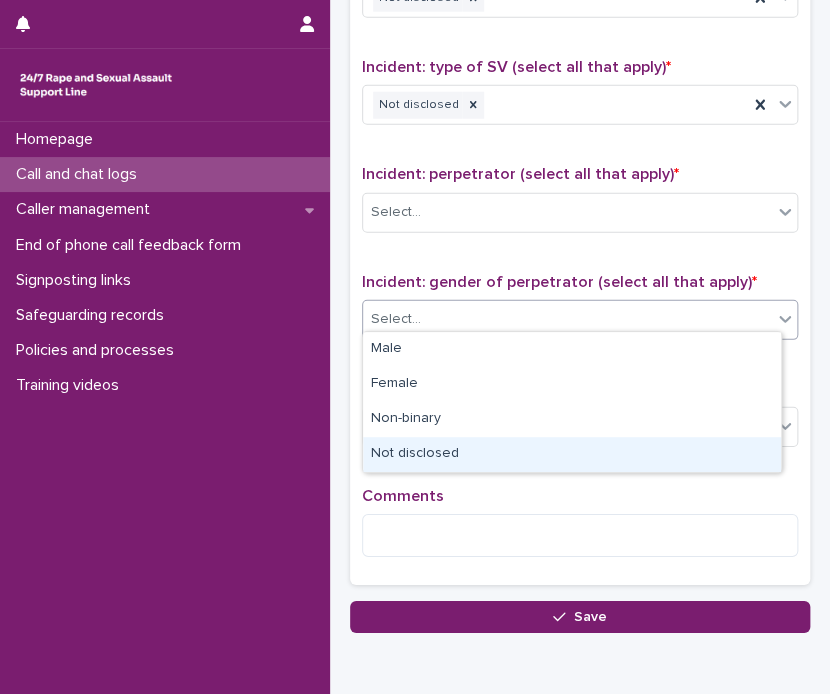 click on "Not disclosed" at bounding box center (572, 454) 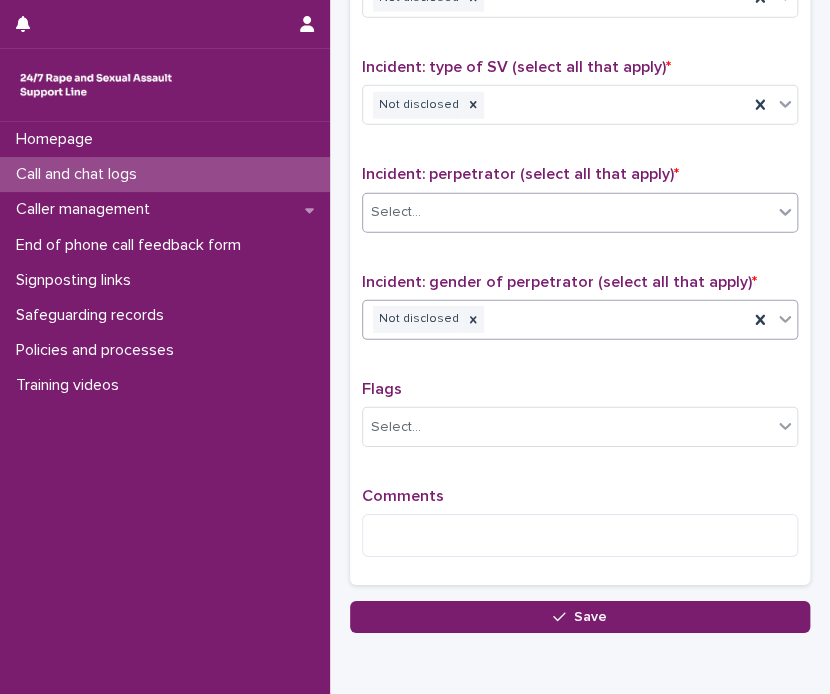 click on "Select..." at bounding box center (567, 212) 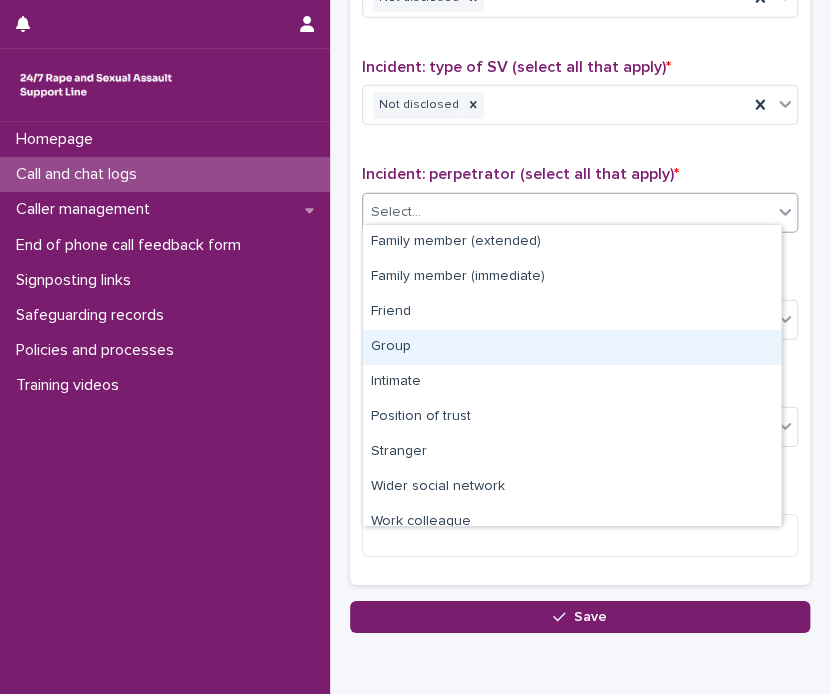 scroll, scrollTop: 84, scrollLeft: 0, axis: vertical 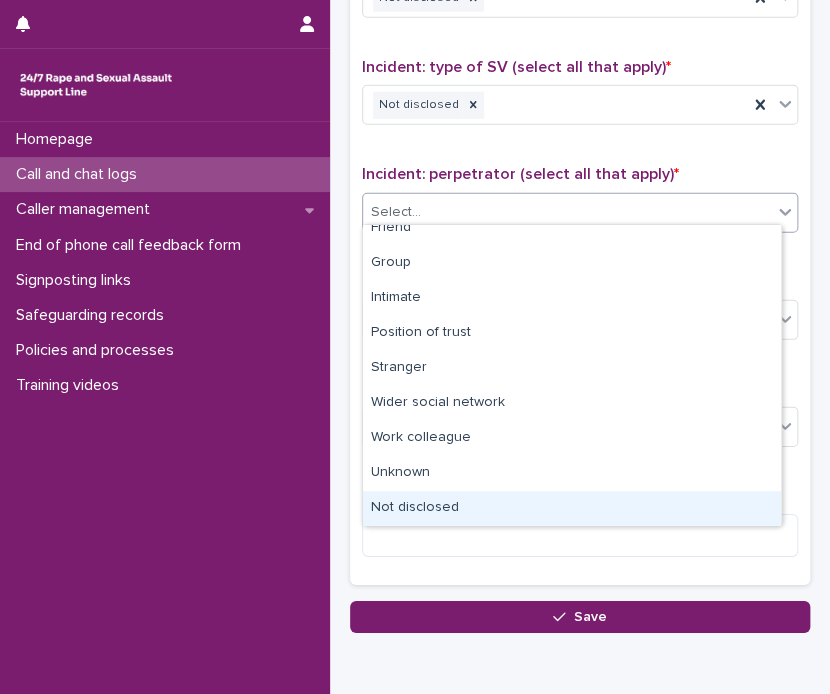 drag, startPoint x: 553, startPoint y: 486, endPoint x: 513, endPoint y: 501, distance: 42.72002 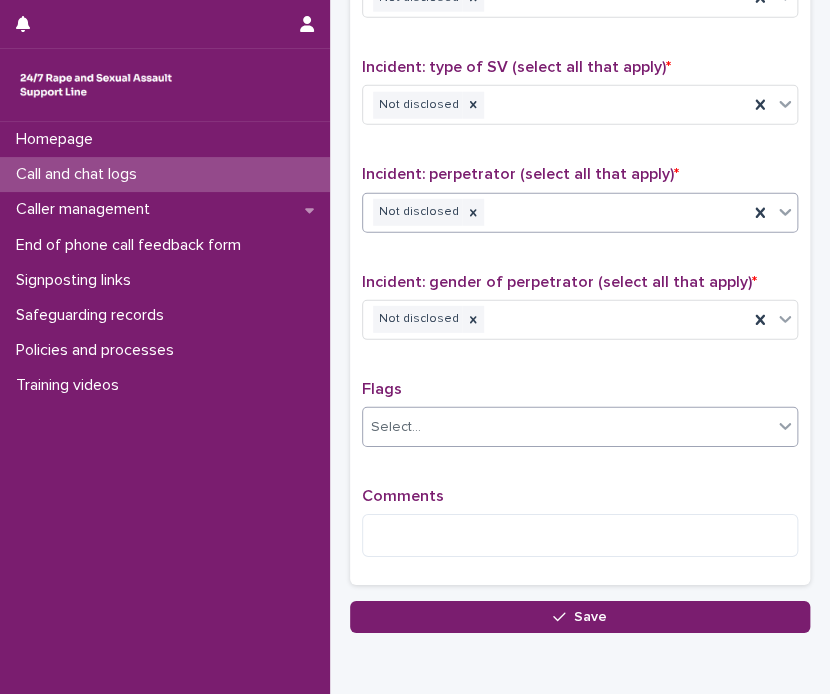 click on "Select..." at bounding box center [567, 427] 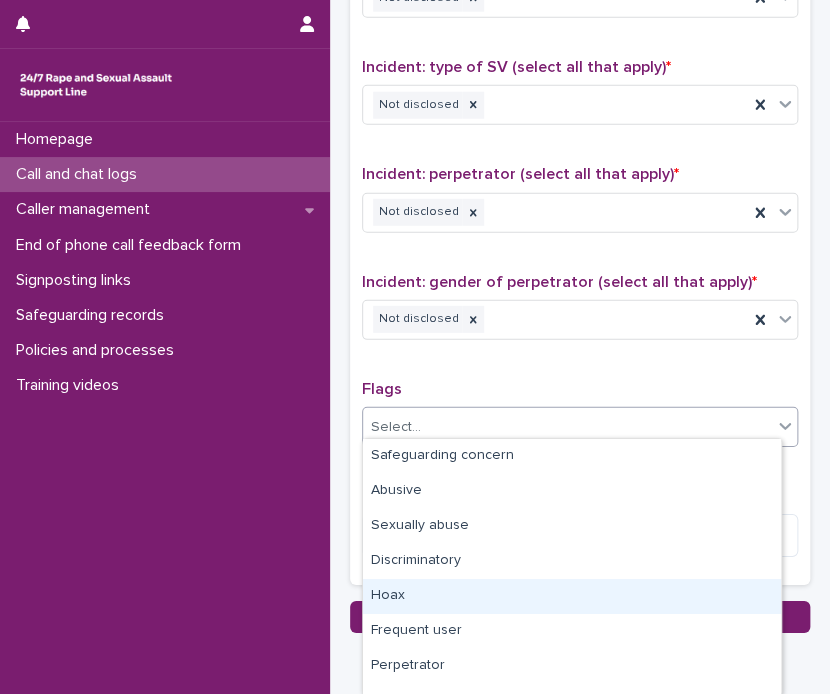 click on "Hoax" at bounding box center (572, 596) 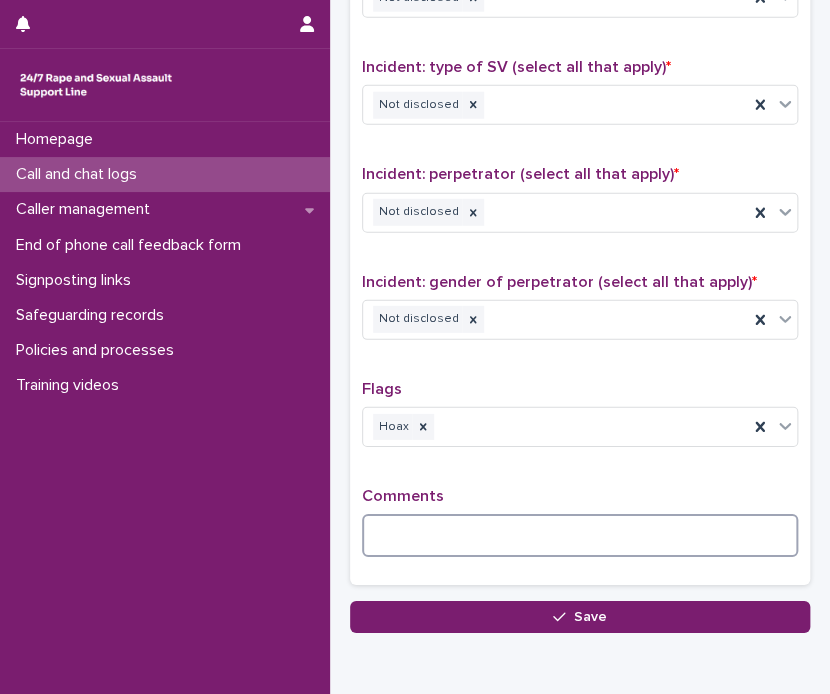 click at bounding box center [580, 535] 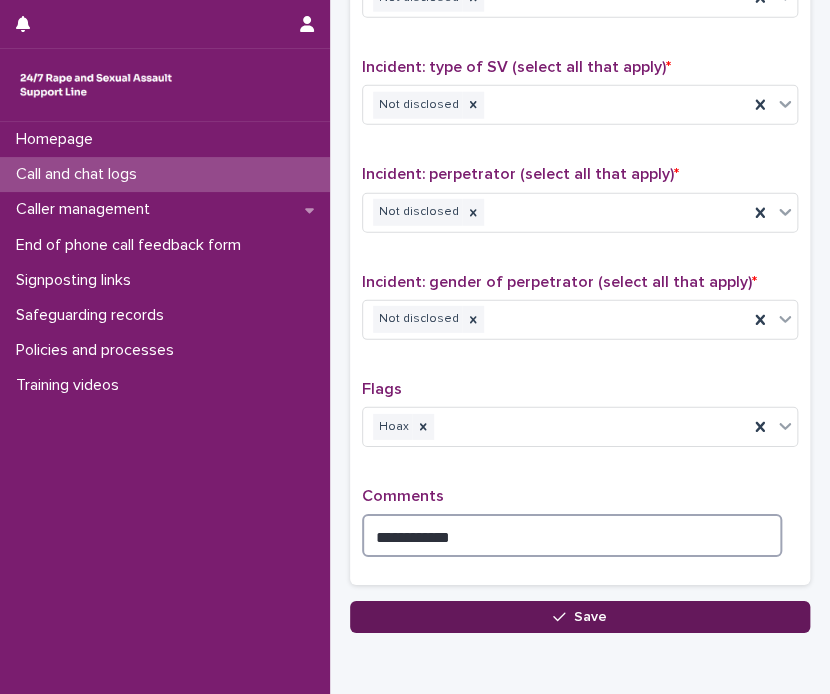 type on "**********" 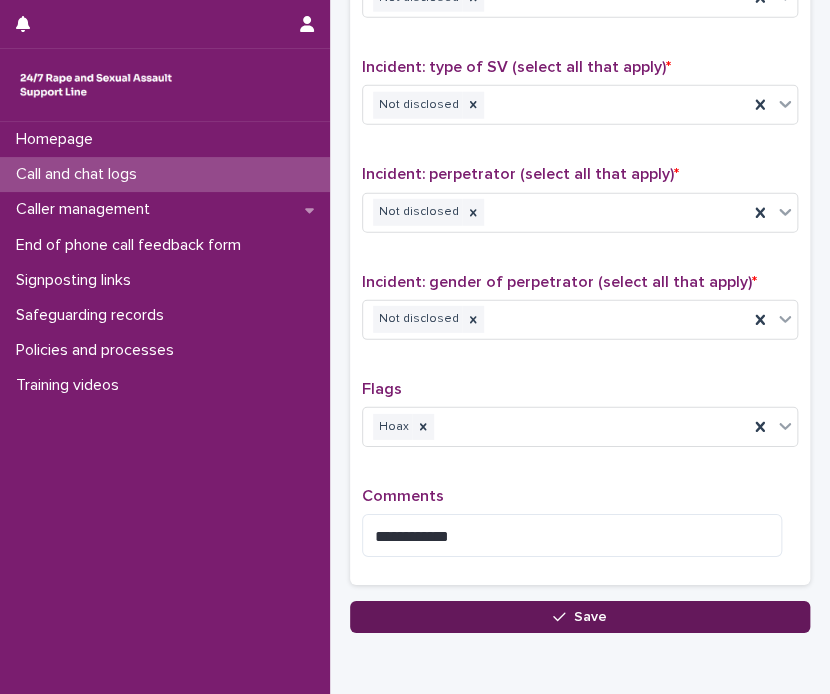 click on "Save" at bounding box center [580, 617] 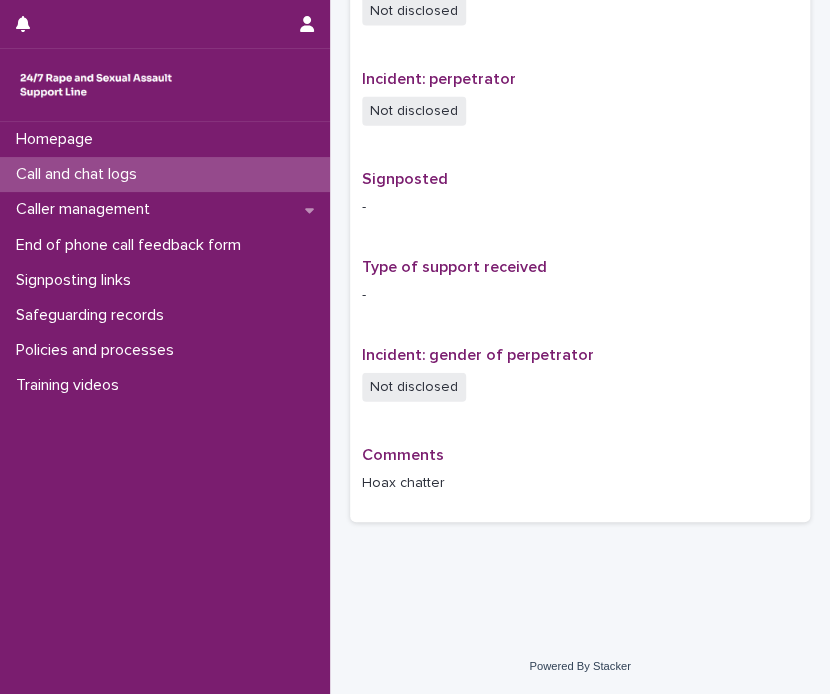 scroll, scrollTop: 0, scrollLeft: 0, axis: both 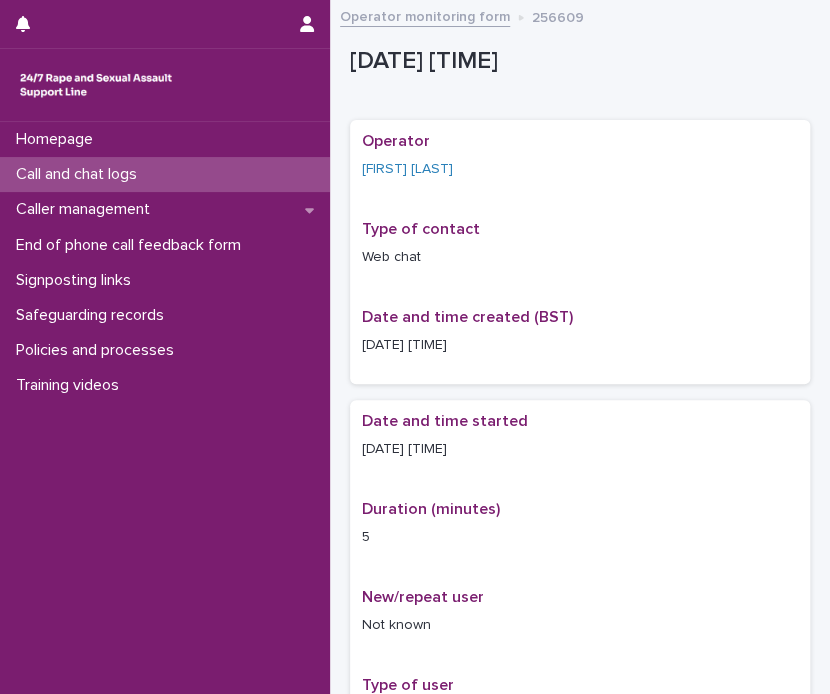 click on "Operator monitoring form" at bounding box center [425, 15] 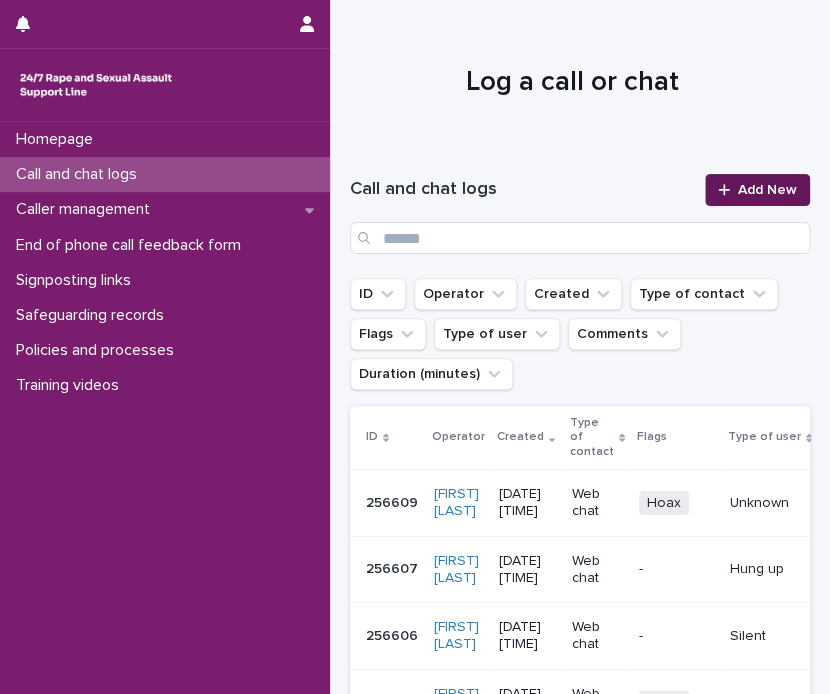 click on "Add New" at bounding box center [767, 190] 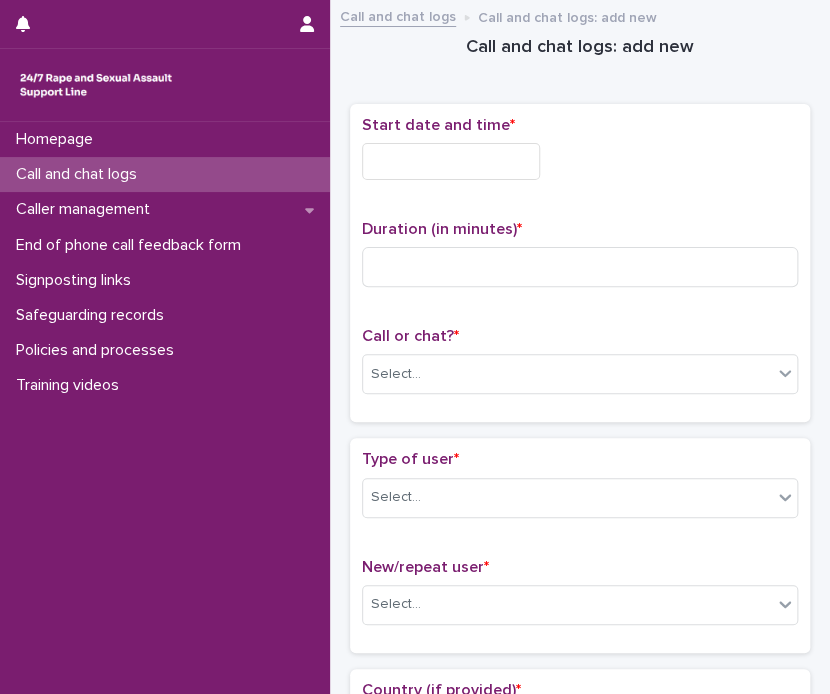click at bounding box center (451, 161) 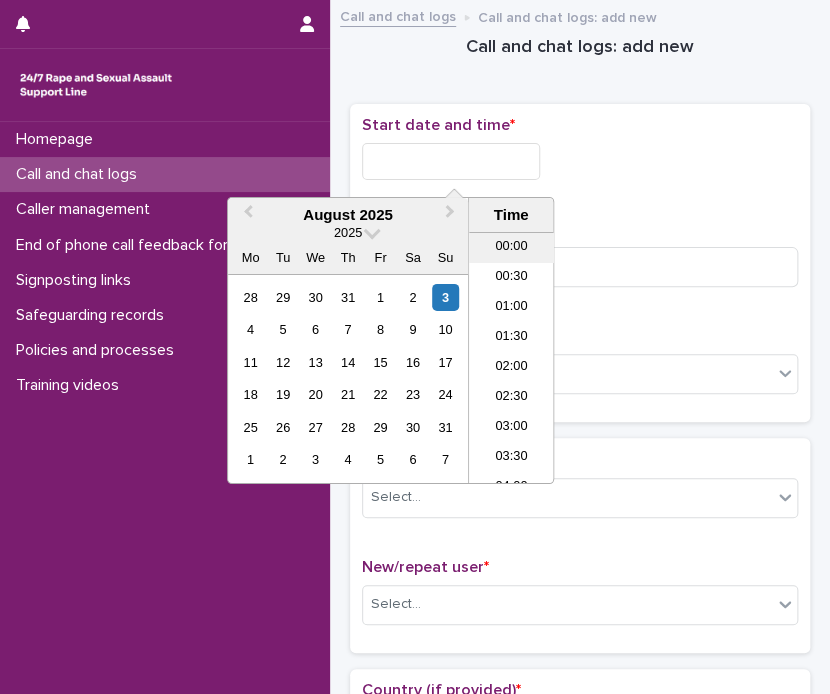click on "00:00" at bounding box center (511, 248) 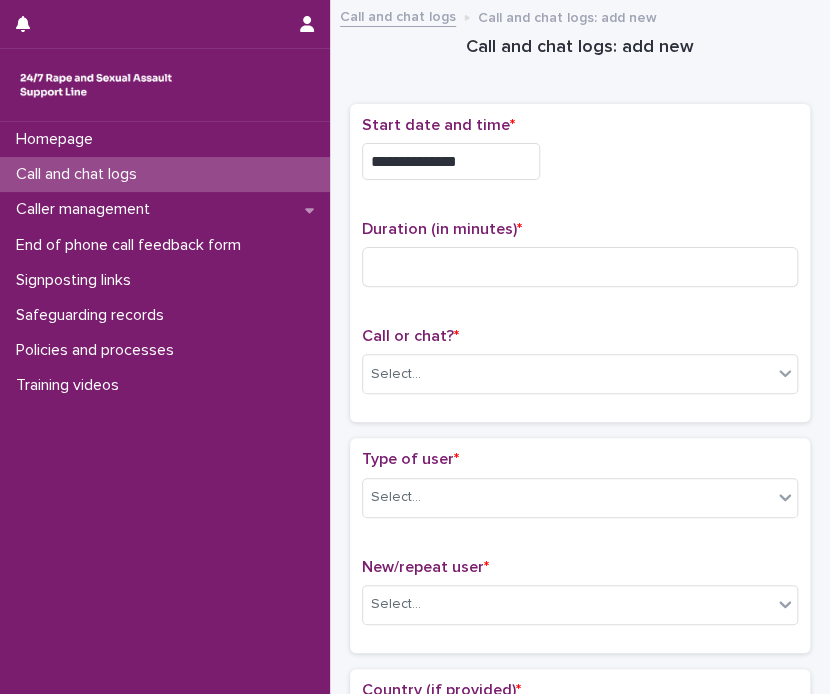 click on "**********" at bounding box center (451, 161) 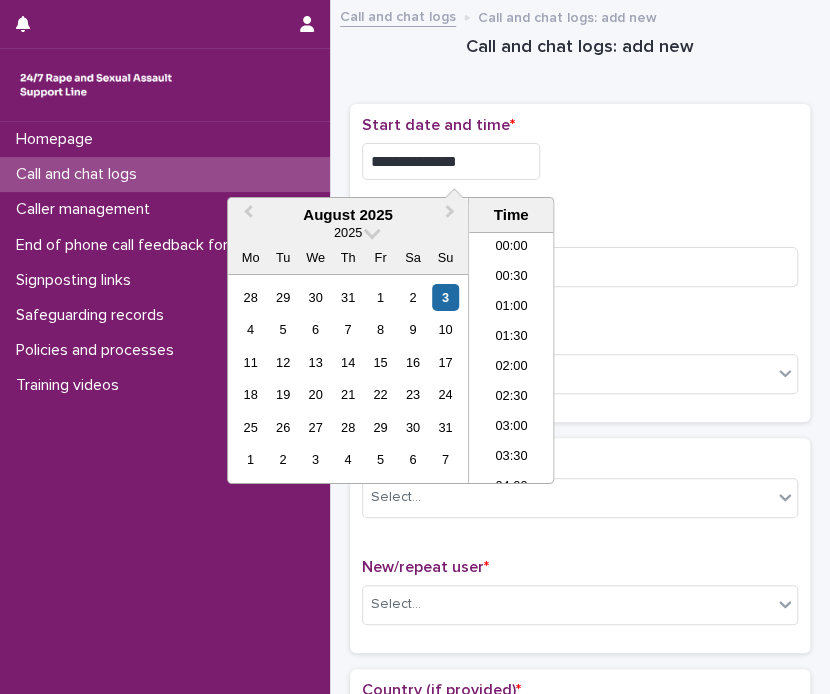 type on "**********" 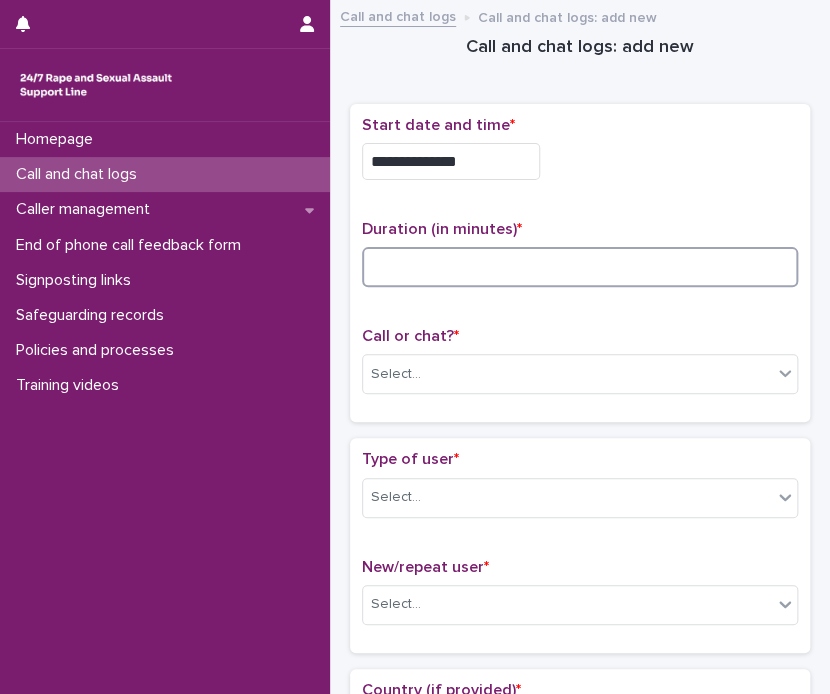 click at bounding box center [580, 267] 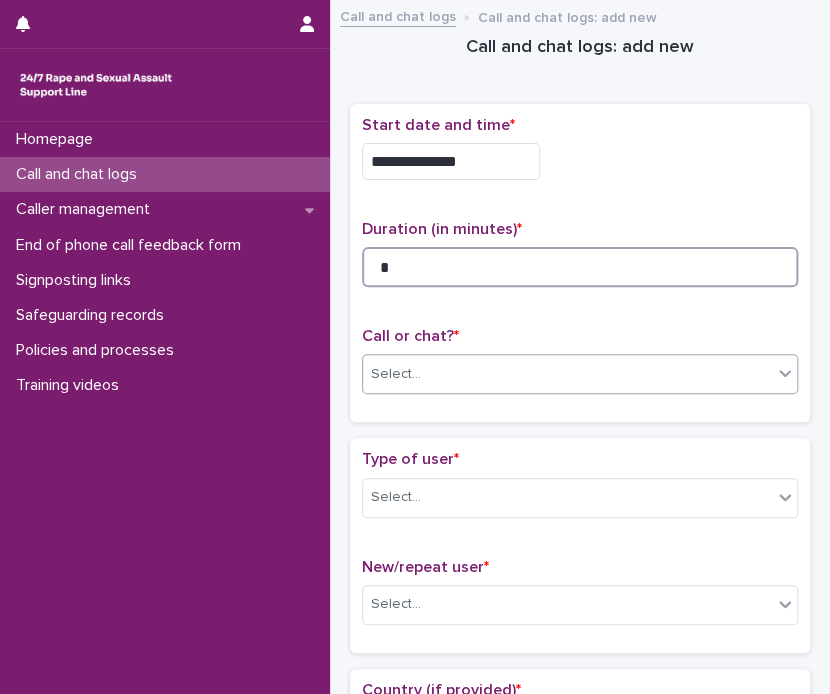 type on "*" 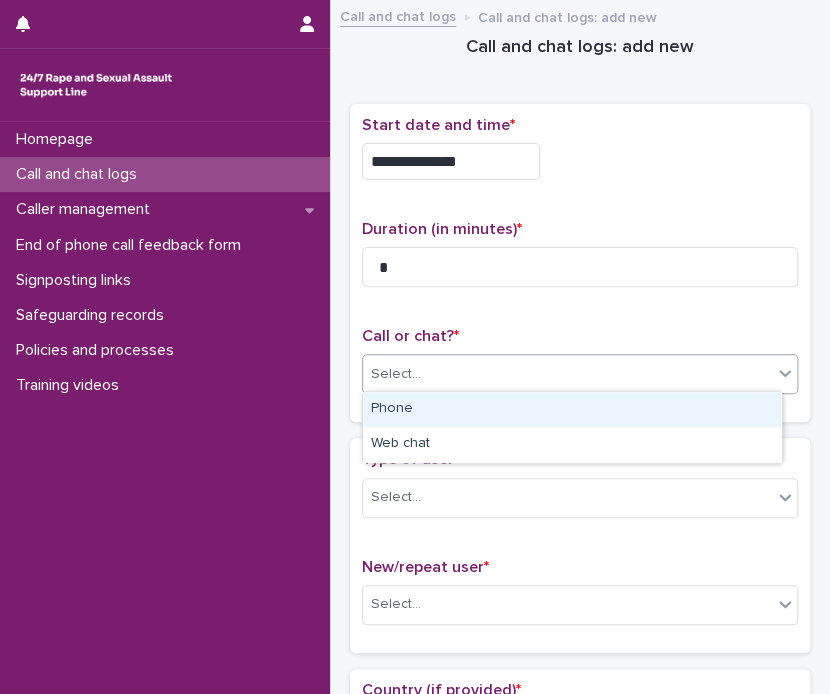 click on "Select..." at bounding box center [567, 374] 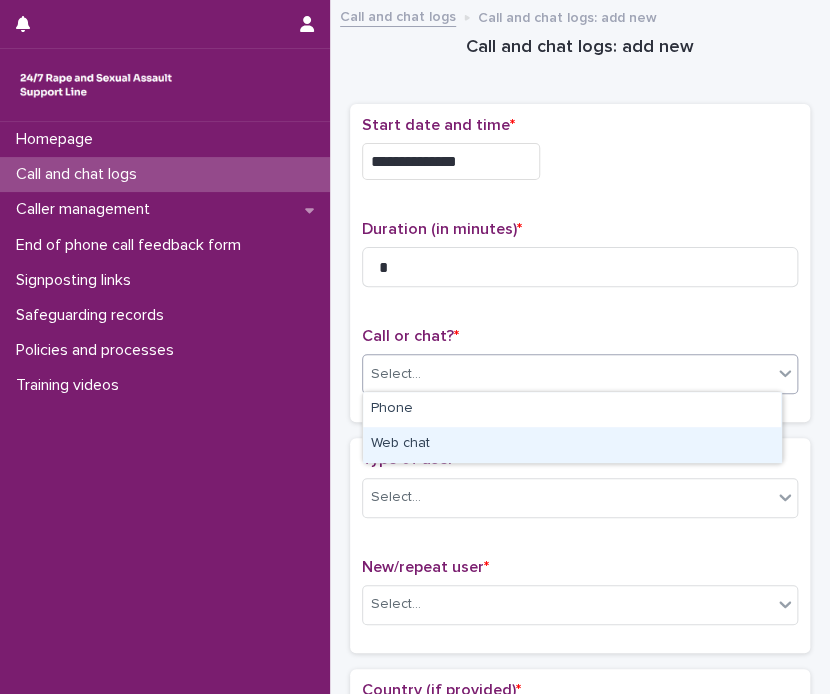 click on "Web chat" at bounding box center [572, 444] 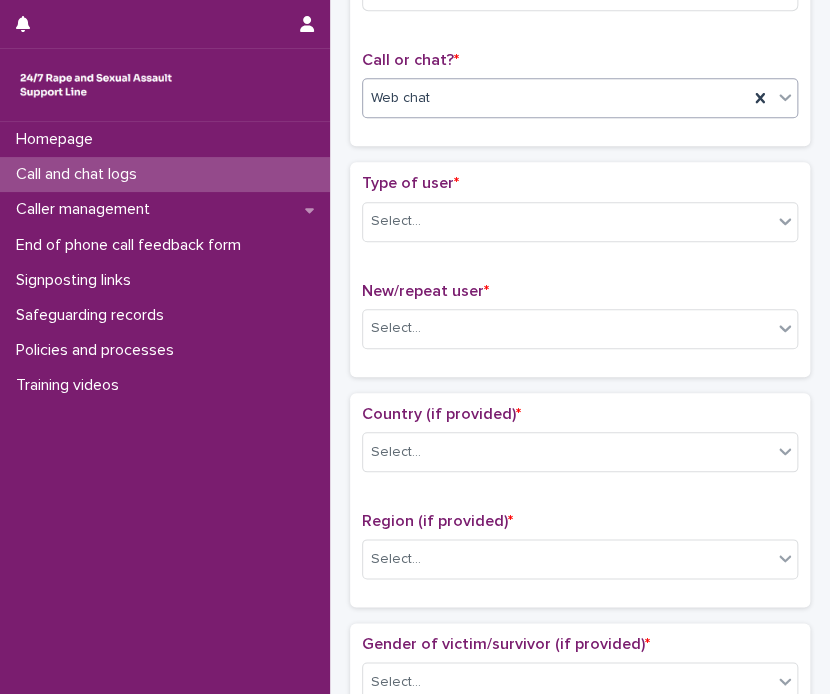 scroll, scrollTop: 282, scrollLeft: 0, axis: vertical 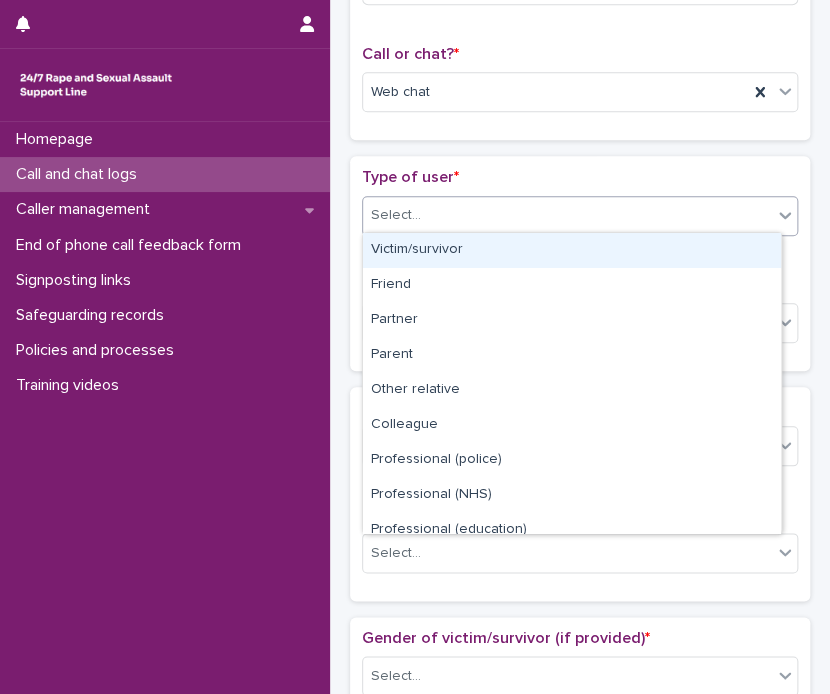 click on "Select..." at bounding box center [567, 215] 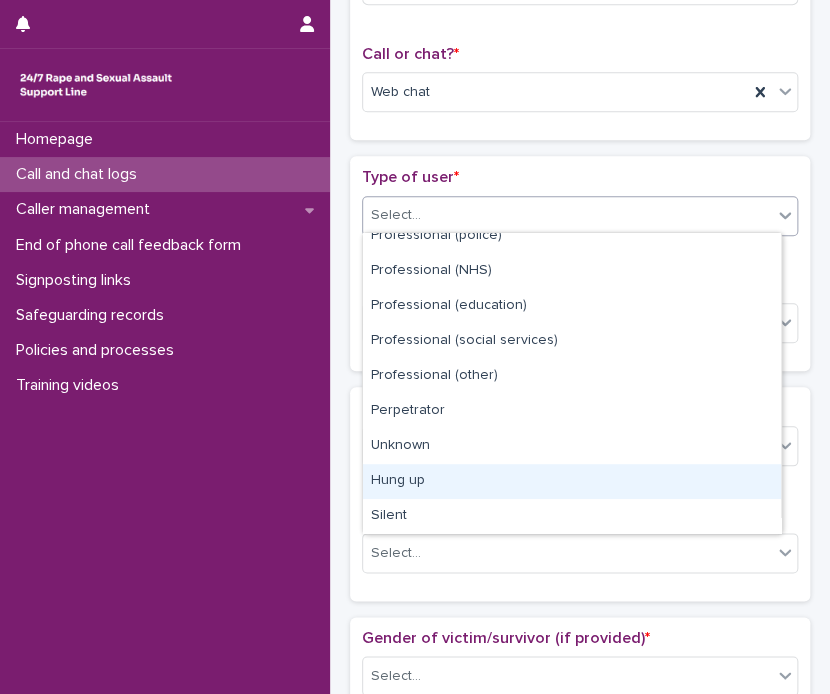 click on "Hung up" at bounding box center (572, 481) 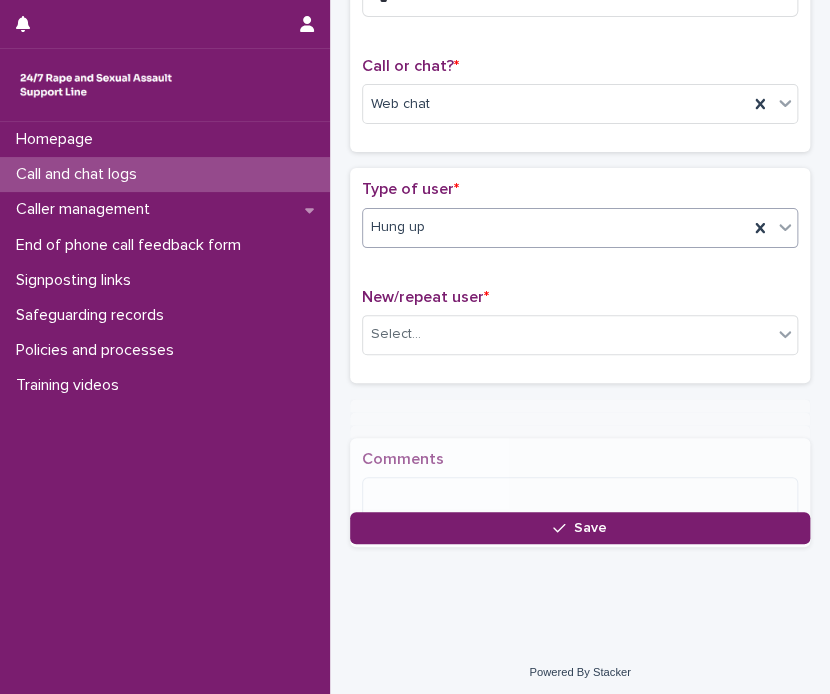 scroll, scrollTop: 282, scrollLeft: 0, axis: vertical 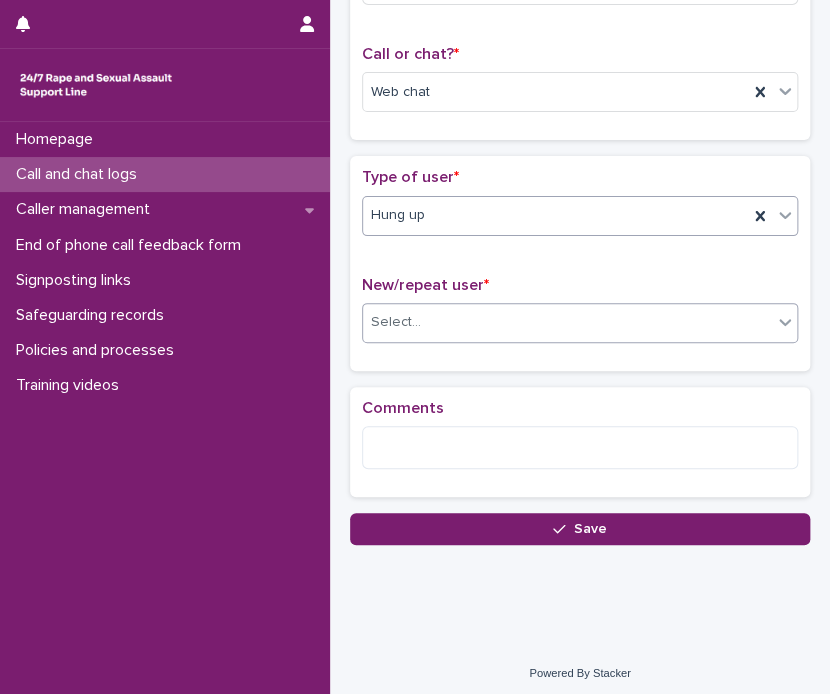 click on "Select..." at bounding box center [567, 322] 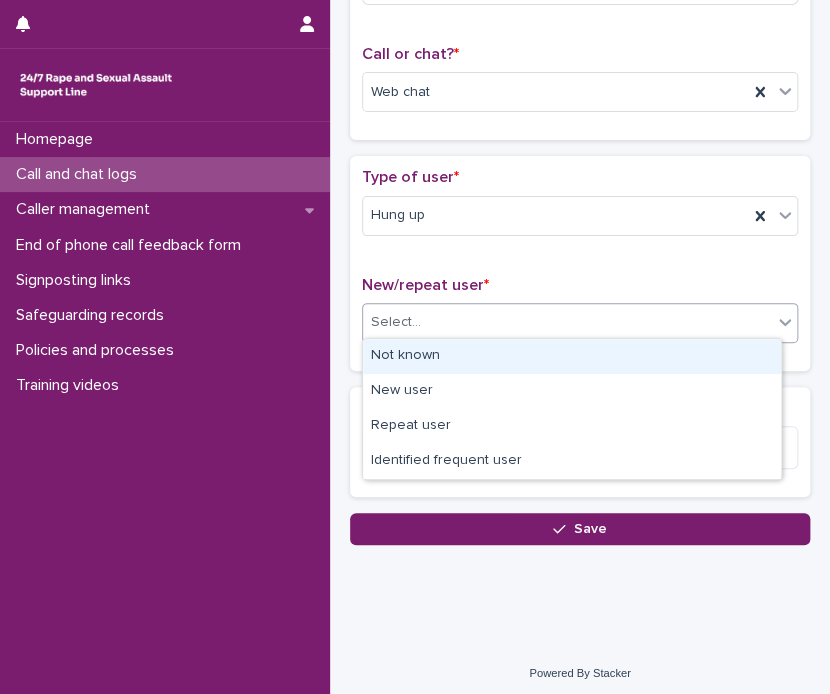 click on "Not known" at bounding box center [572, 356] 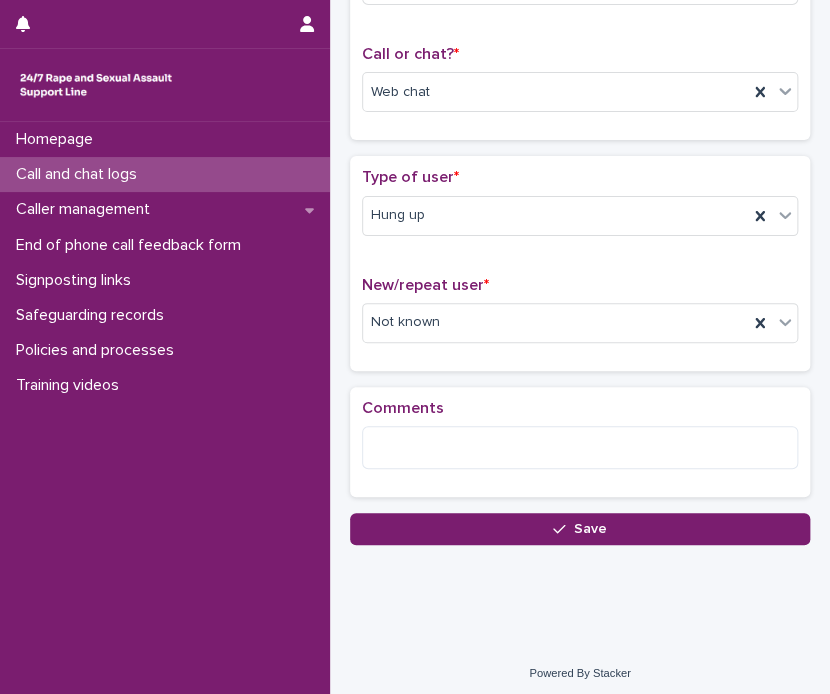 click on "**********" at bounding box center [580, 162] 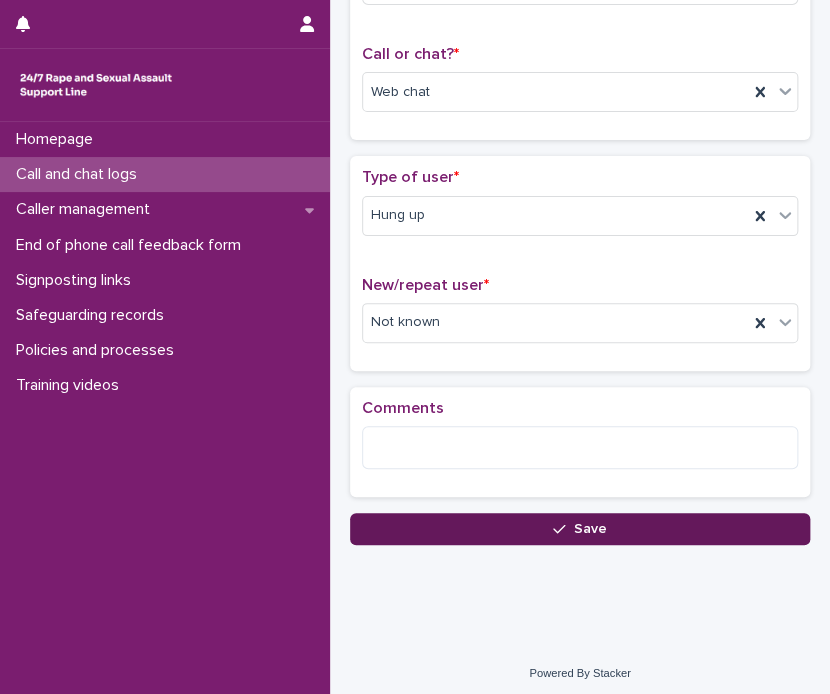 click on "Save" at bounding box center (580, 529) 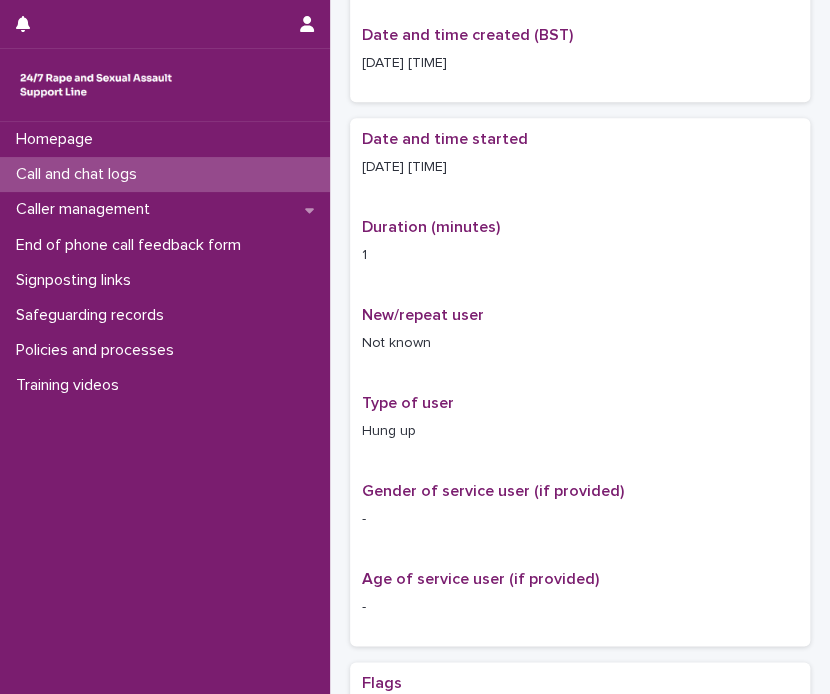 scroll, scrollTop: 0, scrollLeft: 0, axis: both 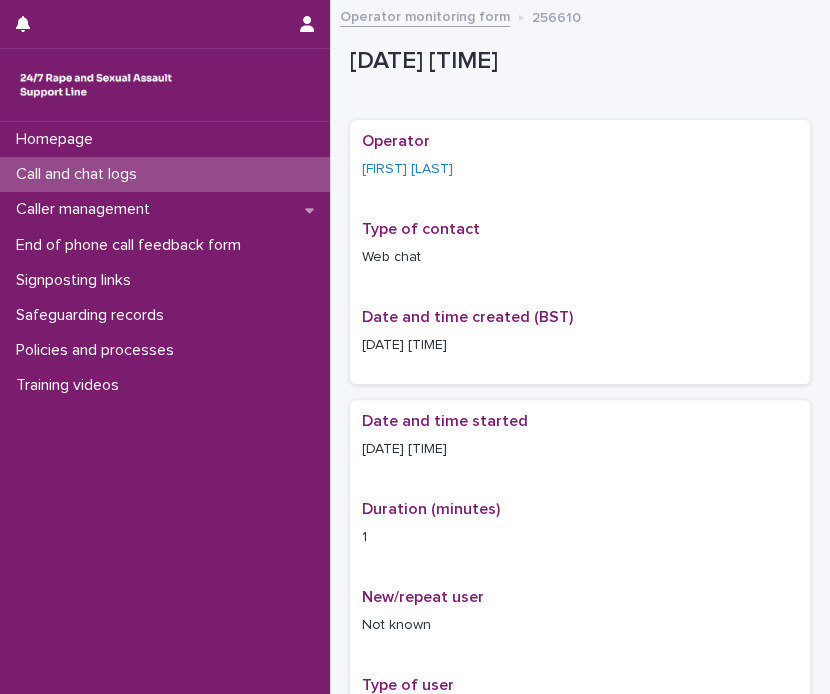click on "Operator monitoring form" at bounding box center [425, 15] 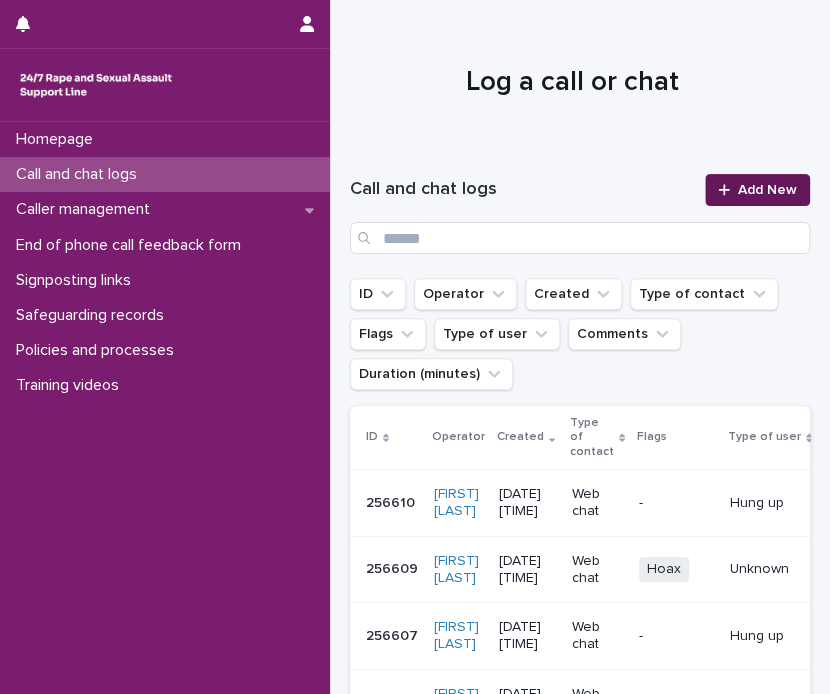 click on "Add New" at bounding box center [767, 190] 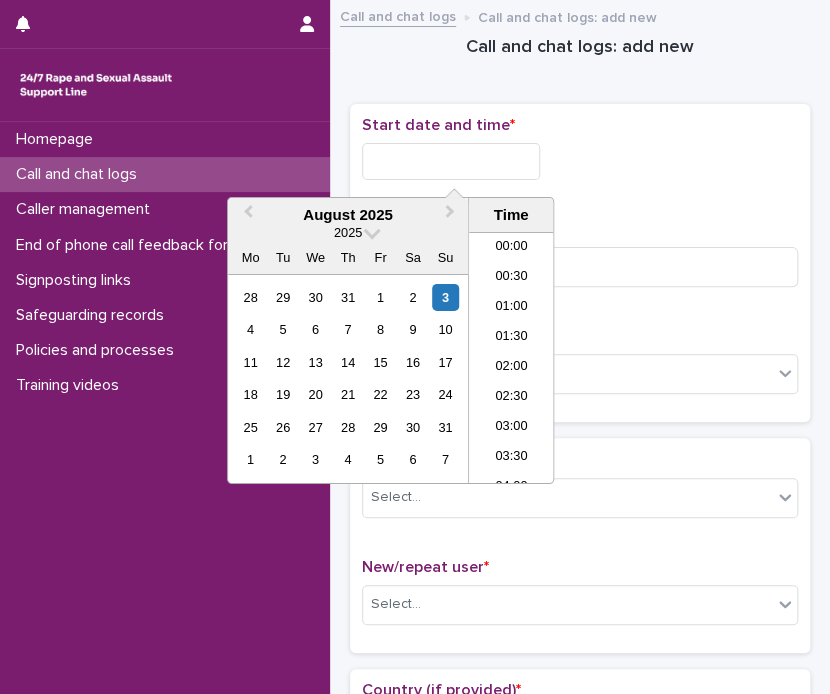 click at bounding box center (451, 161) 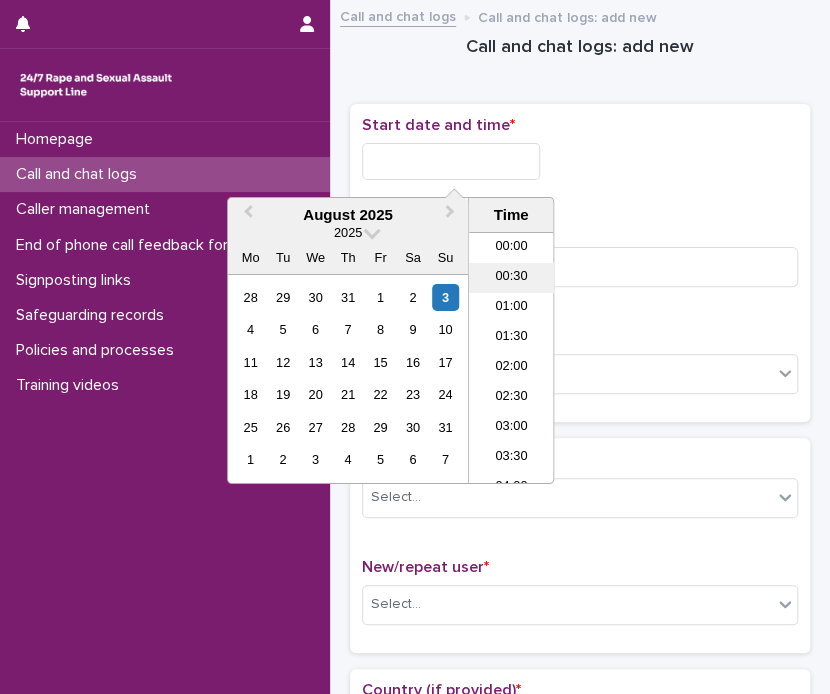 click on "00:30" at bounding box center (511, 278) 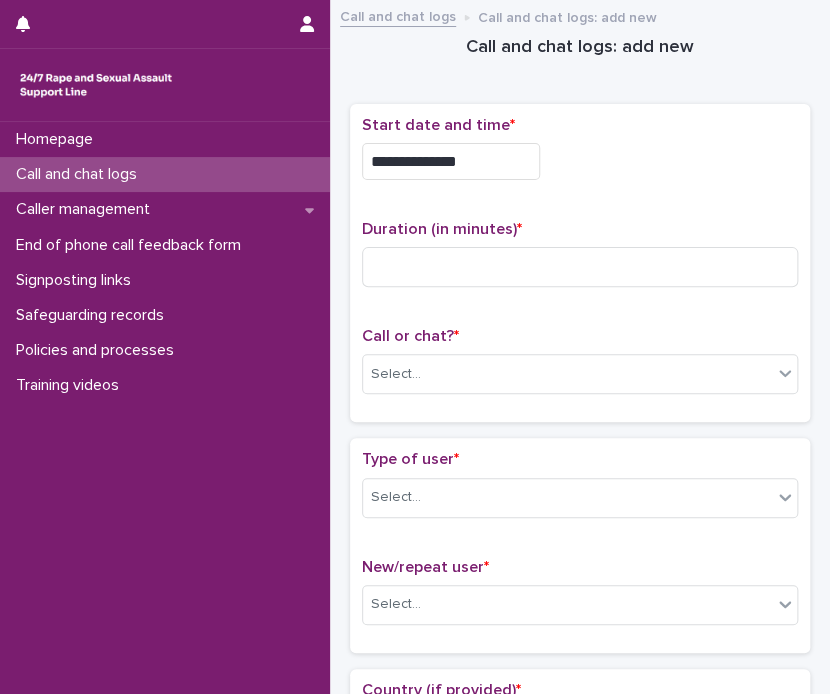 click on "**********" at bounding box center [580, 156] 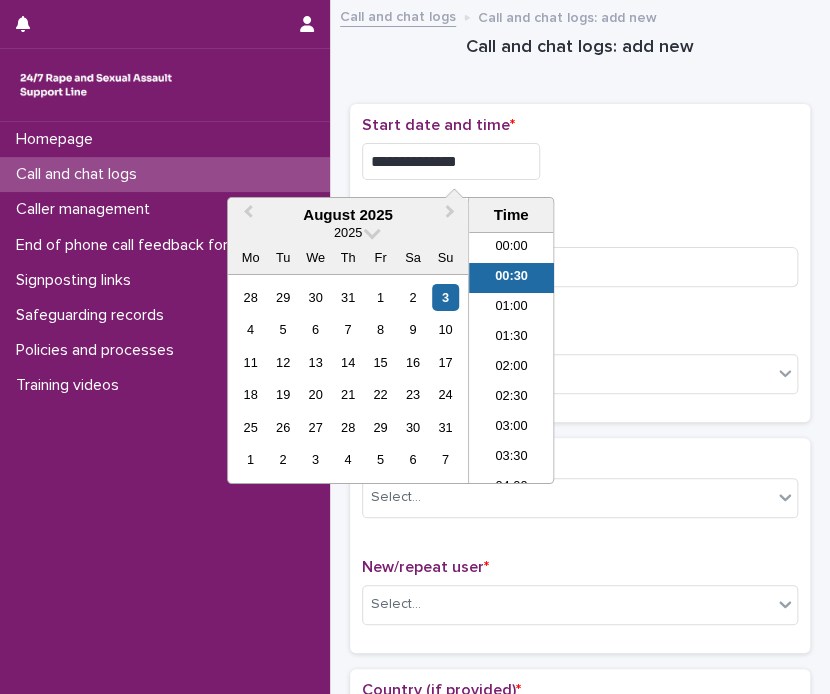 click on "**********" at bounding box center [451, 161] 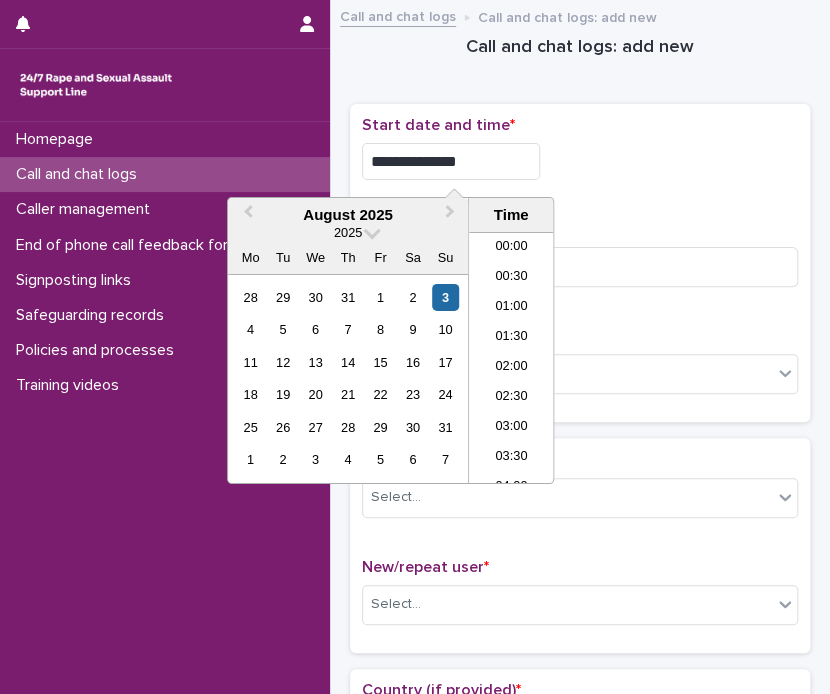 type on "**********" 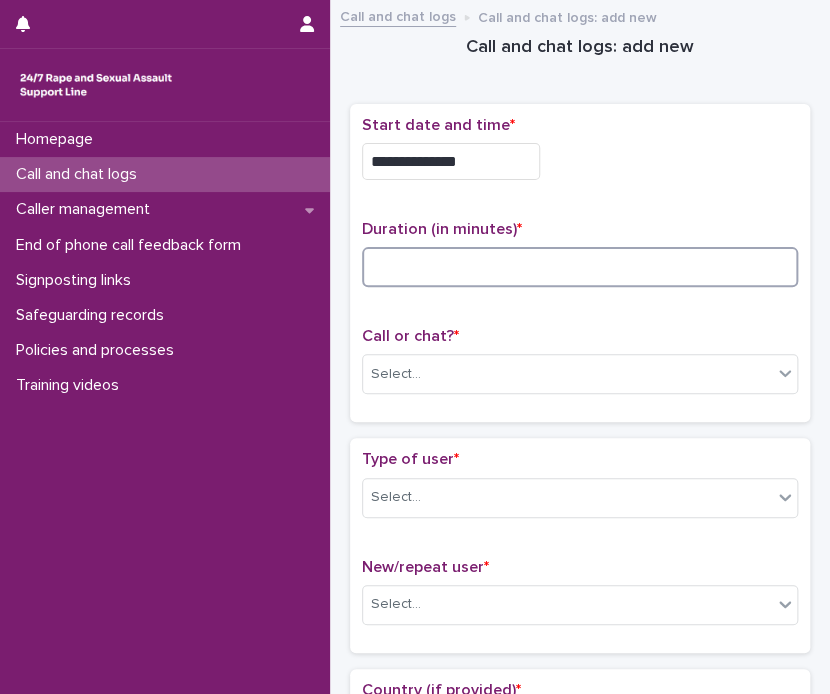 click at bounding box center (580, 267) 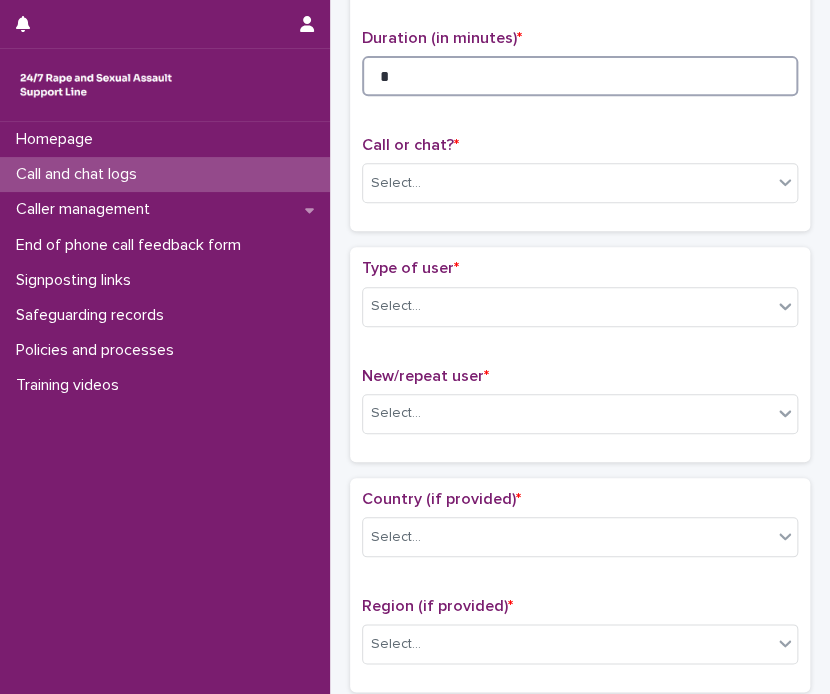 scroll, scrollTop: 260, scrollLeft: 0, axis: vertical 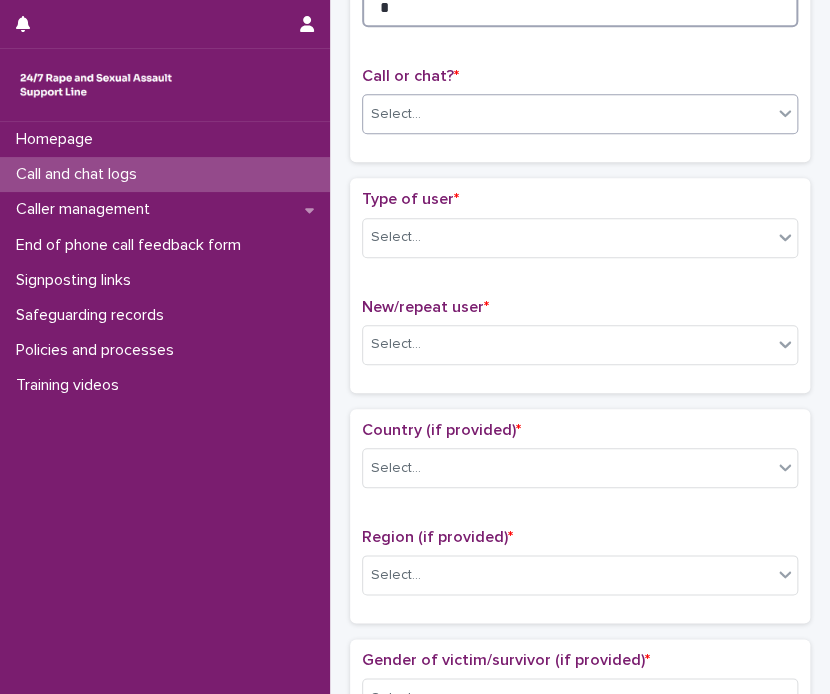 type on "*" 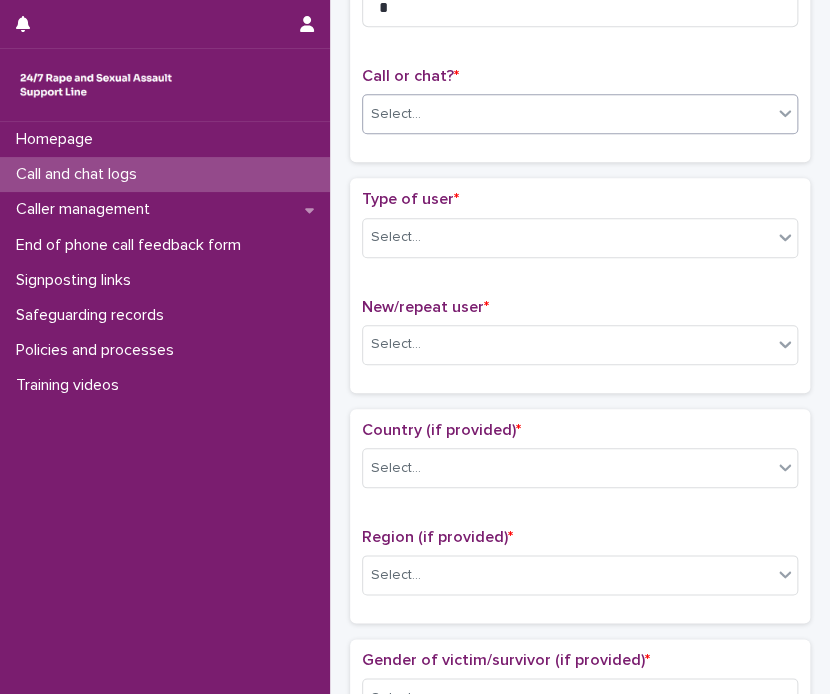 click on "Select..." at bounding box center [567, 114] 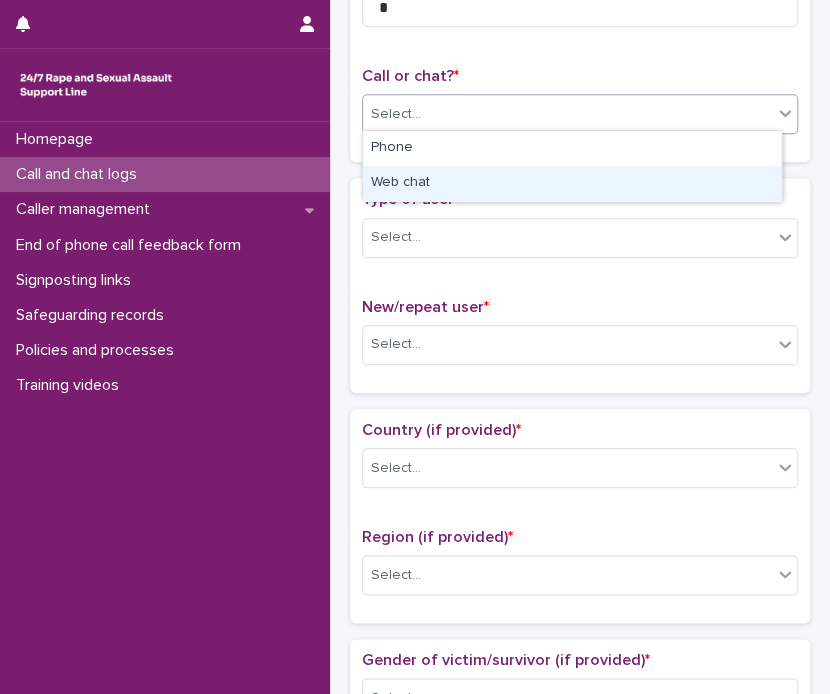 click on "Web chat" at bounding box center (572, 183) 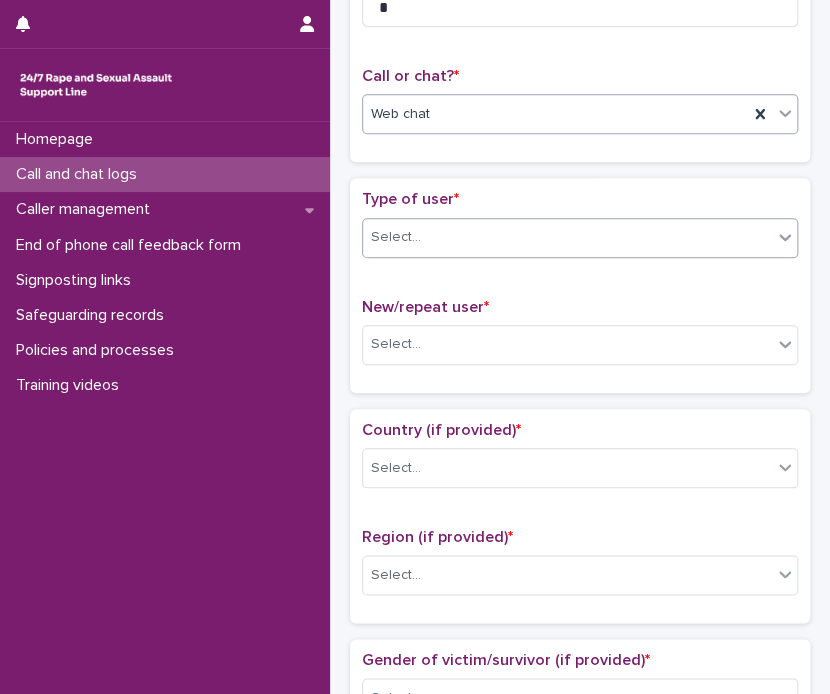 click on "Select..." at bounding box center (567, 237) 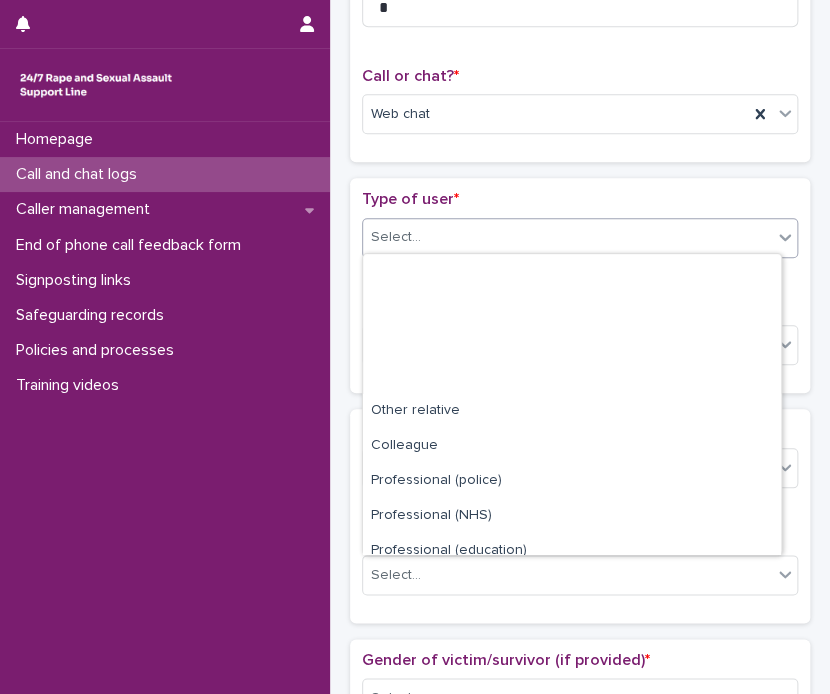 scroll, scrollTop: 224, scrollLeft: 0, axis: vertical 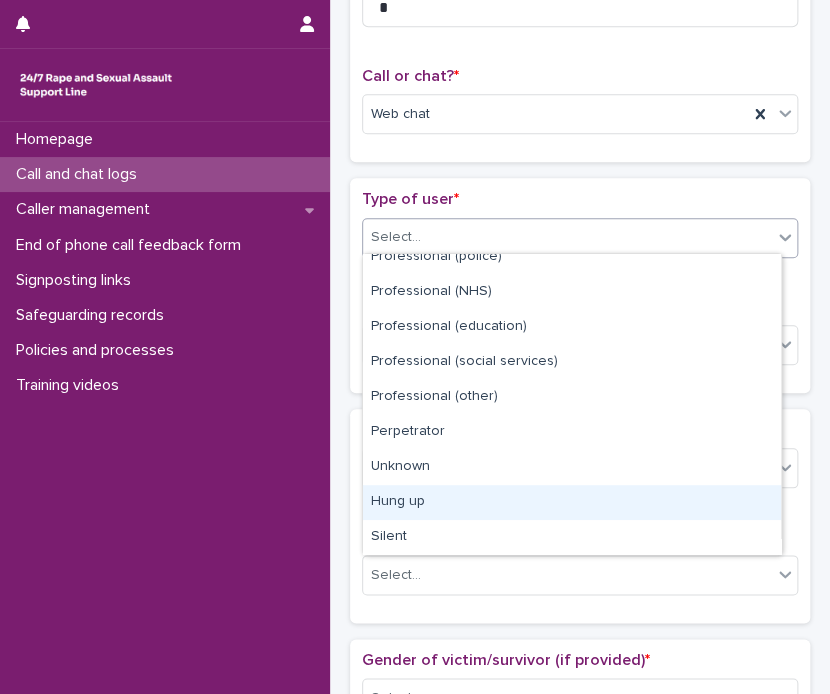 click on "Hung up" at bounding box center [572, 502] 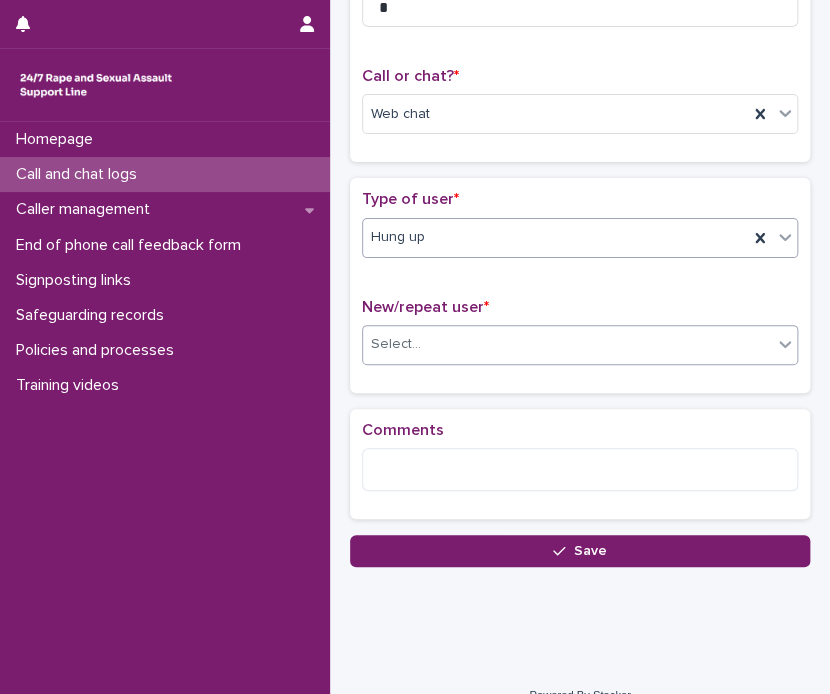 click on "Select..." at bounding box center (567, 344) 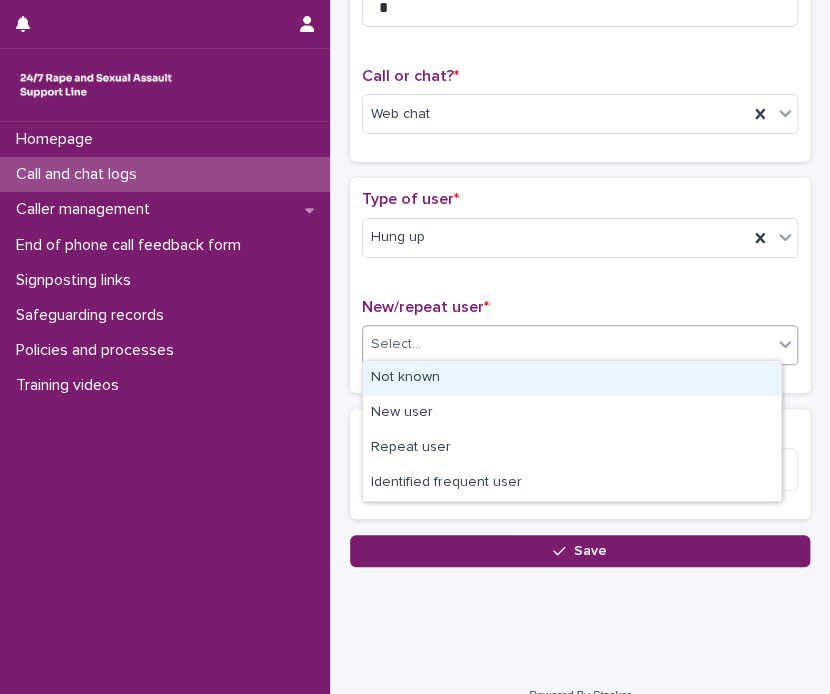 click on "Not known" at bounding box center (572, 378) 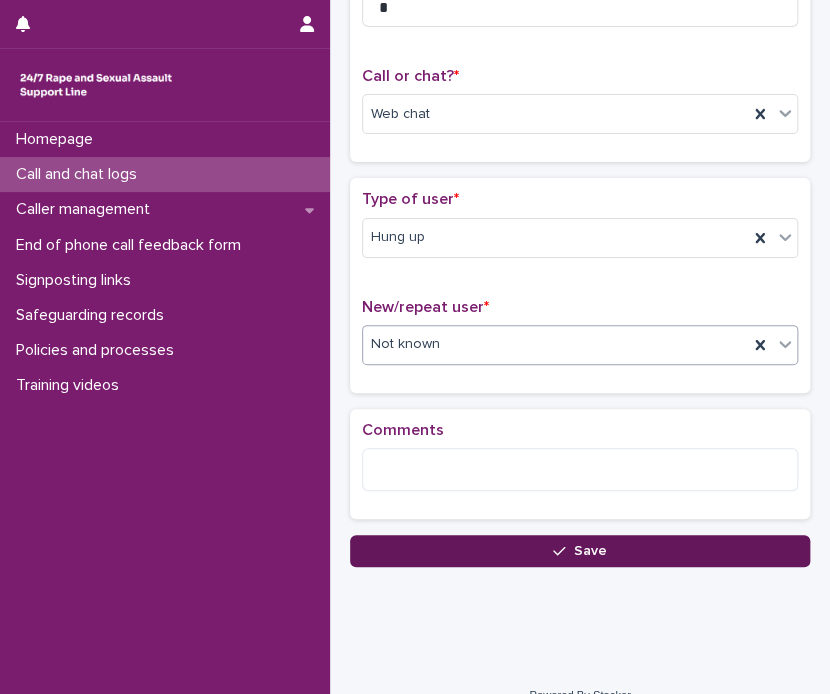 click on "Save" at bounding box center [580, 551] 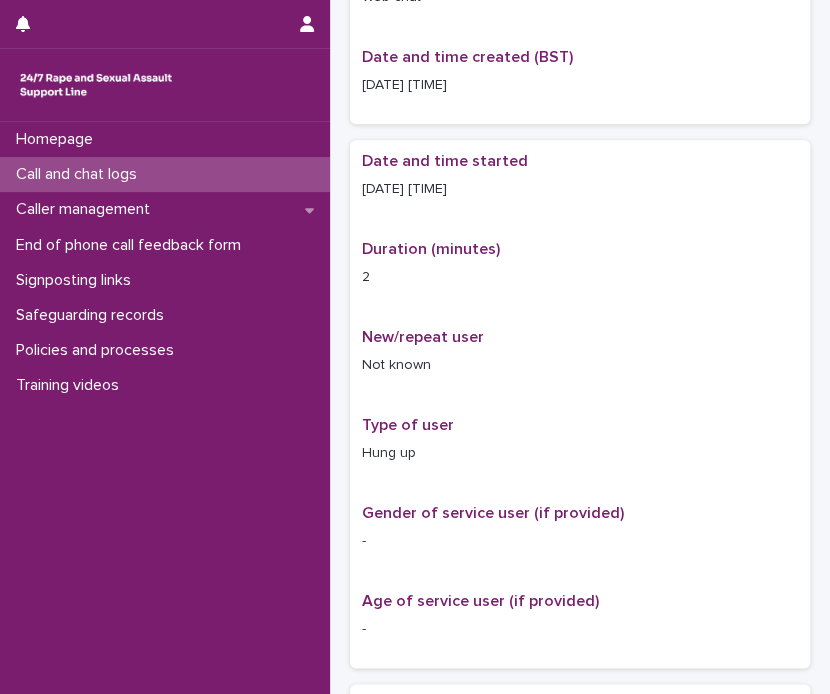 scroll, scrollTop: 0, scrollLeft: 0, axis: both 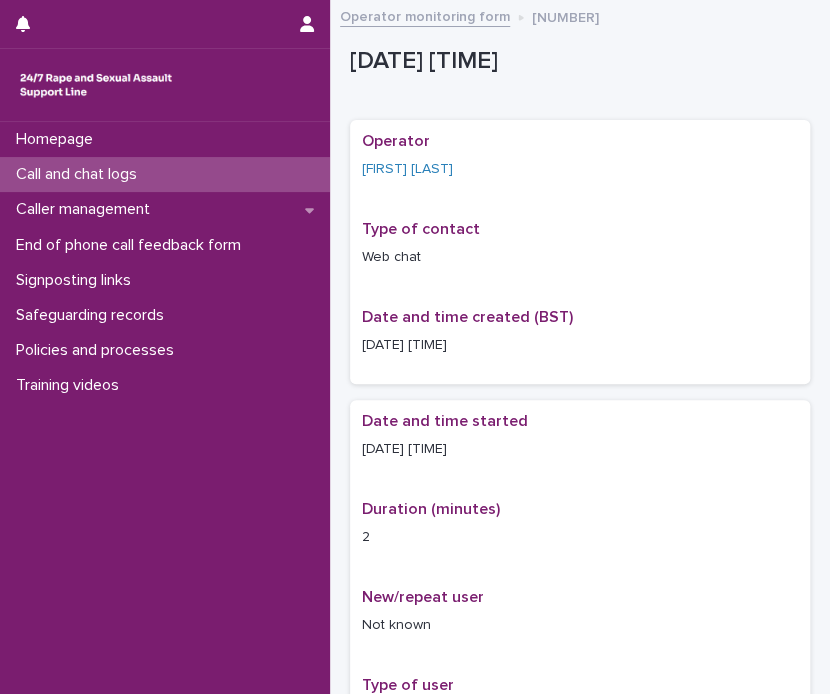 click on "Operator monitoring form" at bounding box center (425, 15) 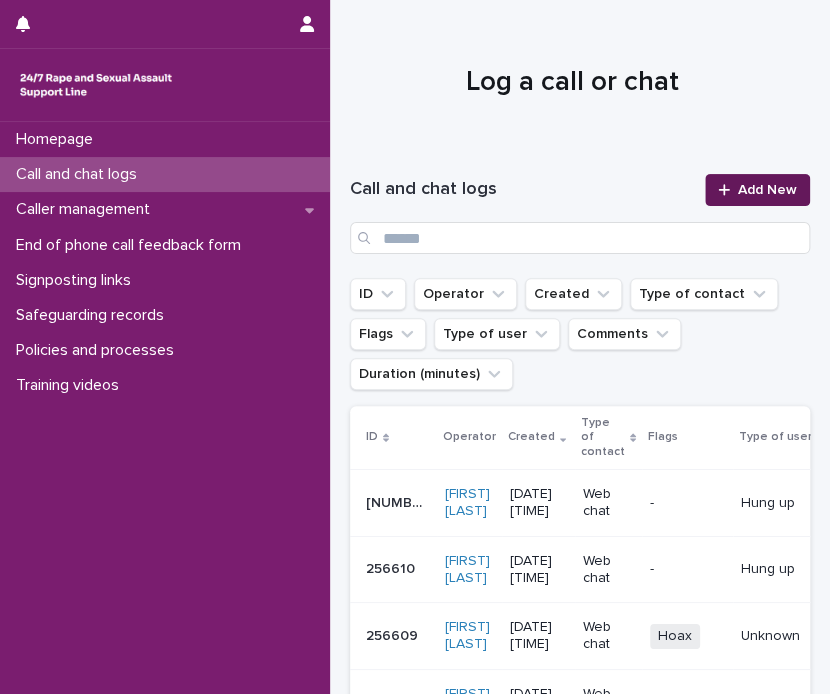 click on "Add New" at bounding box center [767, 190] 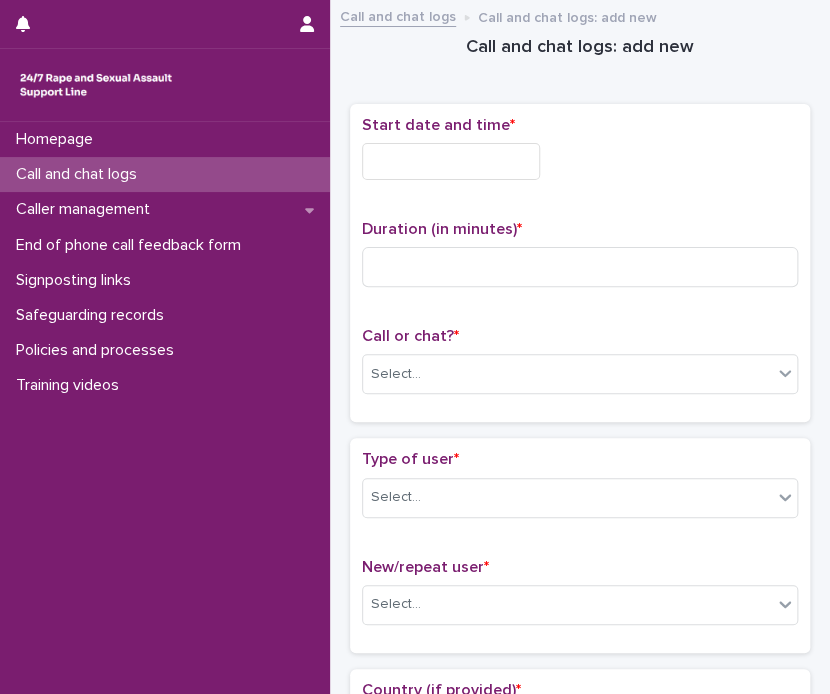click at bounding box center (451, 161) 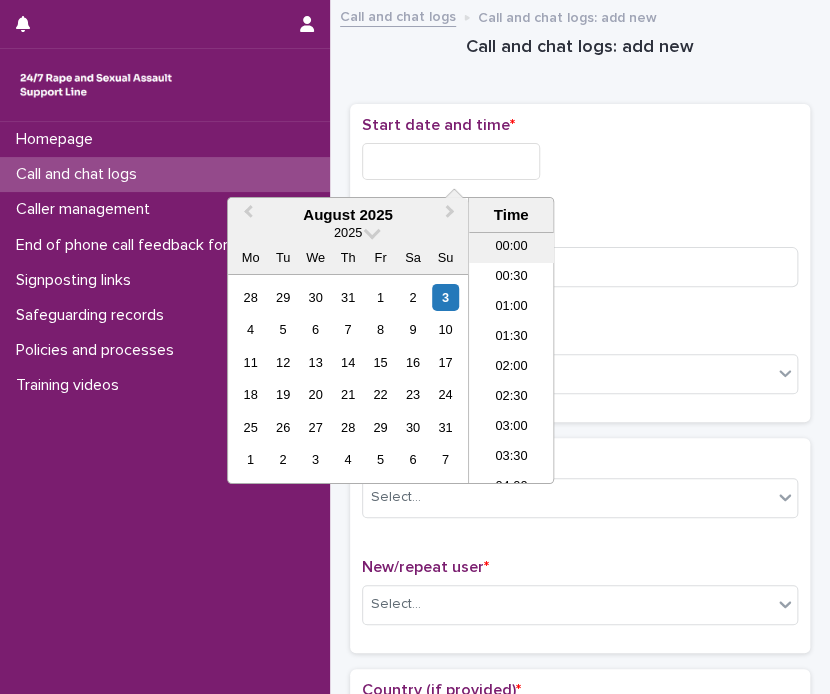click on "00:00" at bounding box center [511, 248] 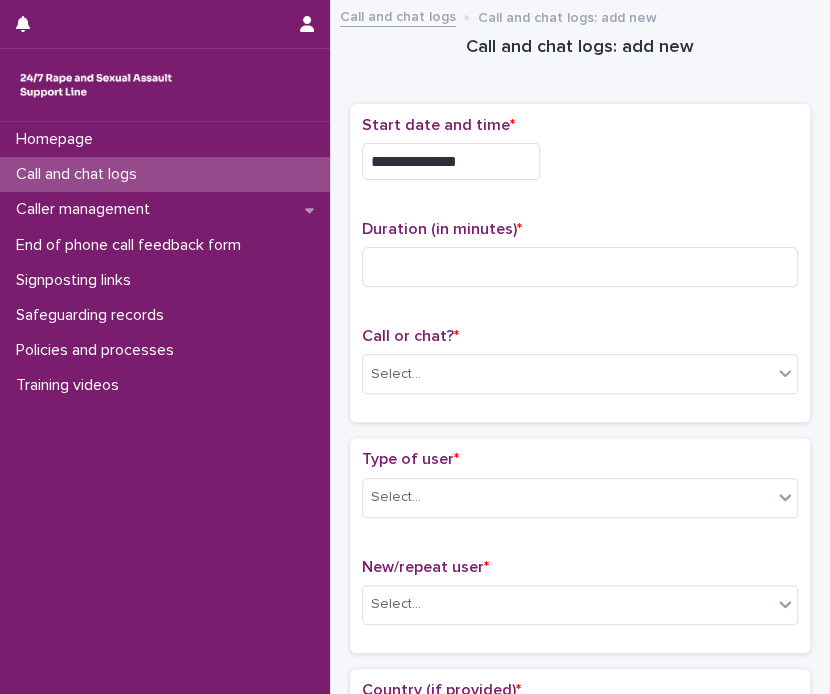 click on "**********" at bounding box center [580, 156] 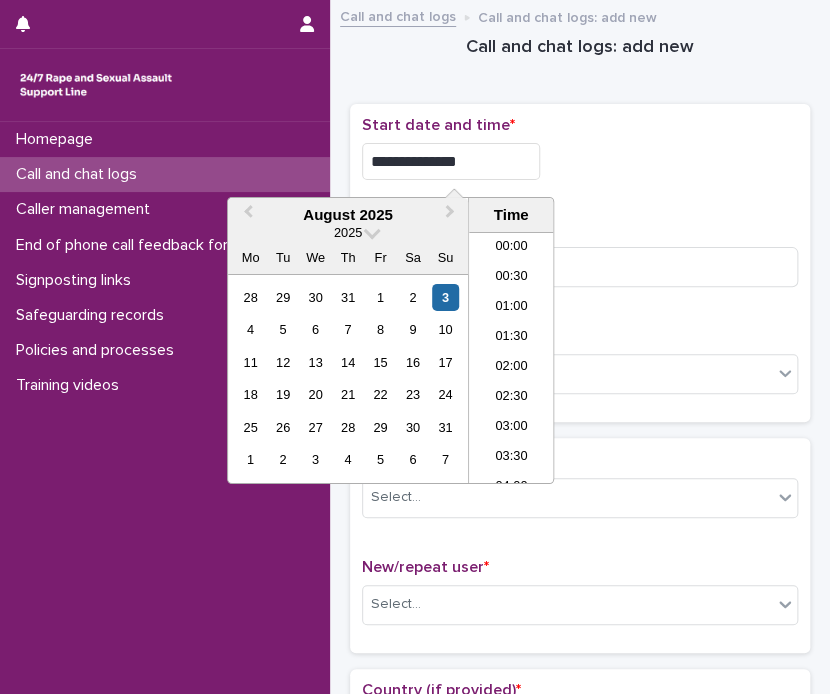 type on "**********" 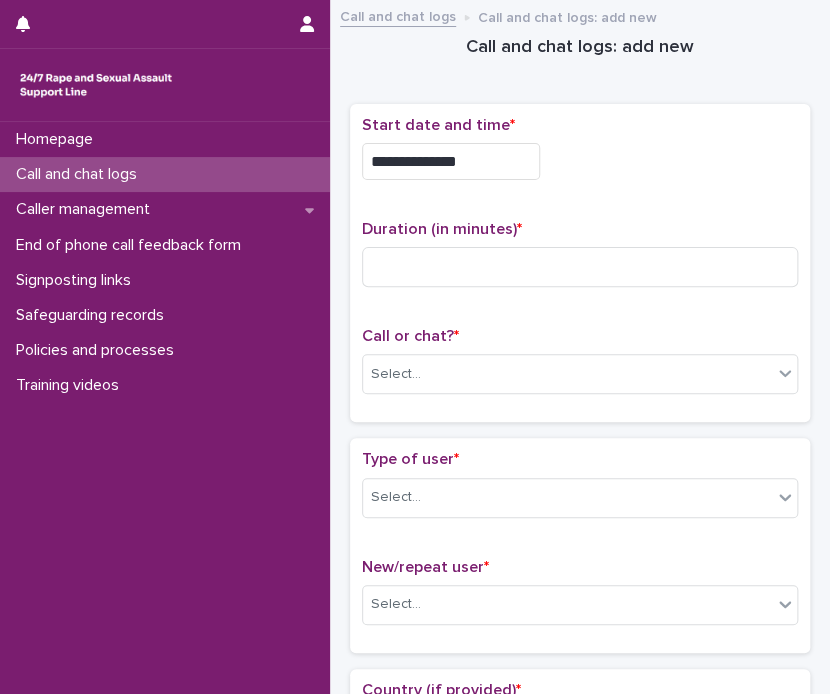click on "**********" at bounding box center (580, 156) 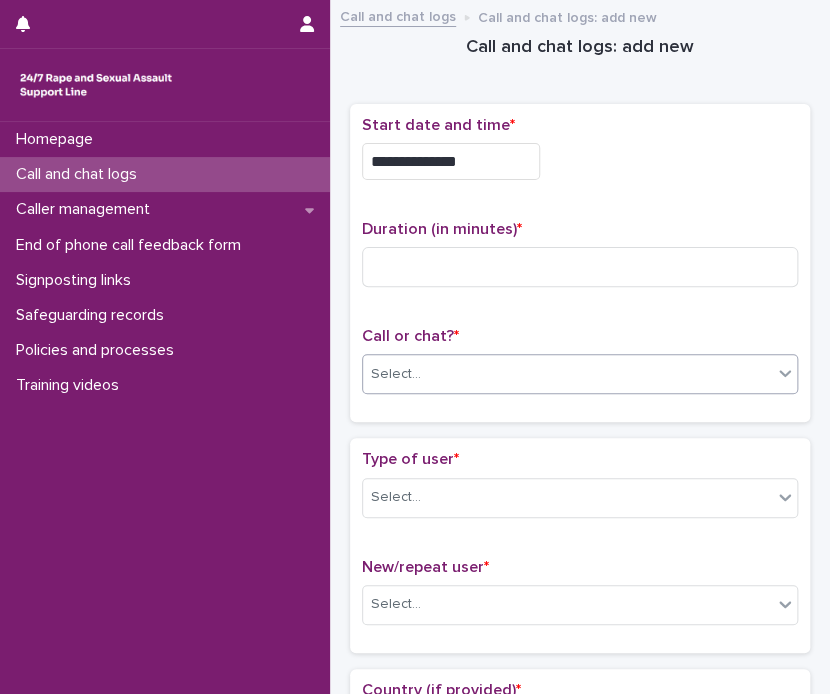 click on "Select..." at bounding box center [567, 374] 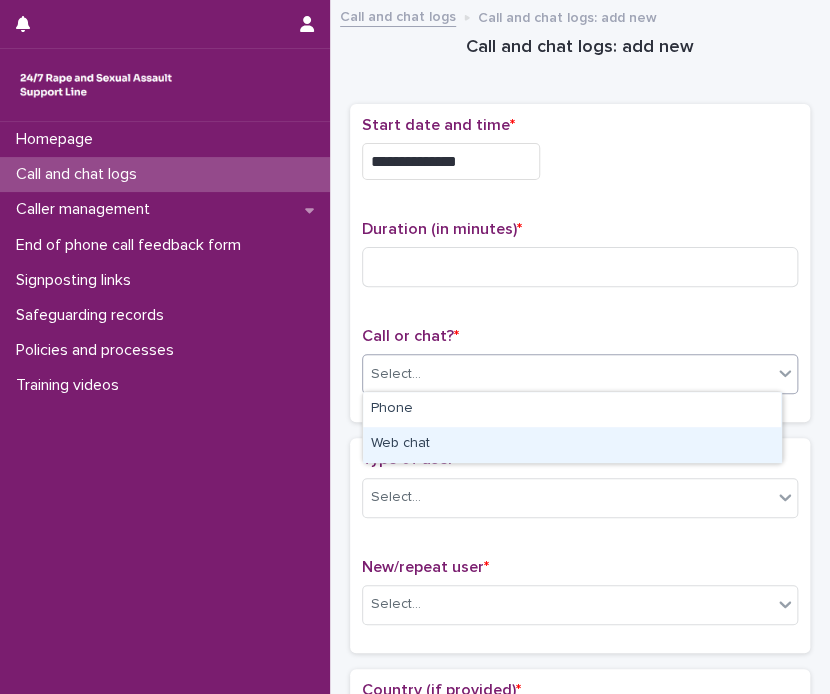 click on "Web chat" at bounding box center [572, 444] 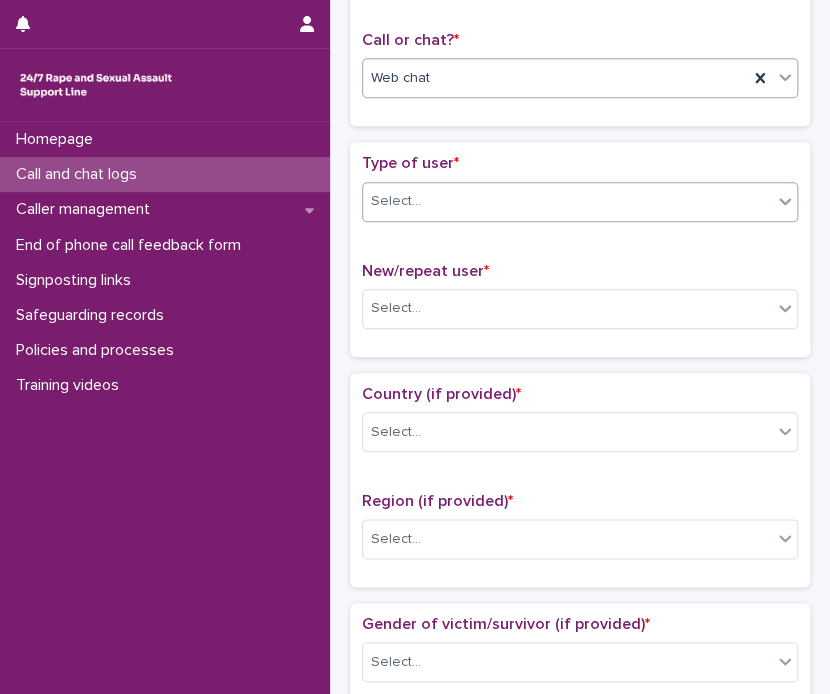 scroll, scrollTop: 320, scrollLeft: 0, axis: vertical 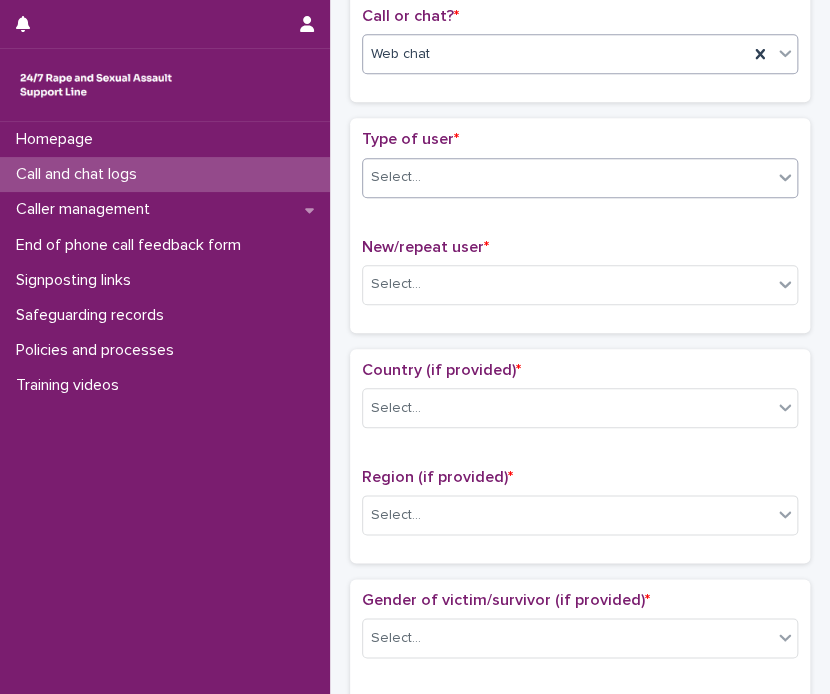 click on "Select..." at bounding box center [567, 177] 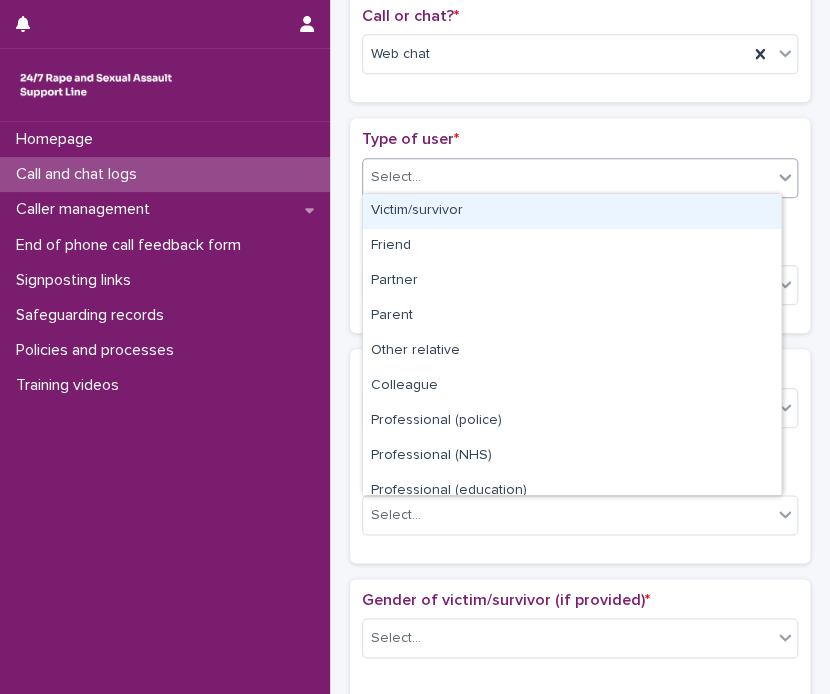 click on "Victim/survivor" at bounding box center [572, 211] 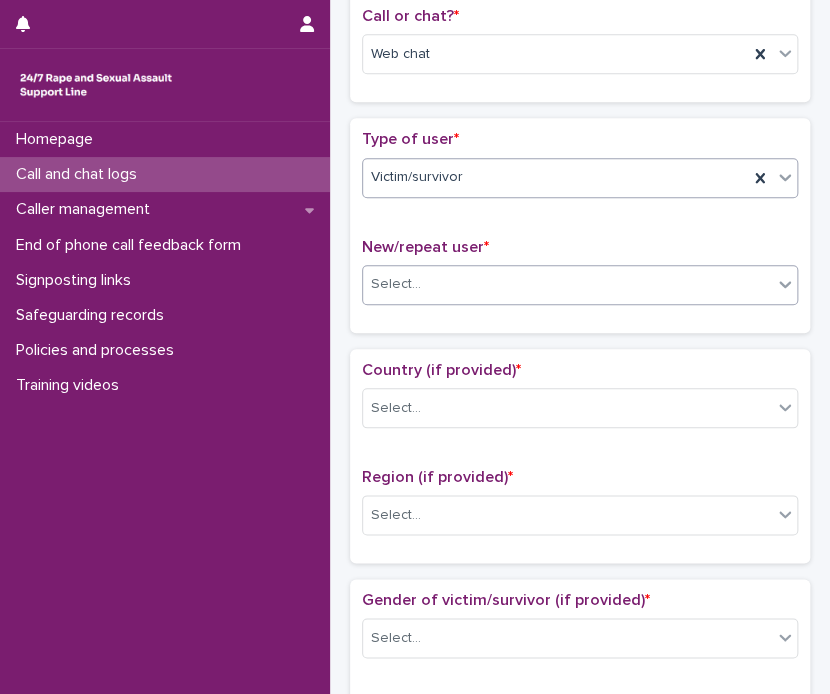 click on "**********" at bounding box center [415, 347] 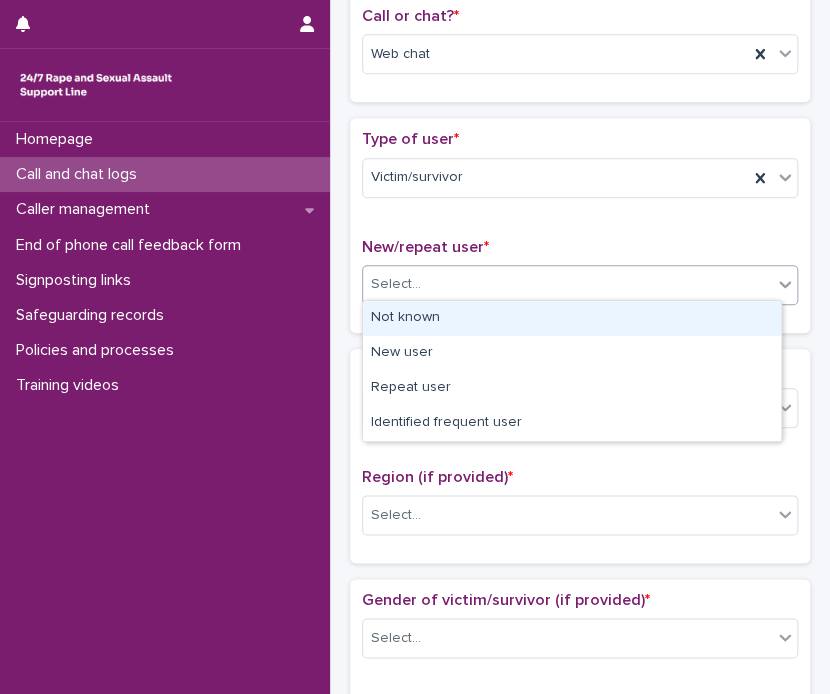 click on "Not known" at bounding box center (572, 318) 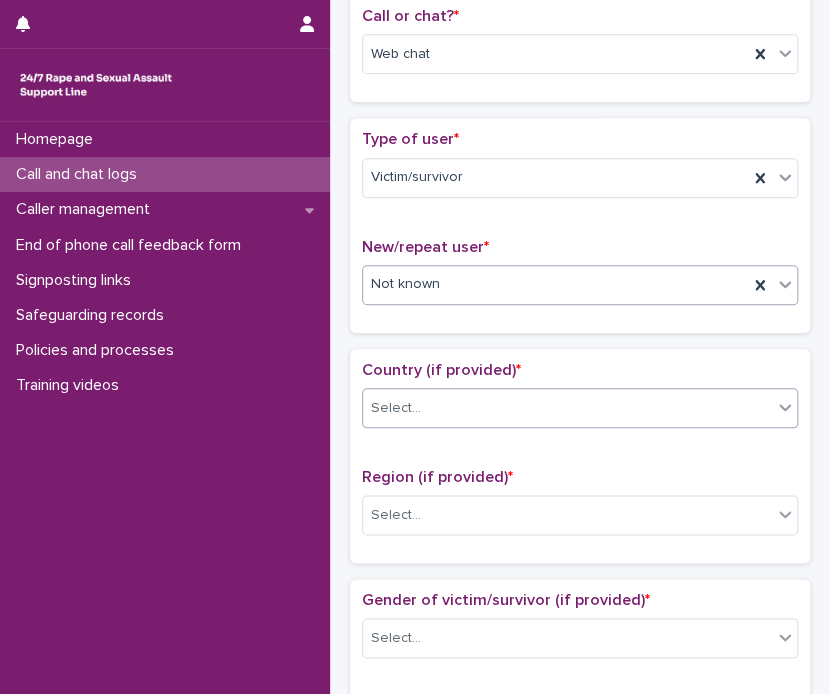 click on "Select..." at bounding box center [396, 408] 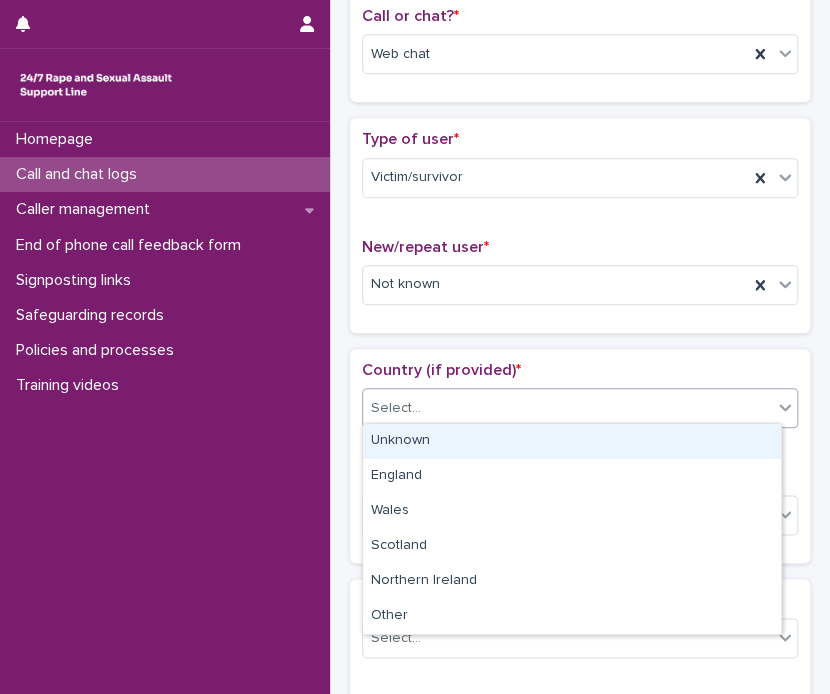 click on "Unknown" at bounding box center (572, 441) 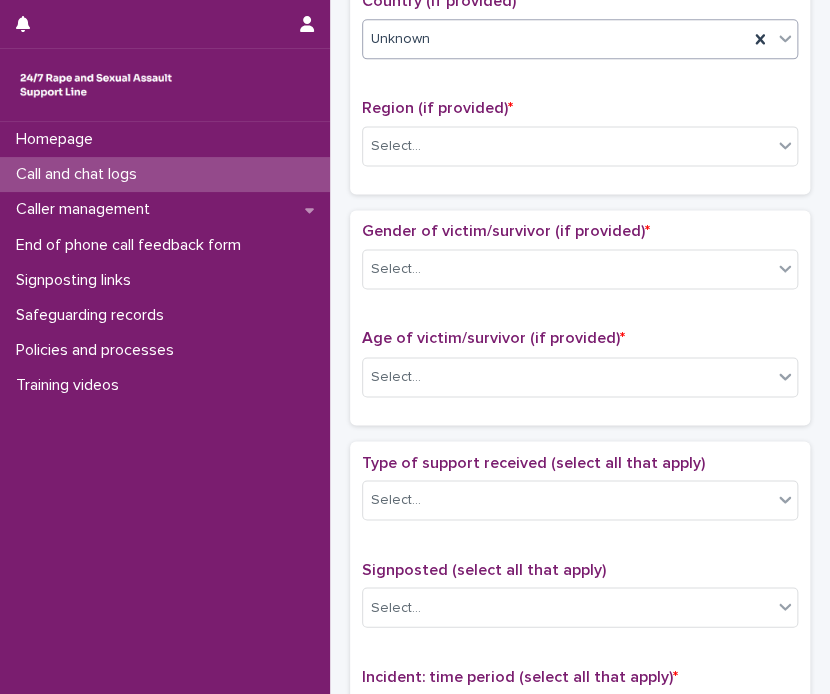 scroll, scrollTop: 756, scrollLeft: 0, axis: vertical 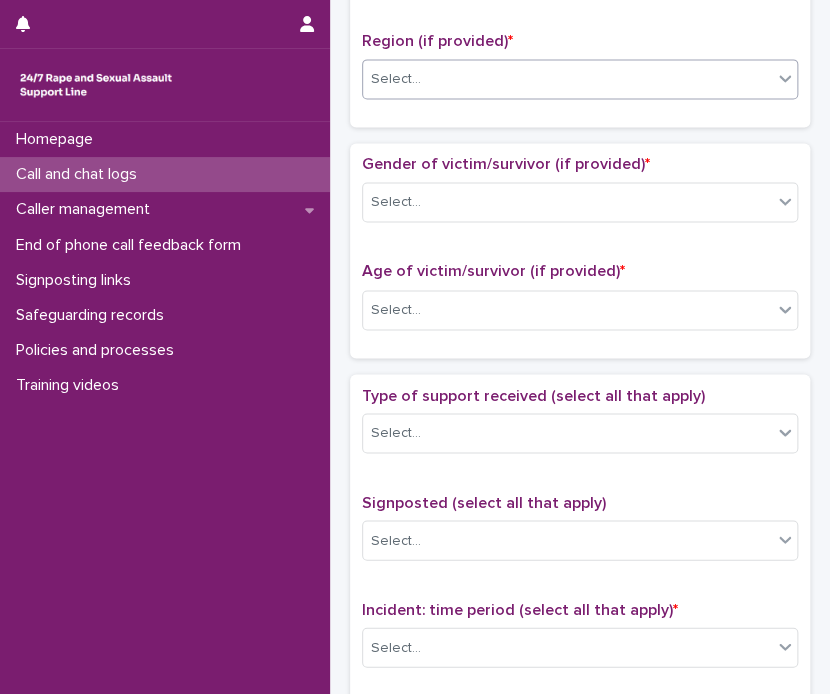 click on "Select..." at bounding box center [567, 79] 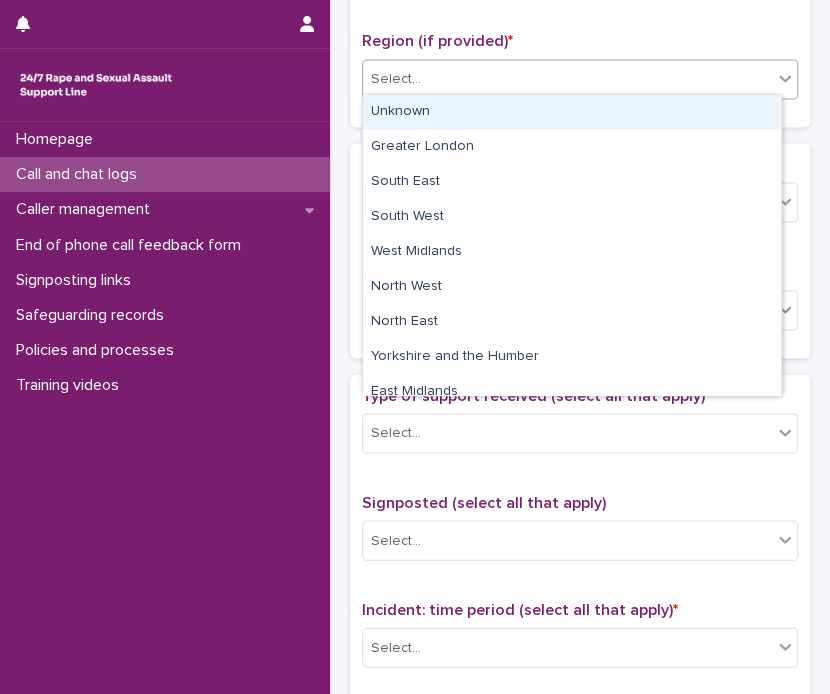 click on "Unknown" at bounding box center [572, 112] 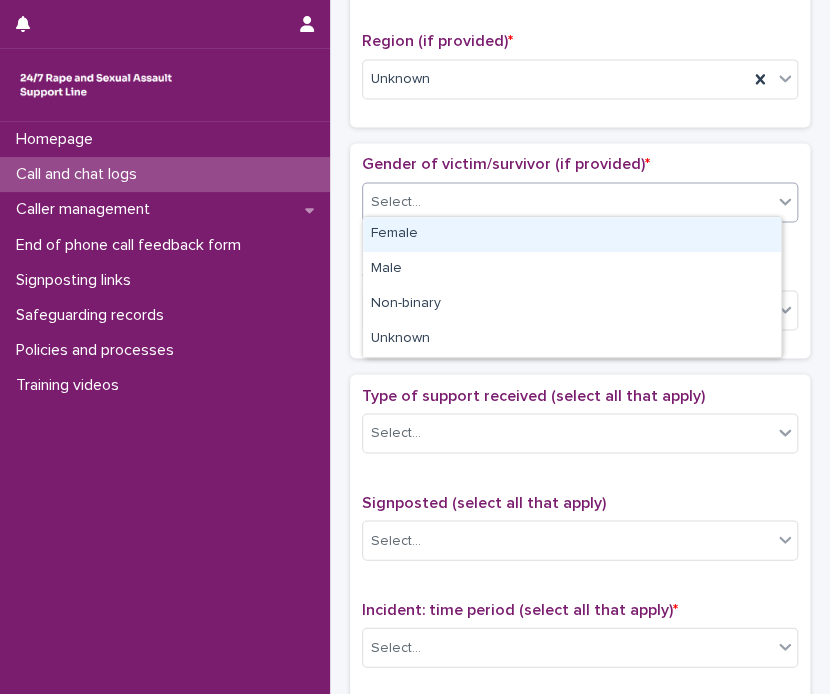 click on "Select..." at bounding box center (396, 202) 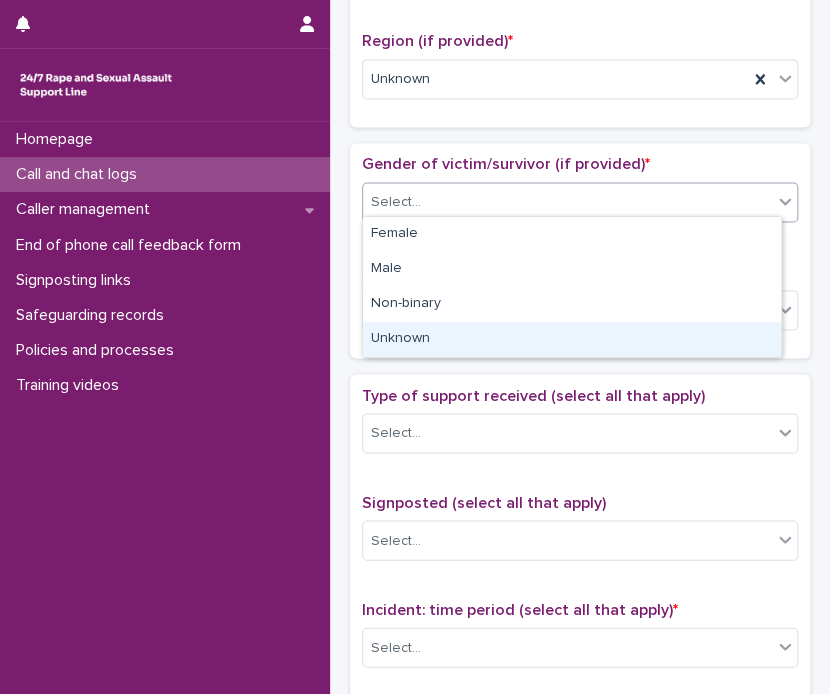 click on "Unknown" at bounding box center [572, 339] 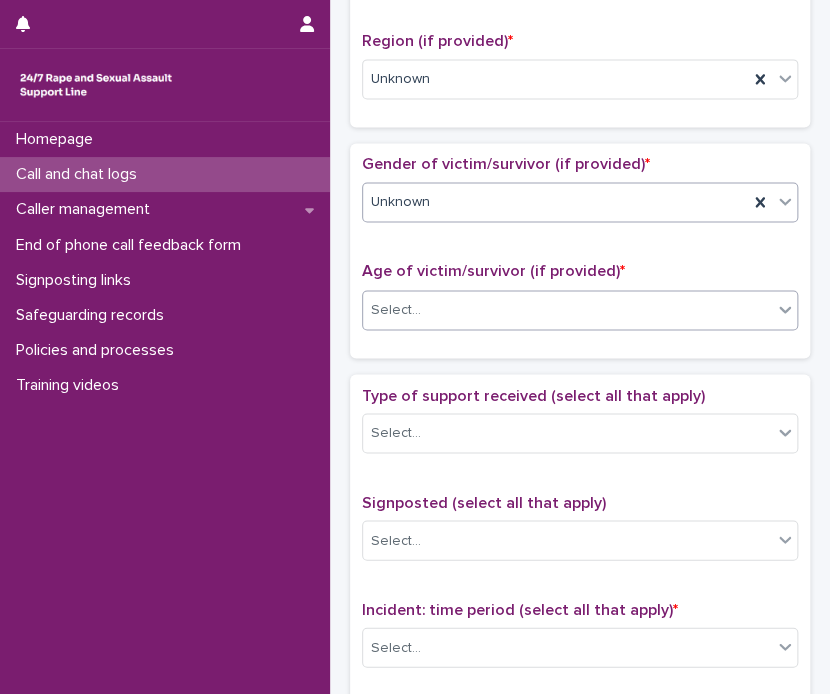 click on "Select..." at bounding box center (396, 309) 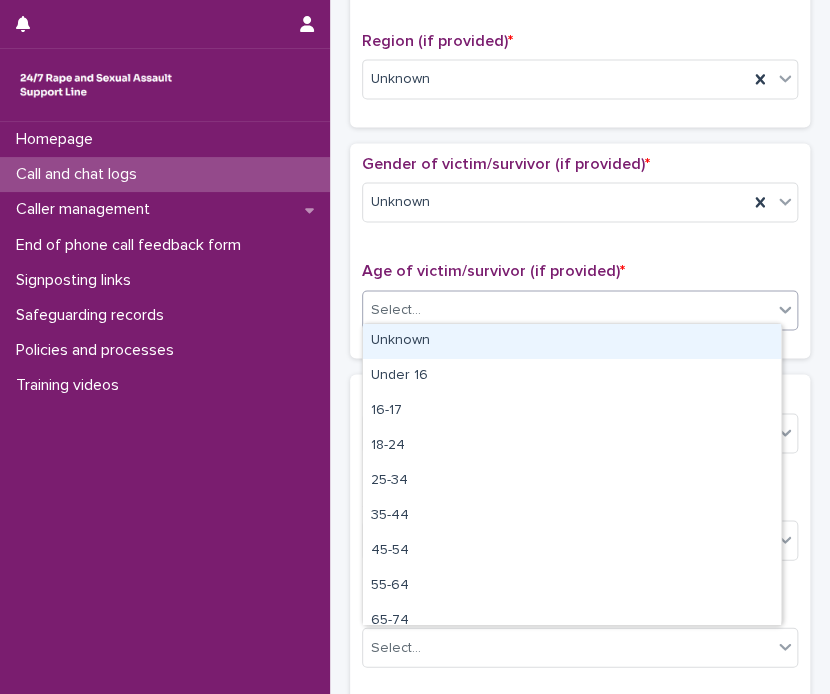 click on "Unknown" at bounding box center [572, 341] 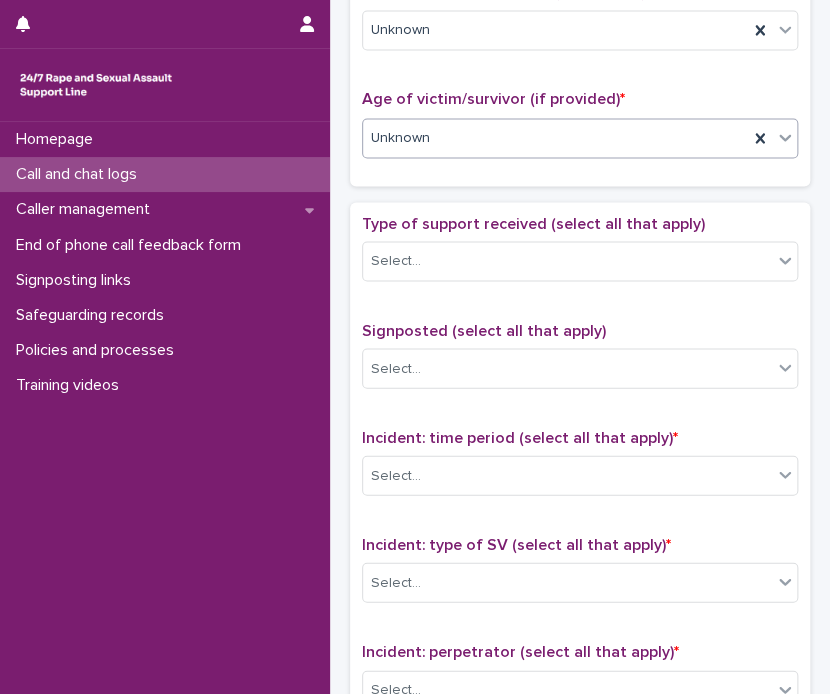 scroll, scrollTop: 1015, scrollLeft: 0, axis: vertical 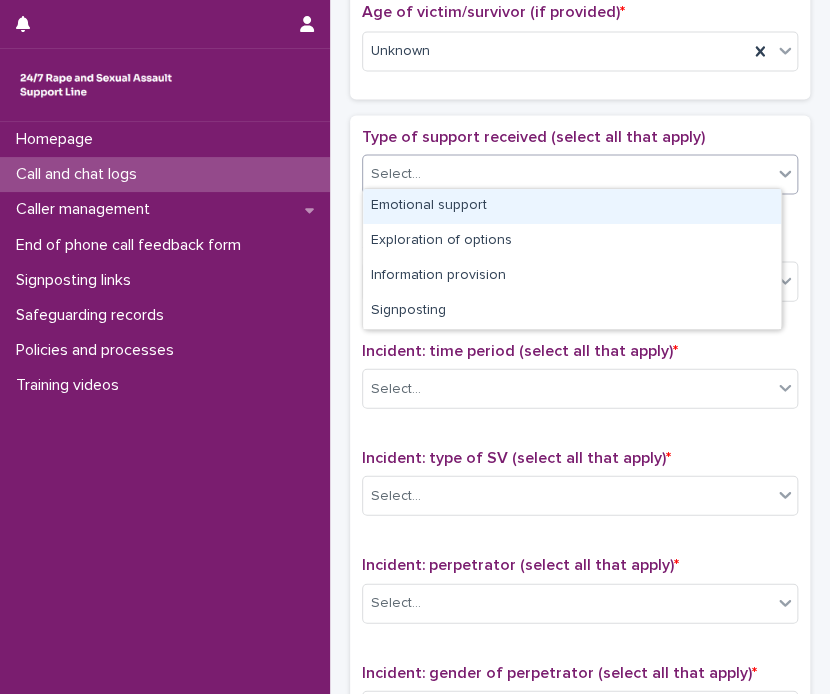 click on "Select..." at bounding box center [567, 173] 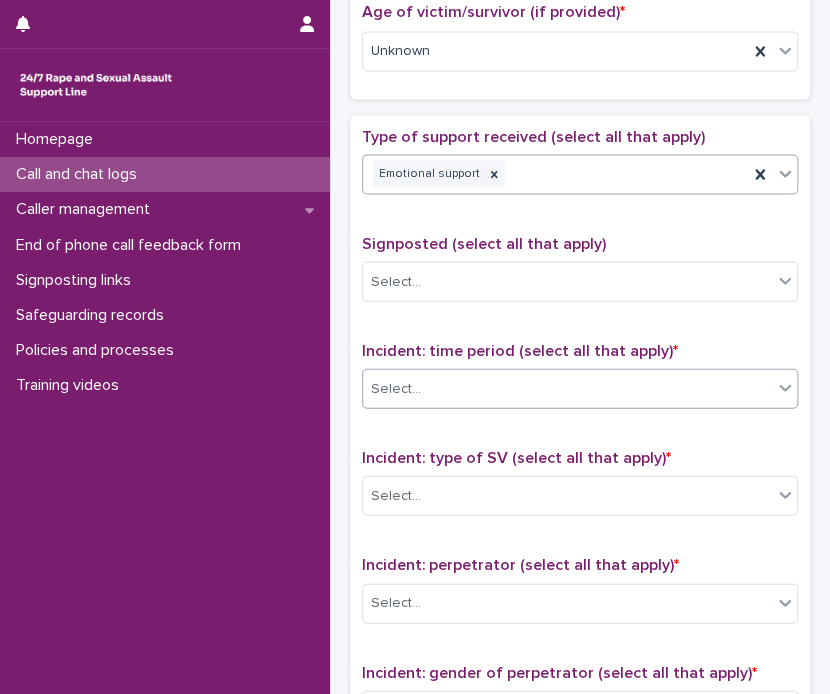 click on "Select..." at bounding box center [567, 388] 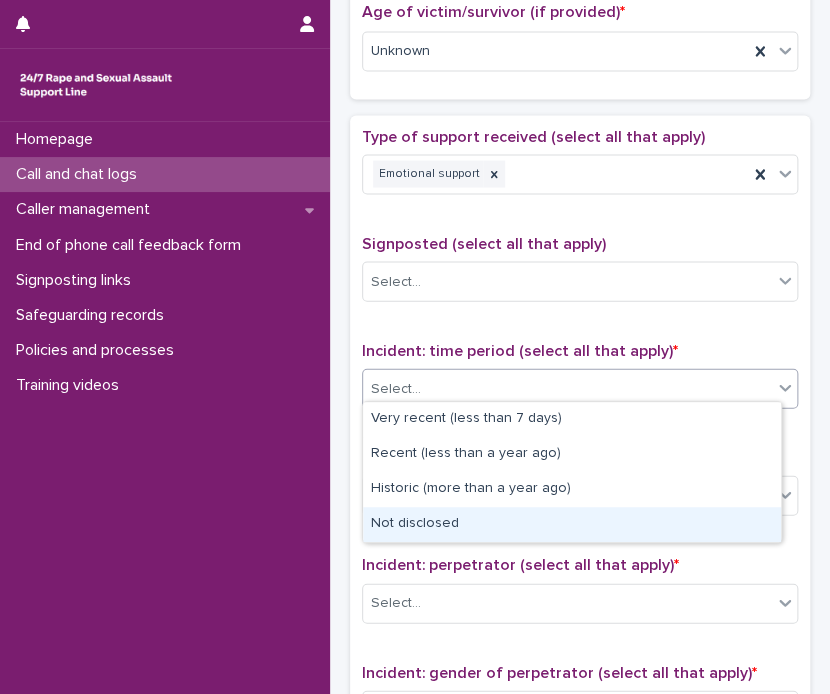click on "Not disclosed" at bounding box center [572, 524] 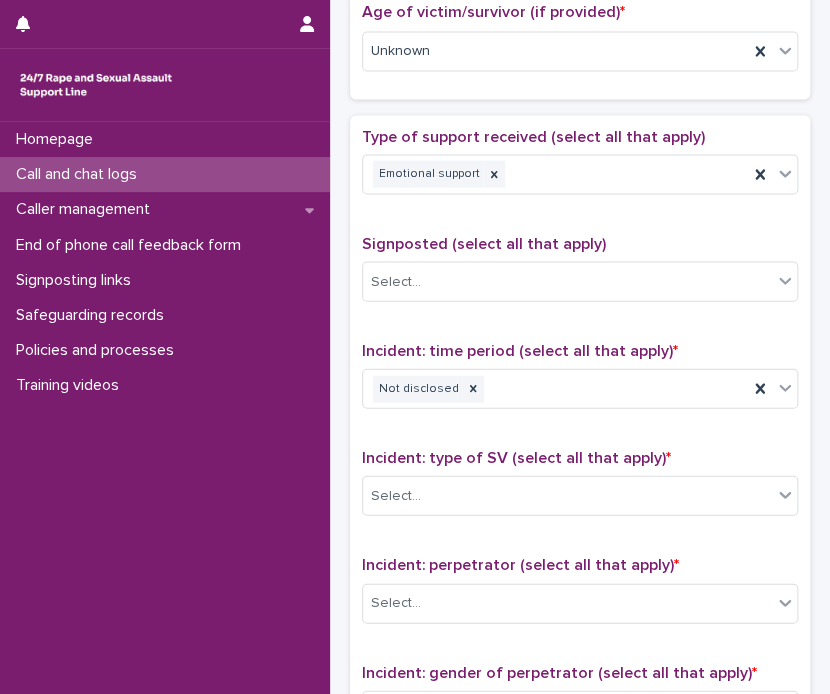 click on "Incident: type of SV (select all that apply) * Select..." at bounding box center (580, 489) 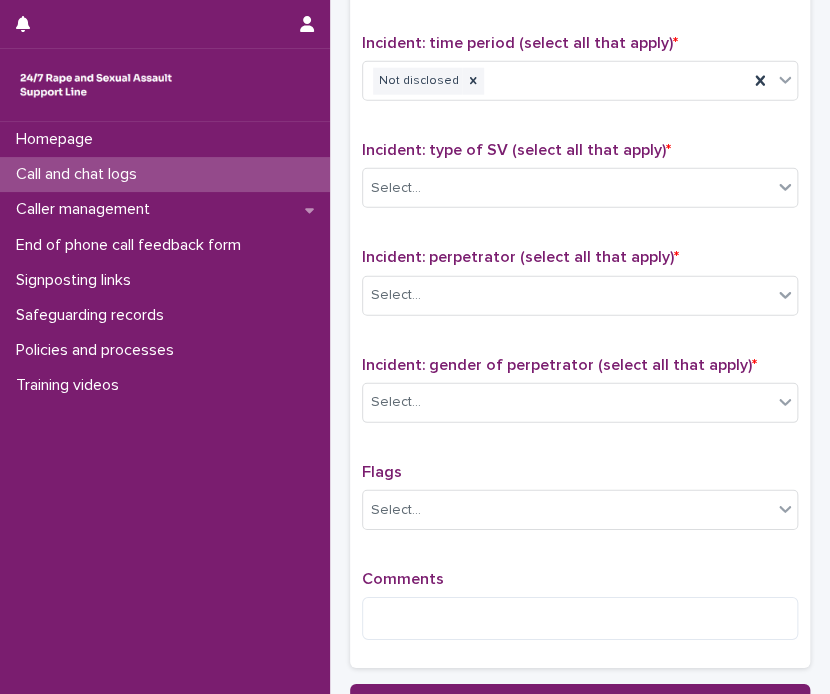 scroll, scrollTop: 1363, scrollLeft: 0, axis: vertical 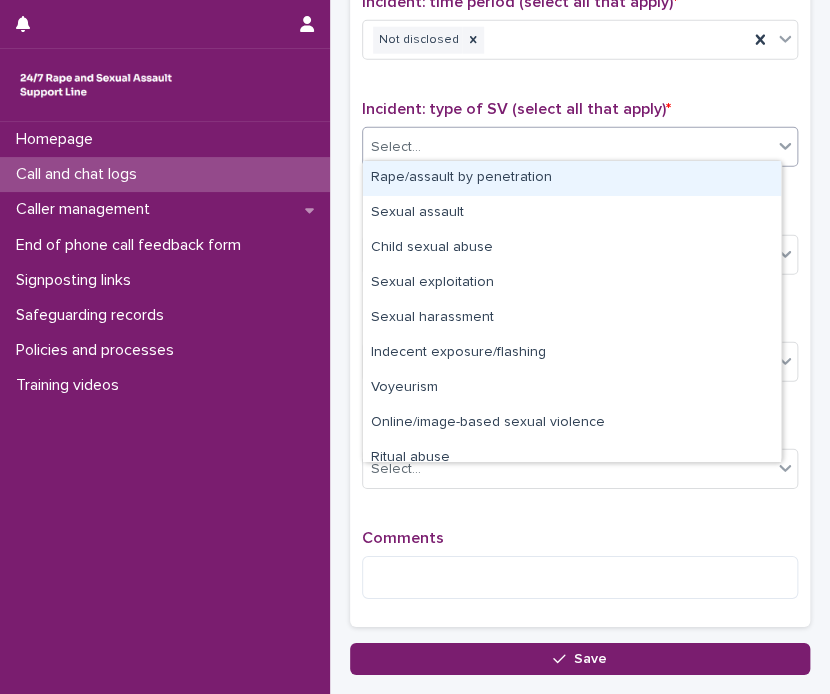 click on "Select..." at bounding box center (567, 147) 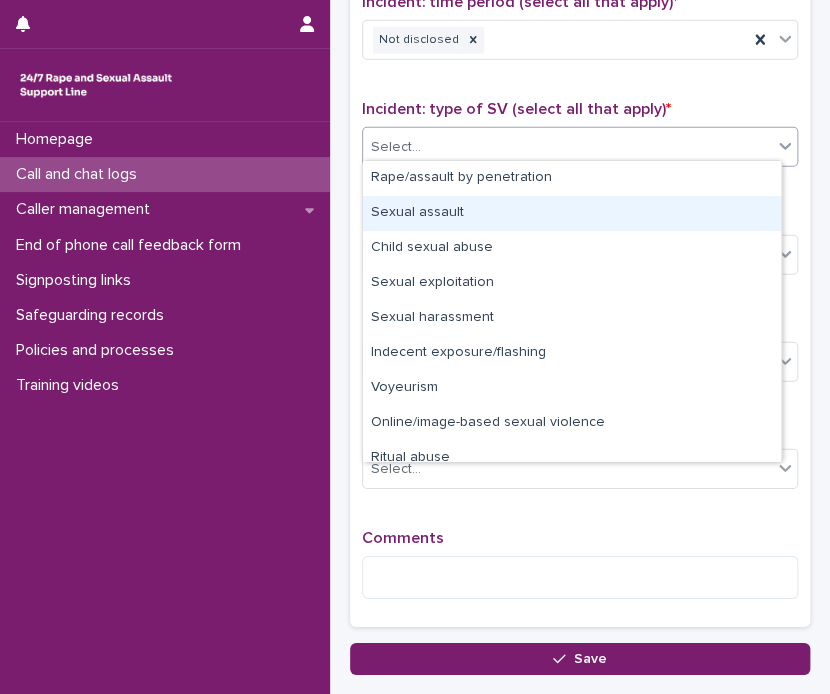 scroll, scrollTop: 50, scrollLeft: 0, axis: vertical 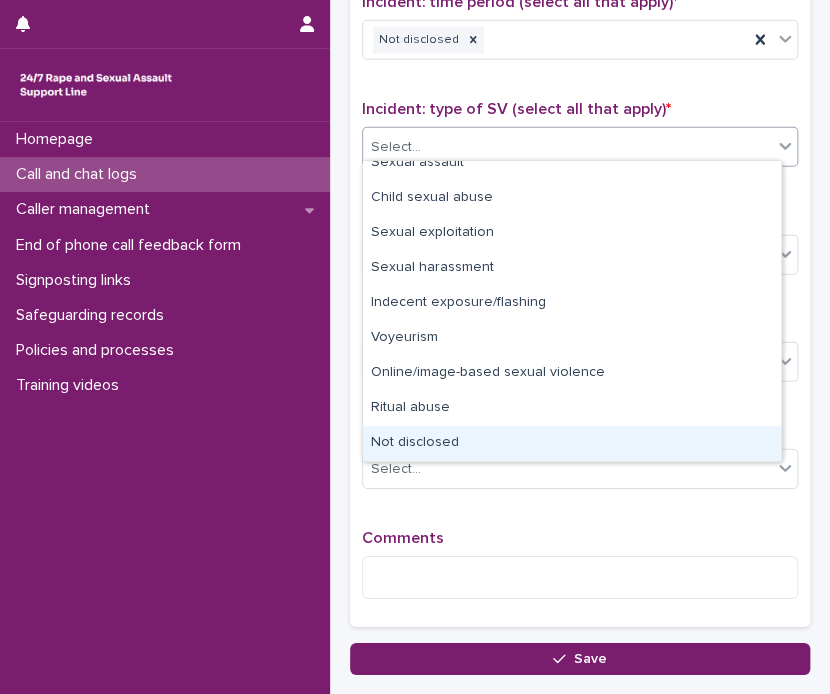 click on "Not disclosed" at bounding box center [572, 443] 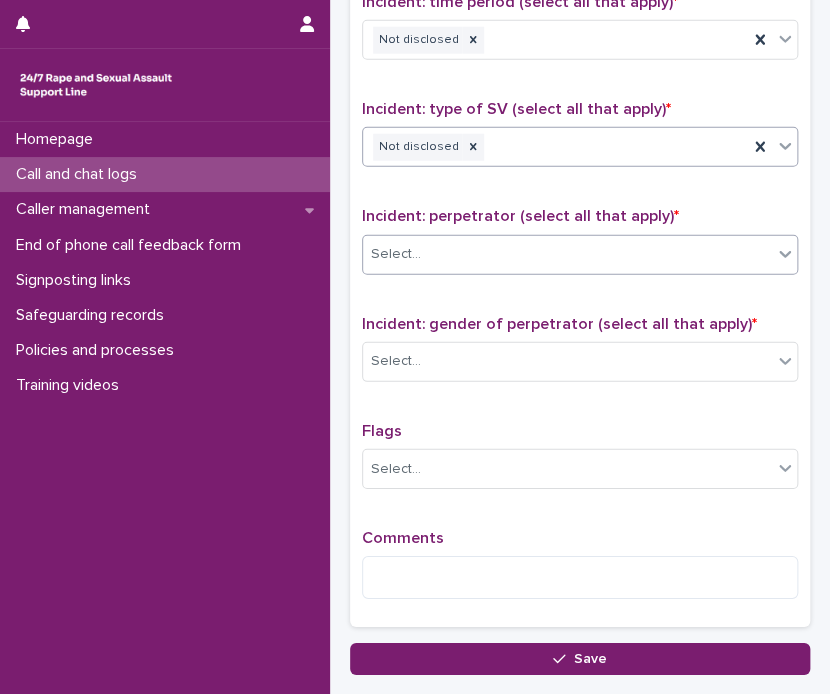 click on "Select..." at bounding box center (567, 254) 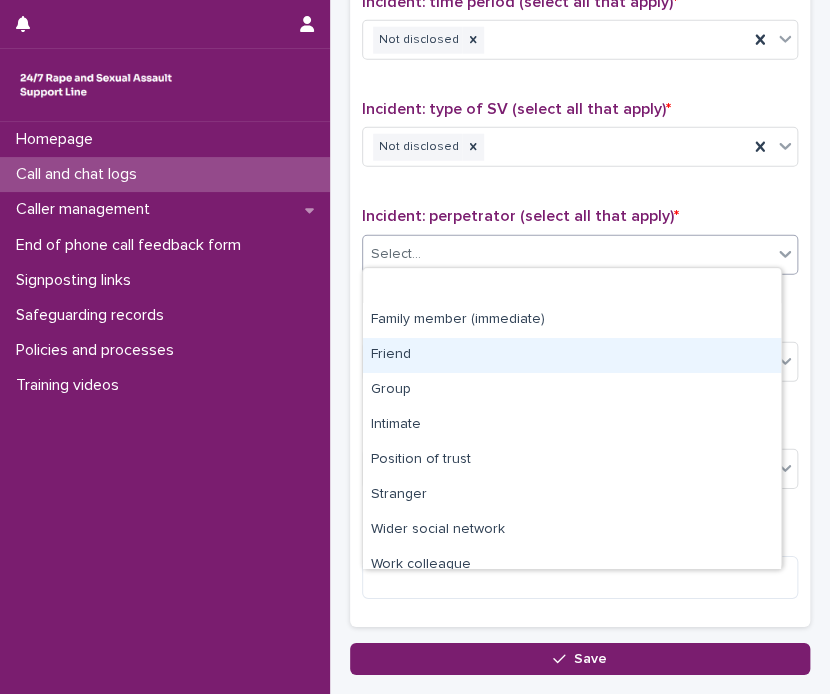 scroll, scrollTop: 84, scrollLeft: 0, axis: vertical 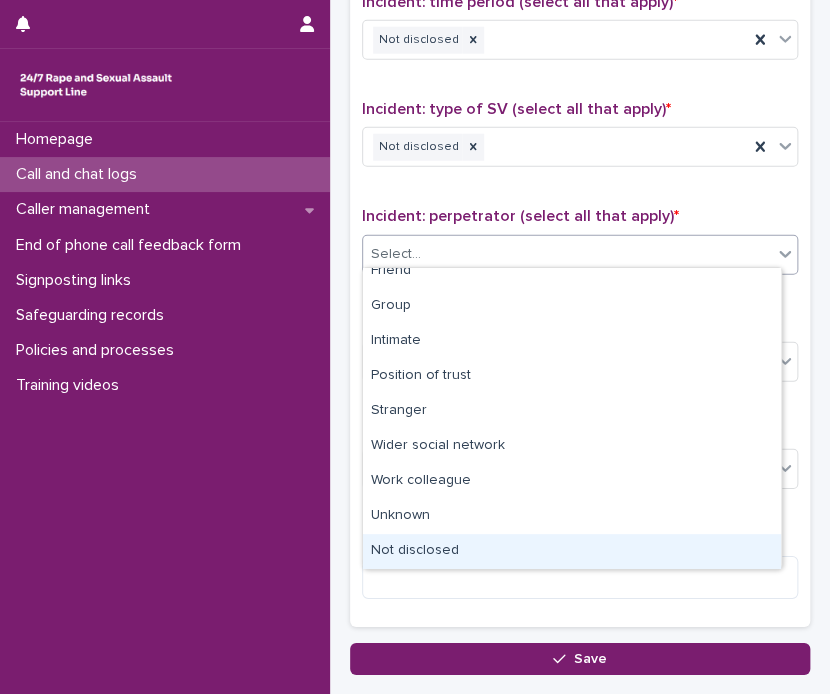 click on "Not disclosed" at bounding box center [572, 551] 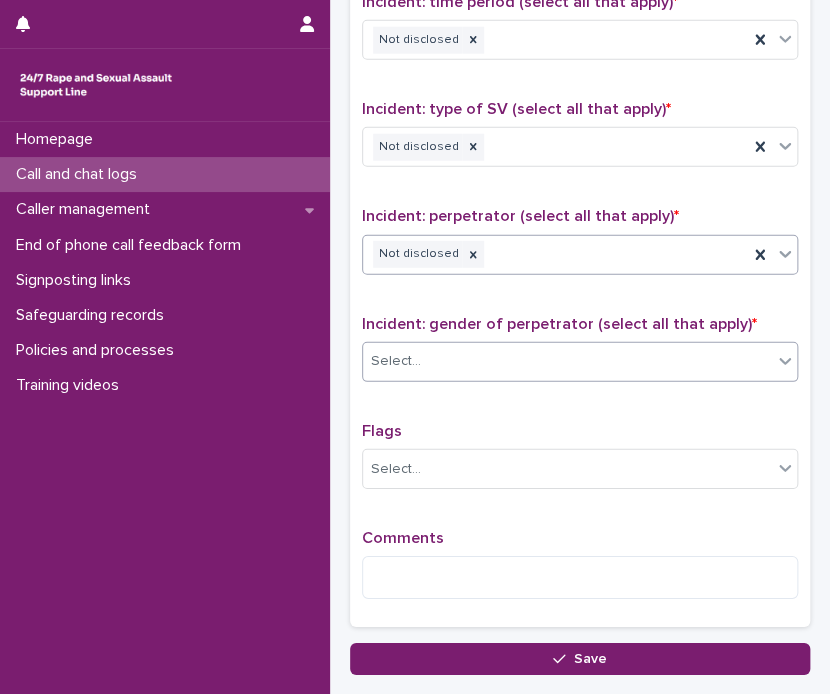 click on "Select..." at bounding box center [567, 361] 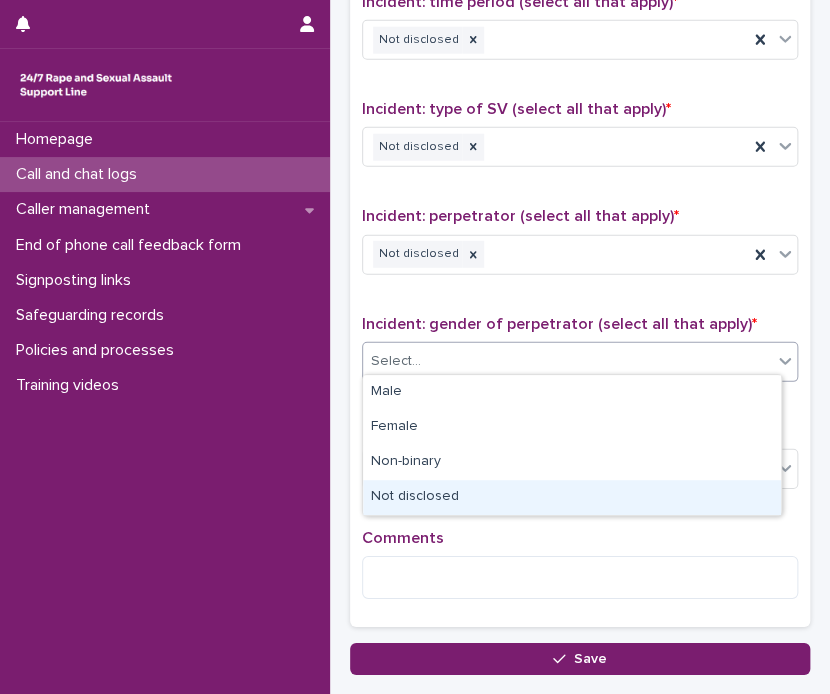 click on "Not disclosed" at bounding box center (572, 497) 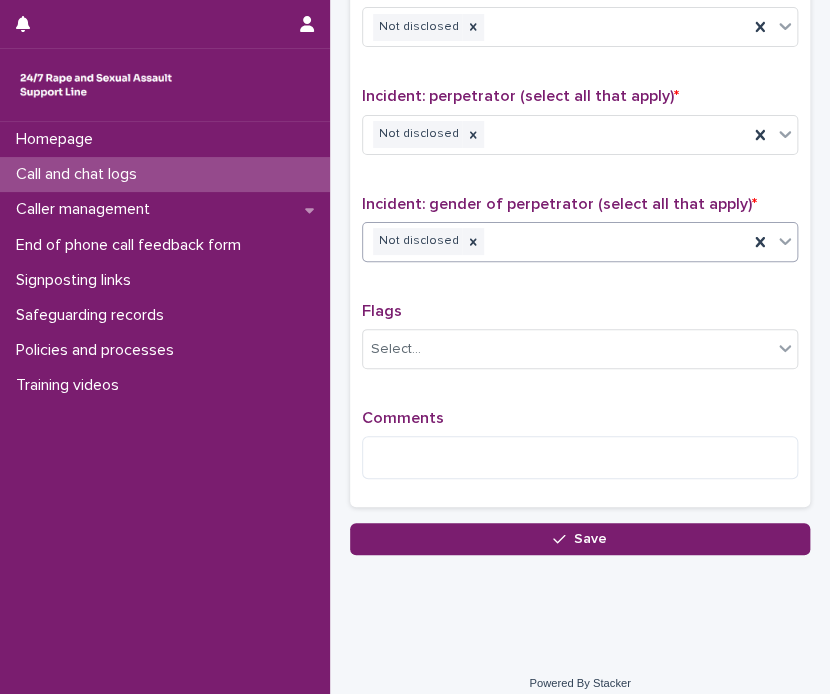scroll, scrollTop: 1492, scrollLeft: 0, axis: vertical 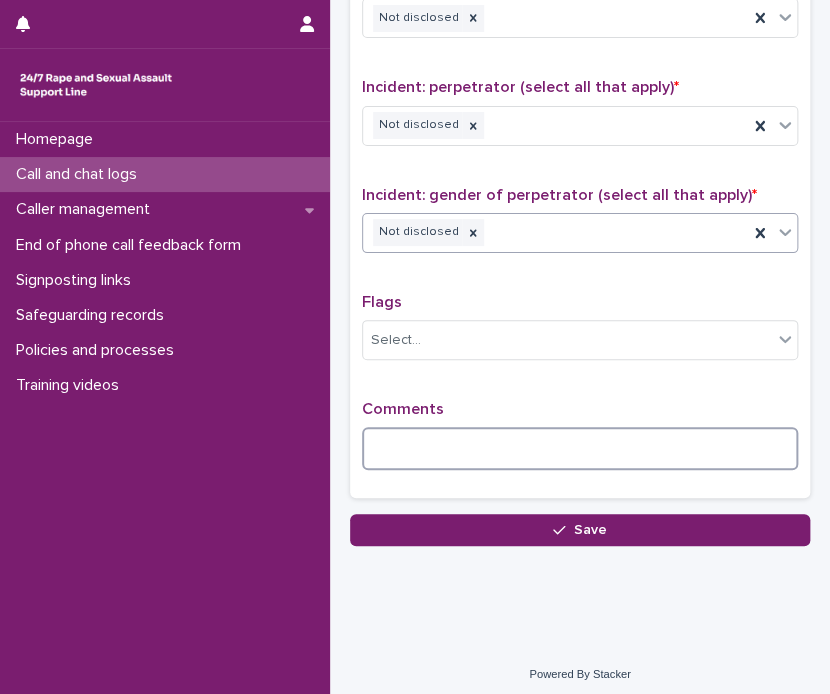 click at bounding box center [580, 448] 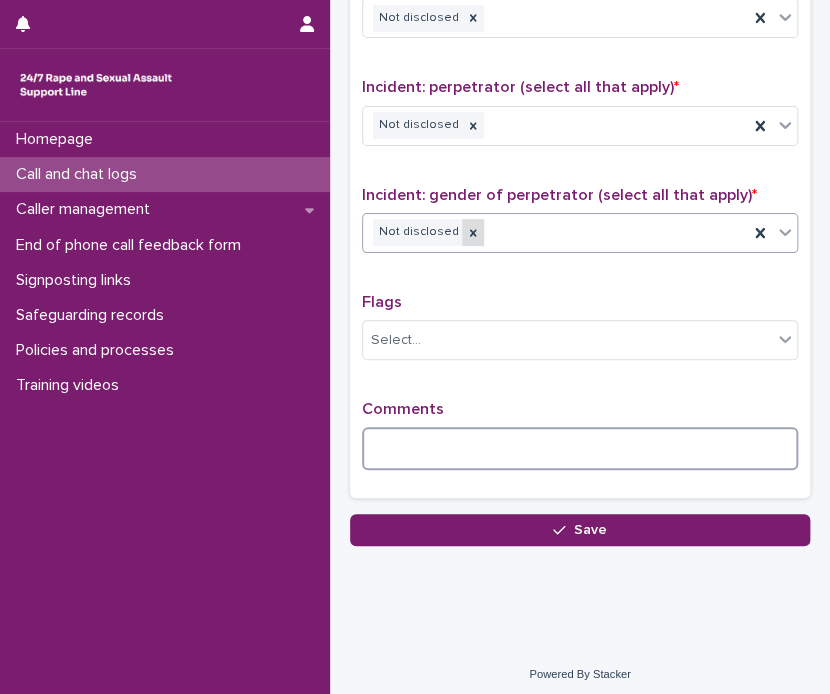 click 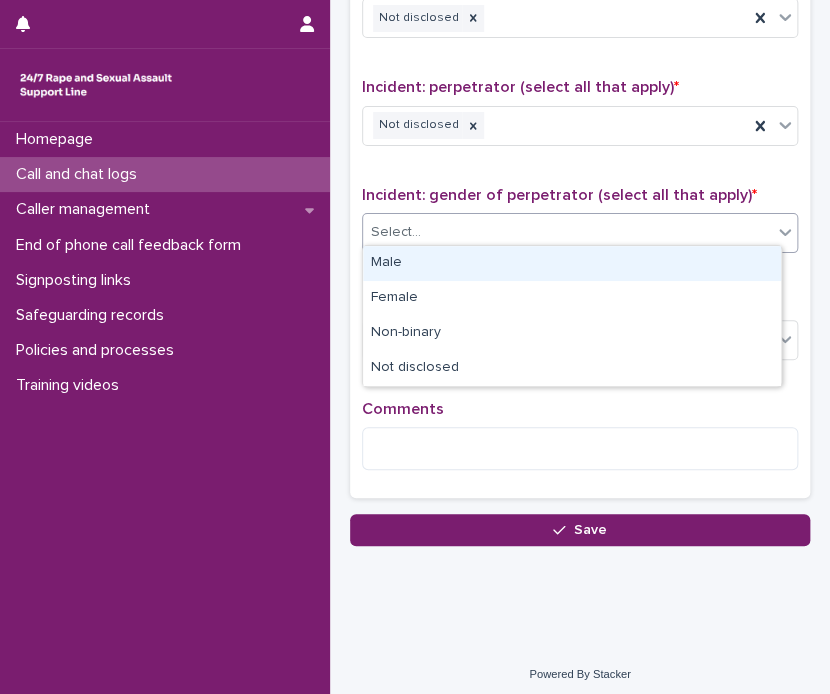 click on "Select..." at bounding box center [567, 232] 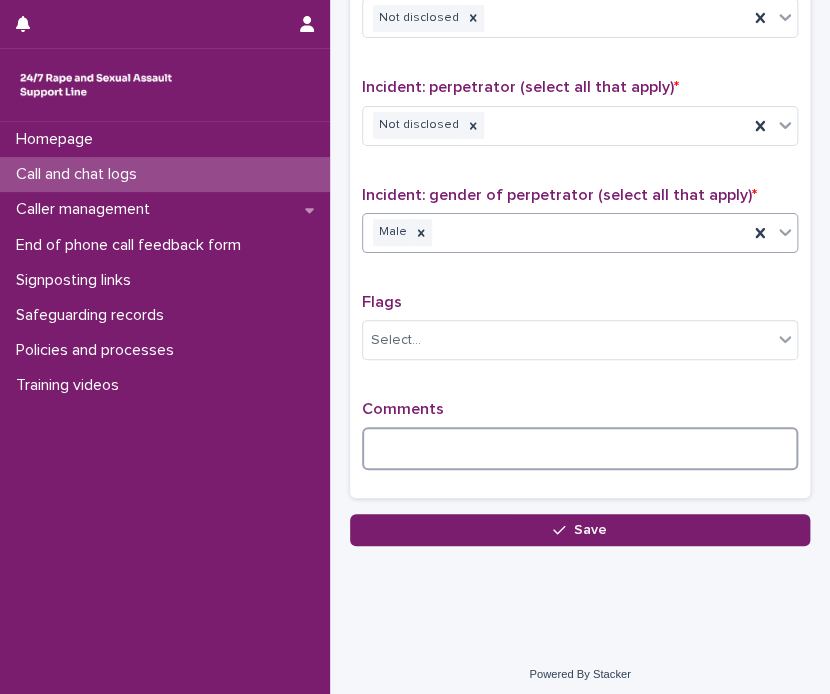 click at bounding box center (580, 448) 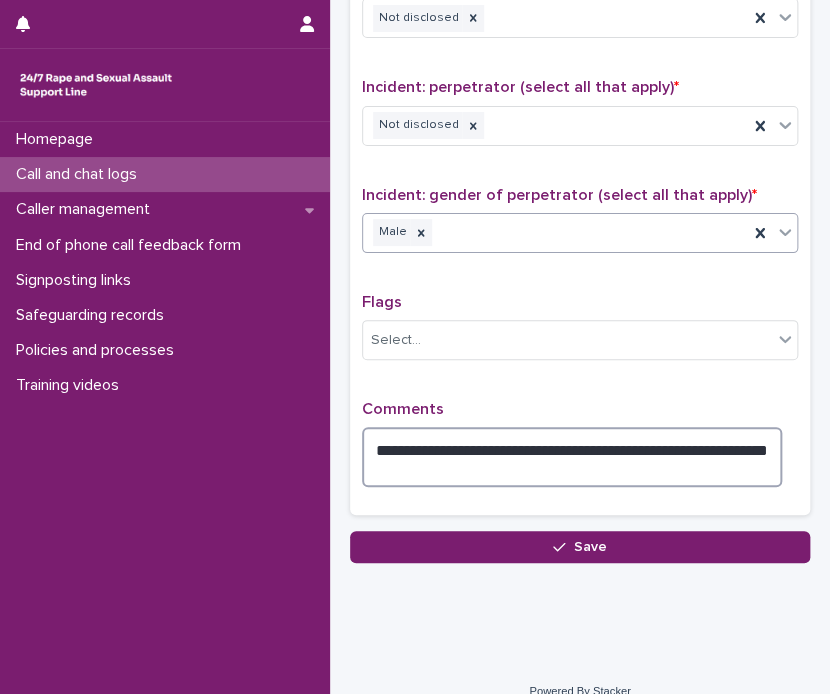 type on "**********" 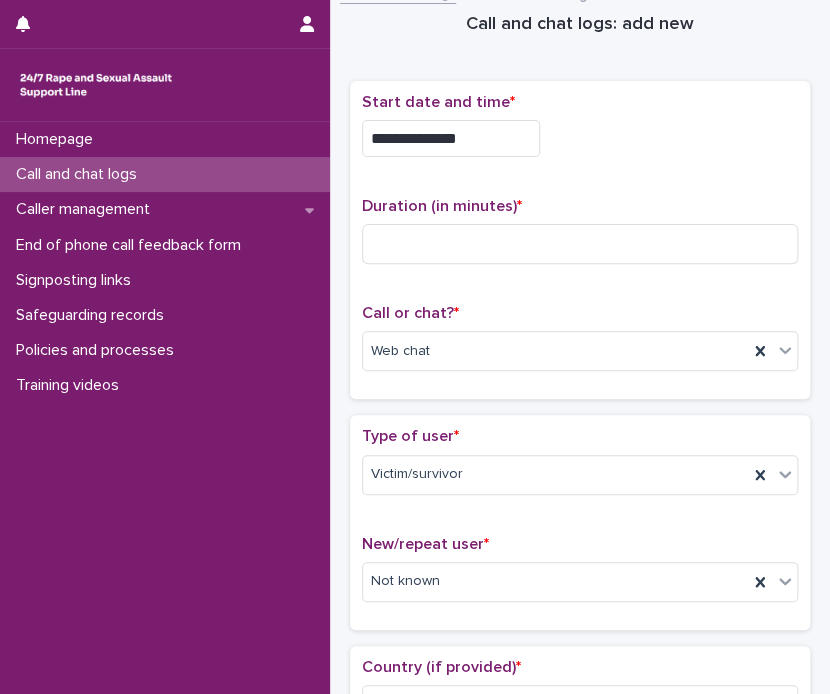 scroll, scrollTop: 0, scrollLeft: 0, axis: both 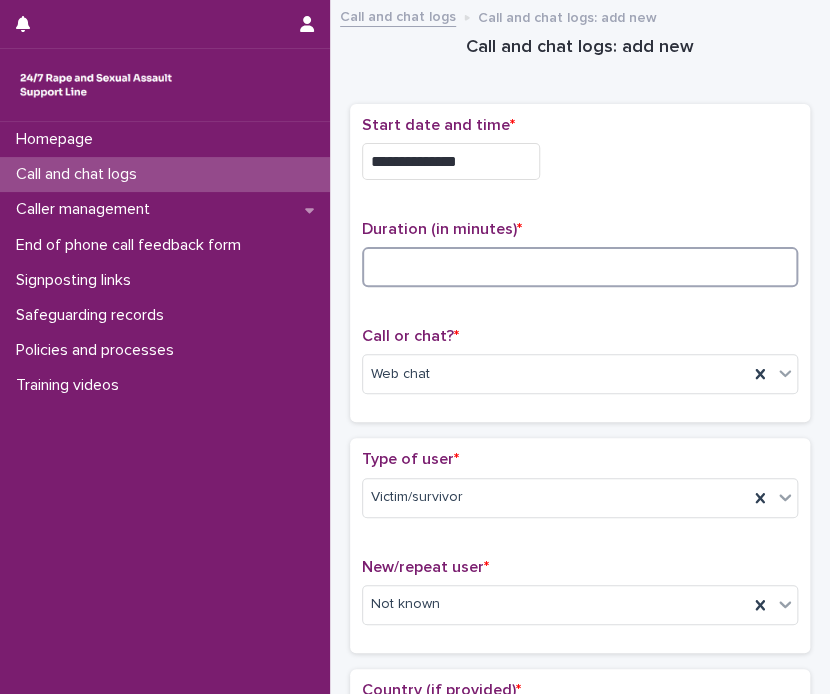 click at bounding box center [580, 267] 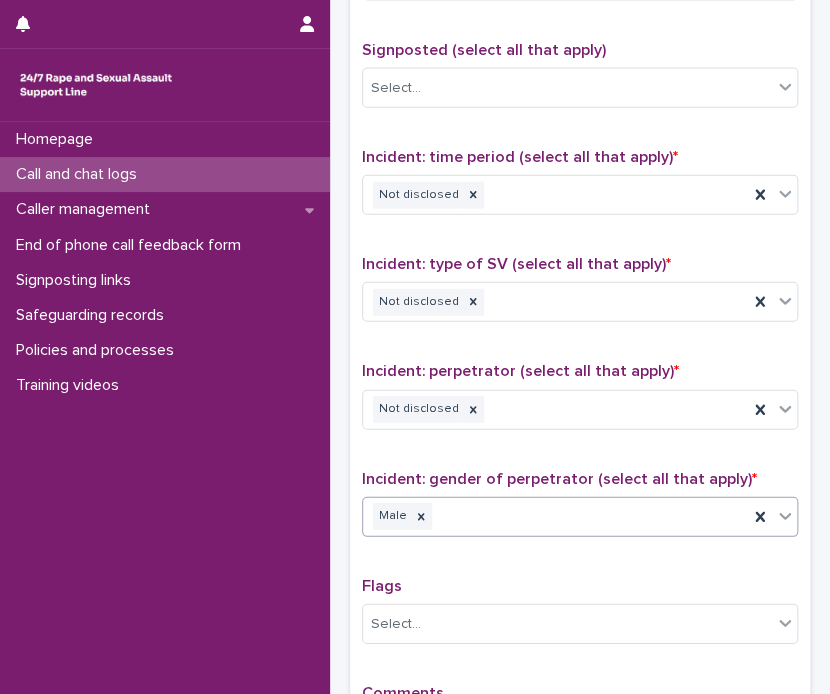 scroll, scrollTop: 1508, scrollLeft: 0, axis: vertical 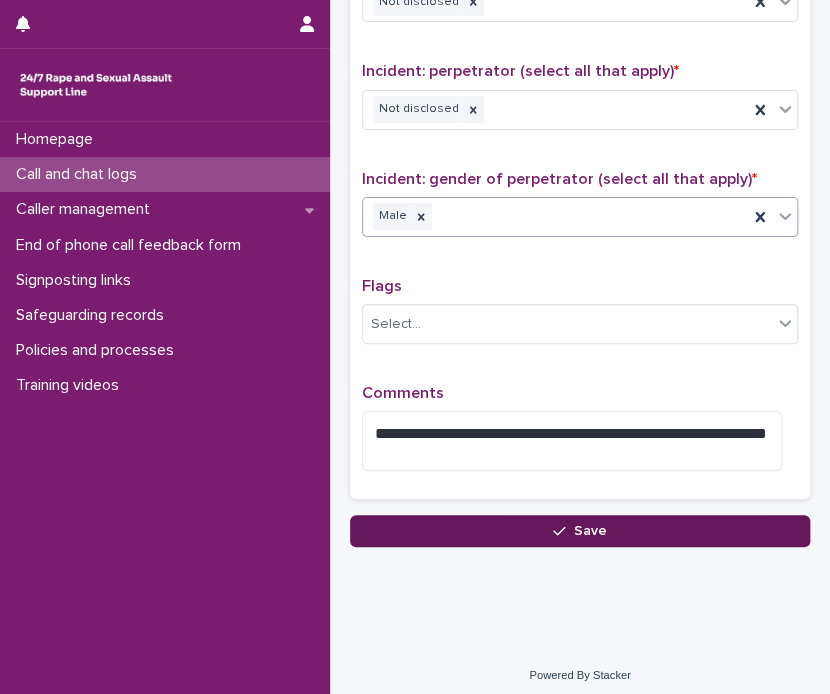 type on "**" 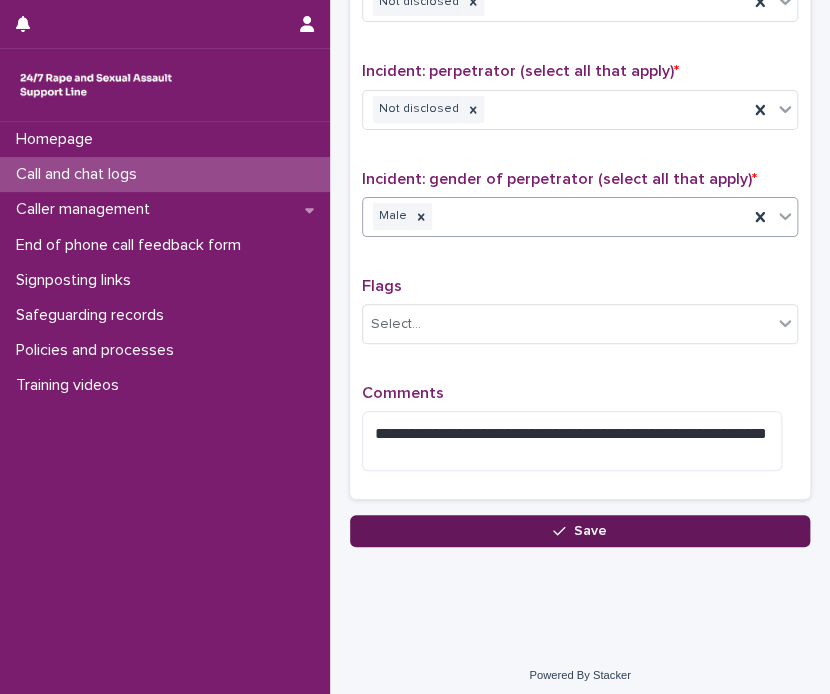 click on "Save" at bounding box center (580, 531) 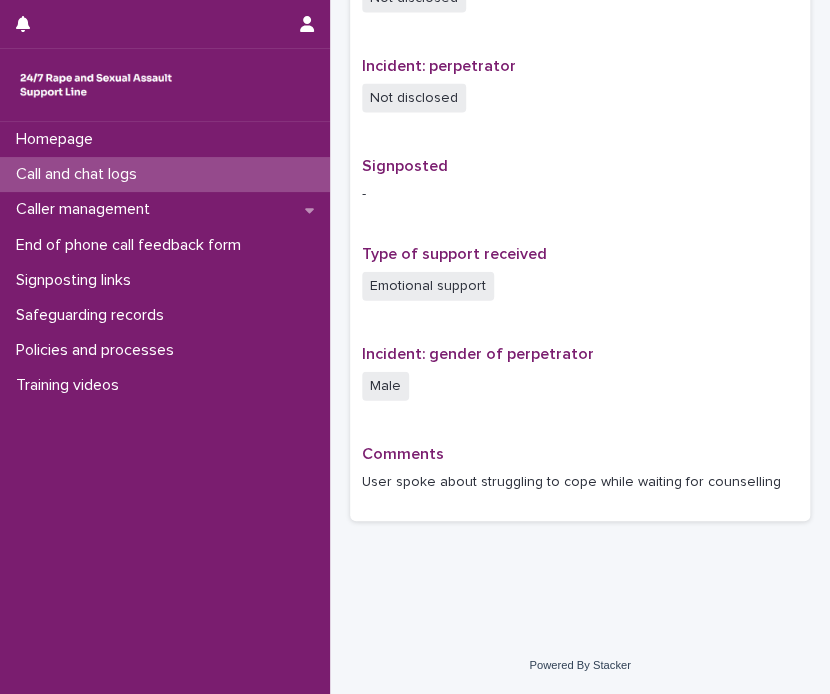 scroll, scrollTop: 0, scrollLeft: 0, axis: both 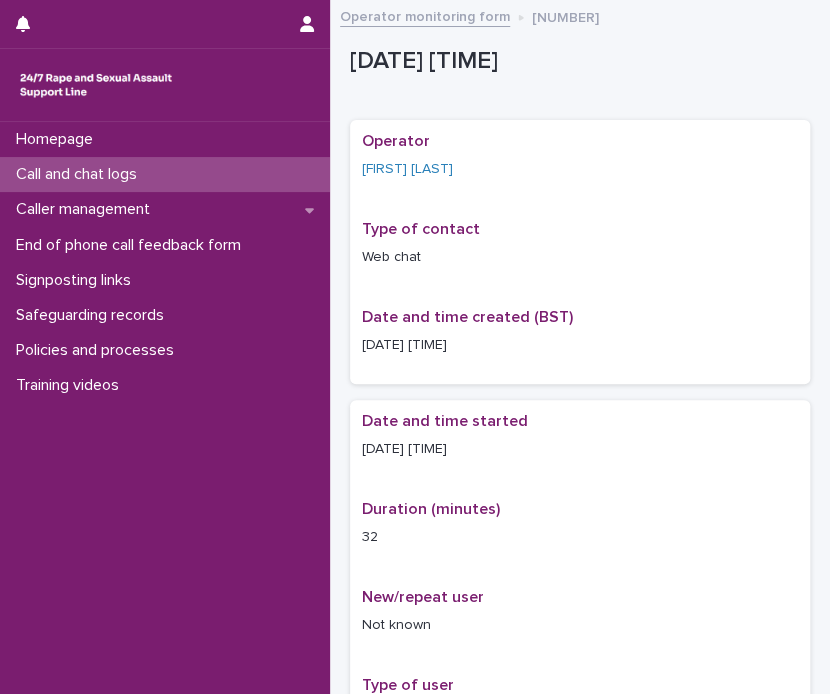 click on "Operator monitoring form" at bounding box center (425, 15) 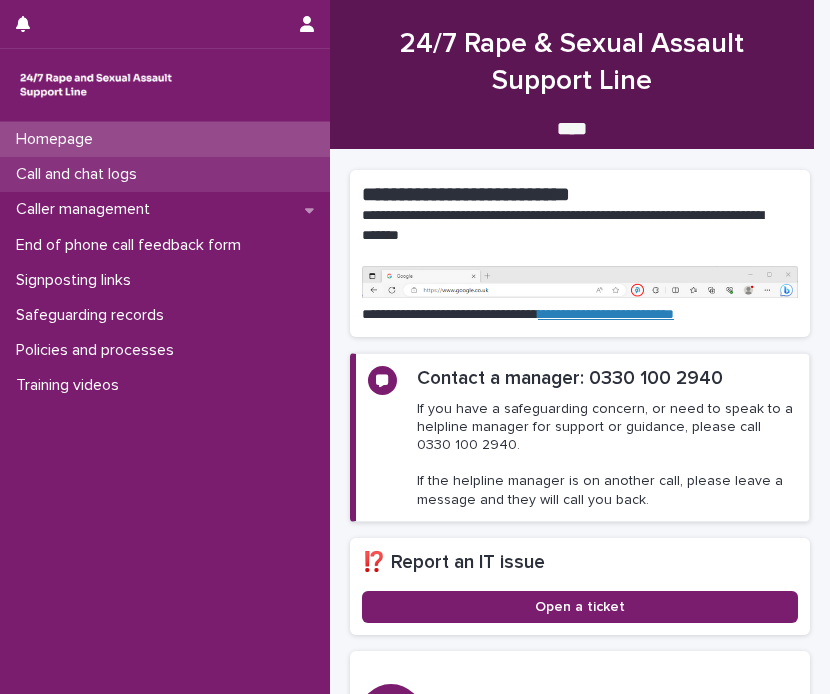 scroll, scrollTop: 0, scrollLeft: 0, axis: both 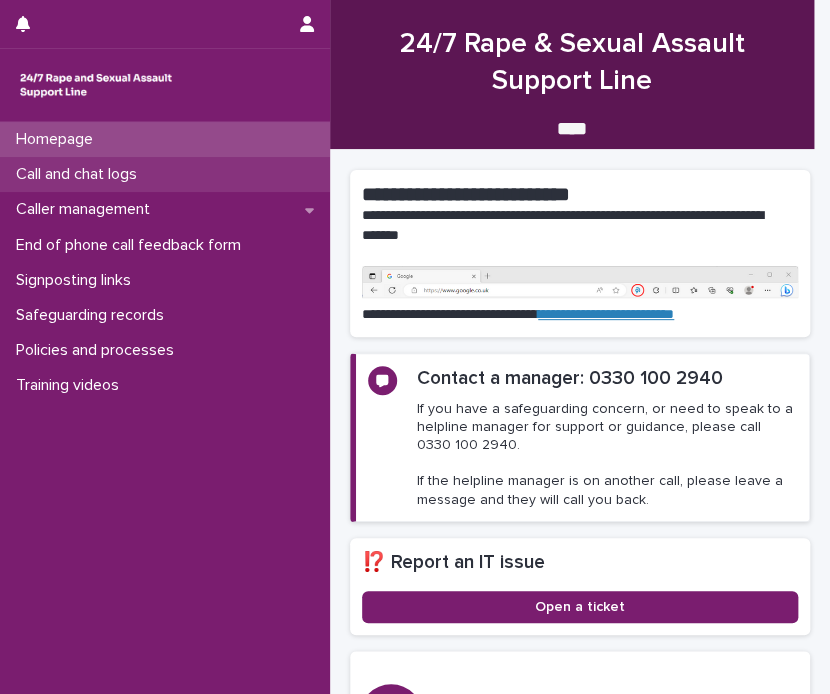 click on "Call and chat logs" at bounding box center [165, 174] 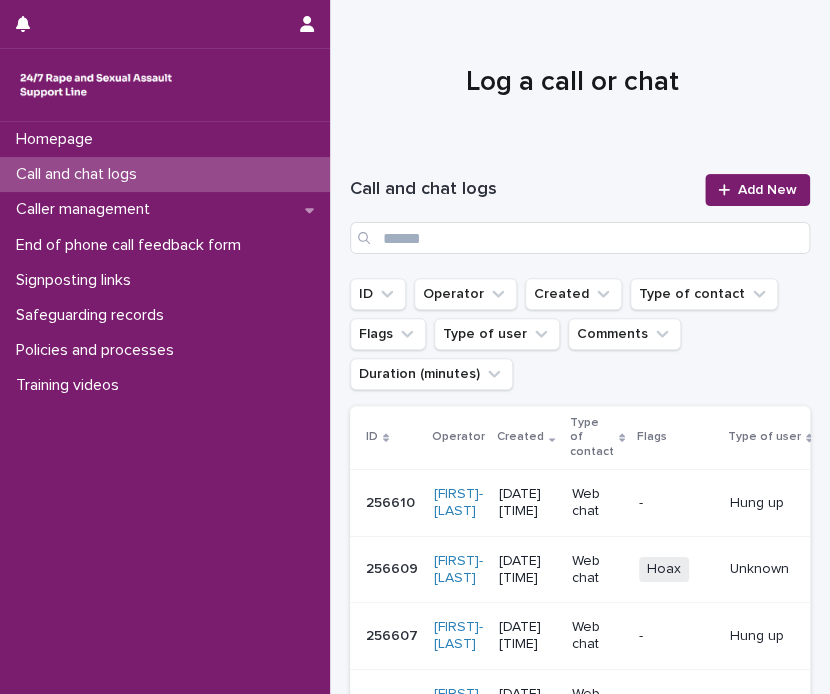 scroll, scrollTop: 267, scrollLeft: 0, axis: vertical 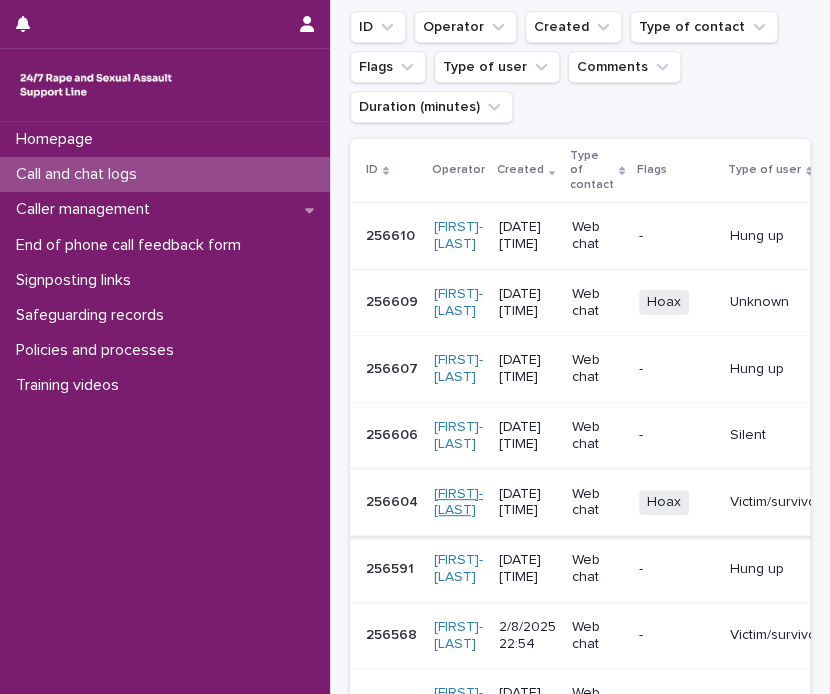click on "[FIRST] [LAST]" at bounding box center [458, 503] 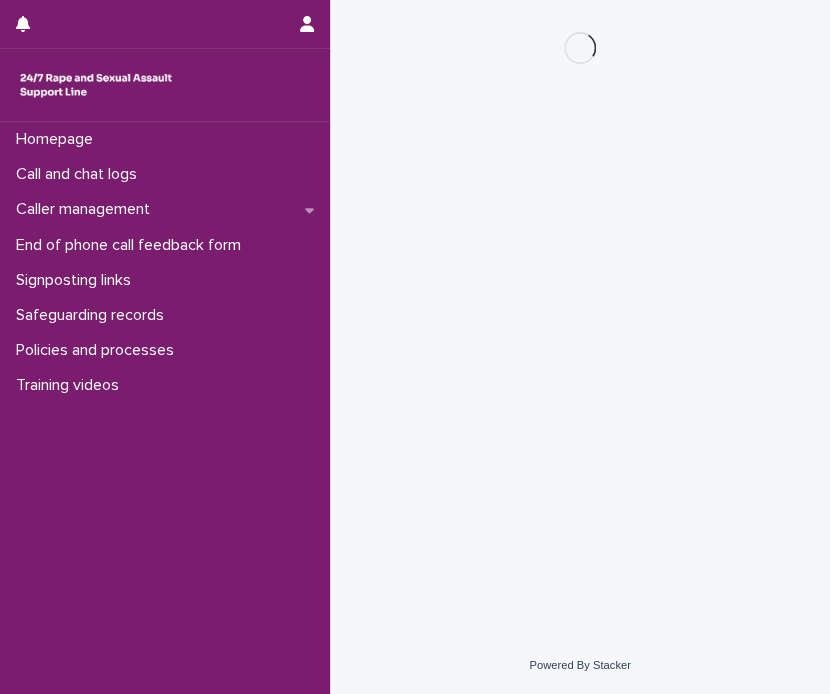 scroll, scrollTop: 0, scrollLeft: 0, axis: both 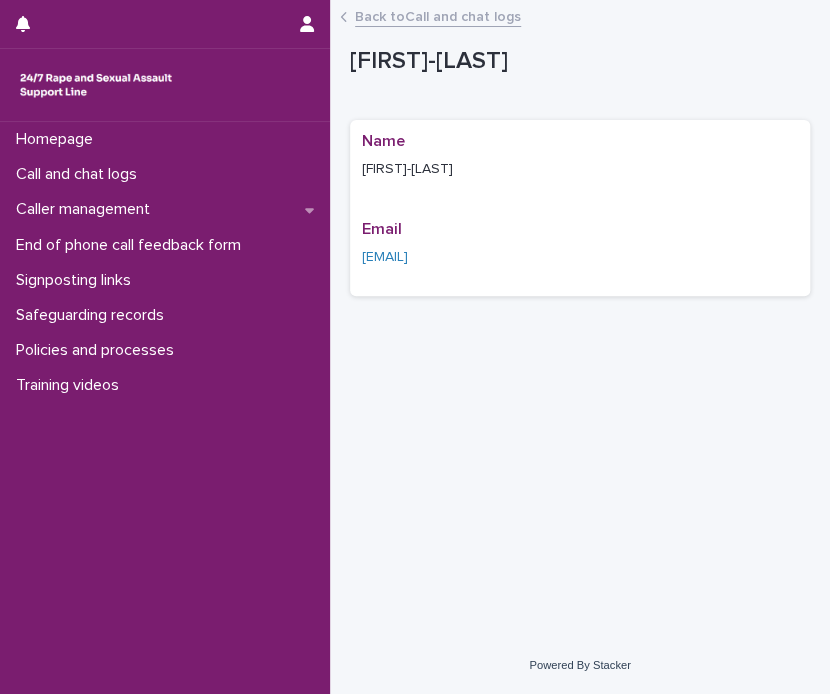 click on "Back to  Call and chat logs" at bounding box center [438, 15] 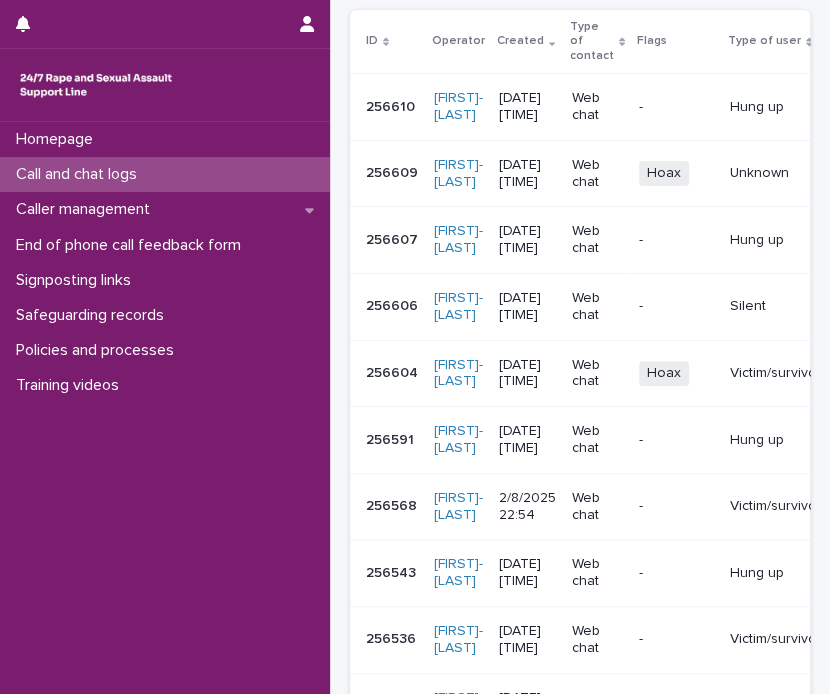 scroll, scrollTop: 403, scrollLeft: 0, axis: vertical 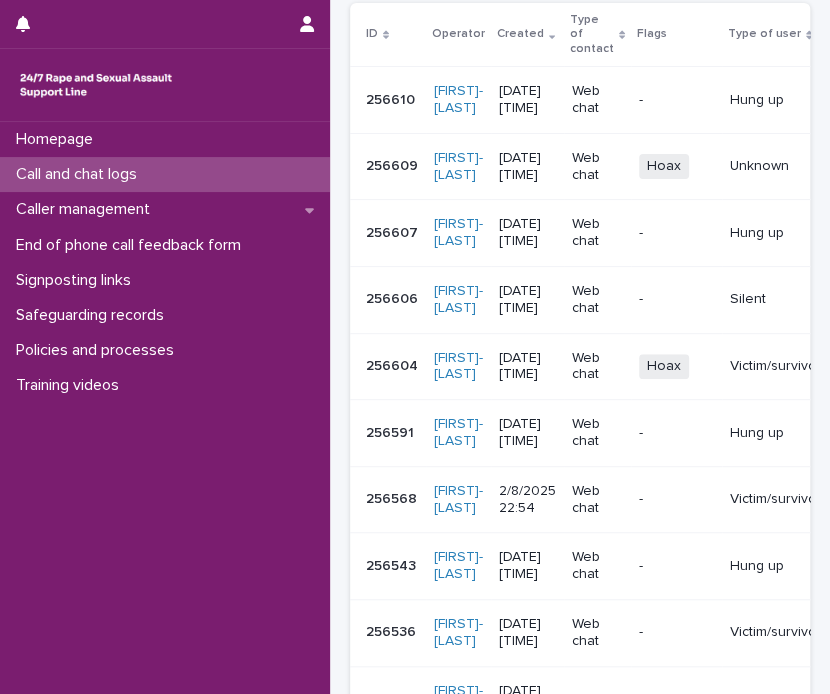 click on "256604 256604" at bounding box center [392, 366] 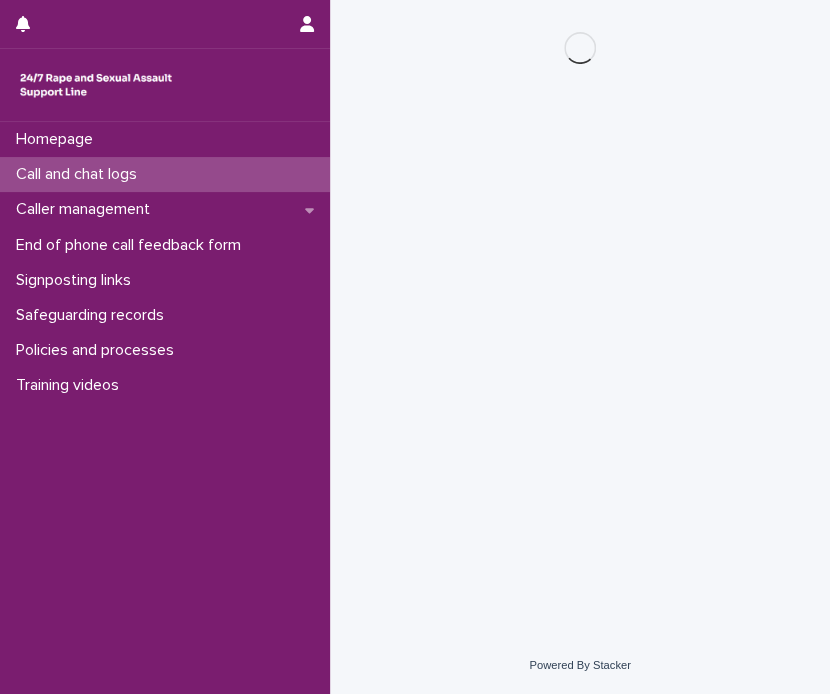 scroll, scrollTop: 0, scrollLeft: 0, axis: both 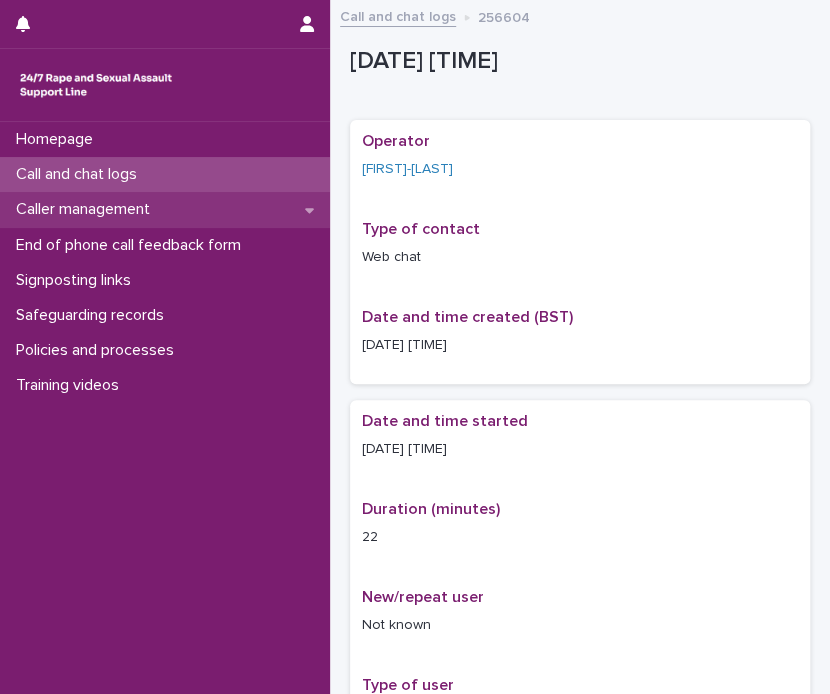 click on "Caller management" at bounding box center (87, 209) 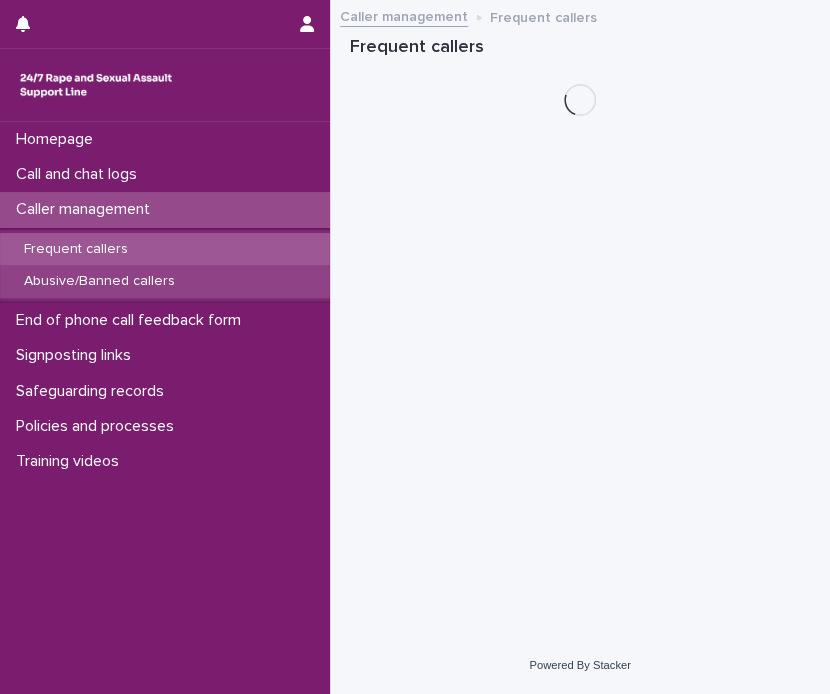 click on "Abusive/Banned callers" at bounding box center [99, 281] 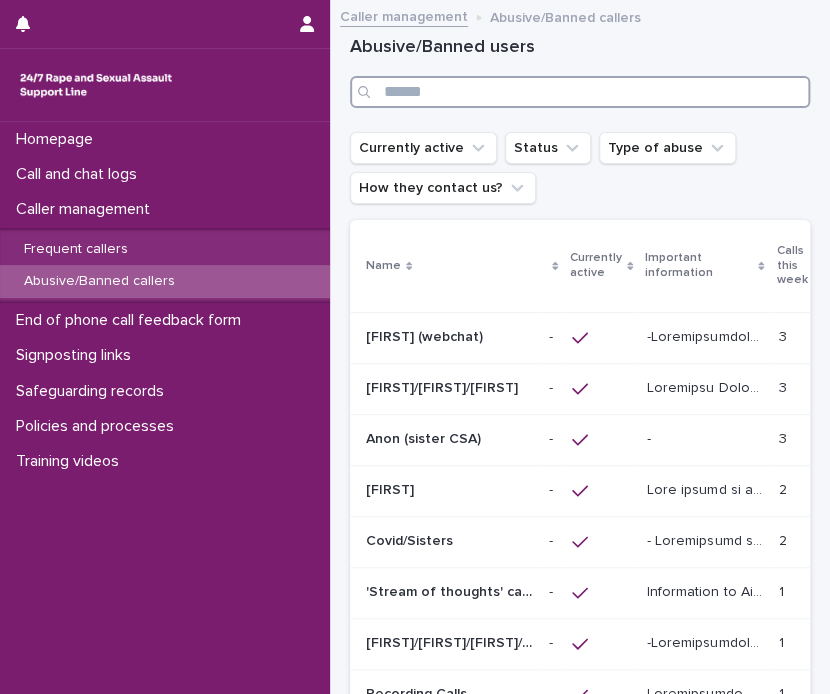 click at bounding box center [580, 92] 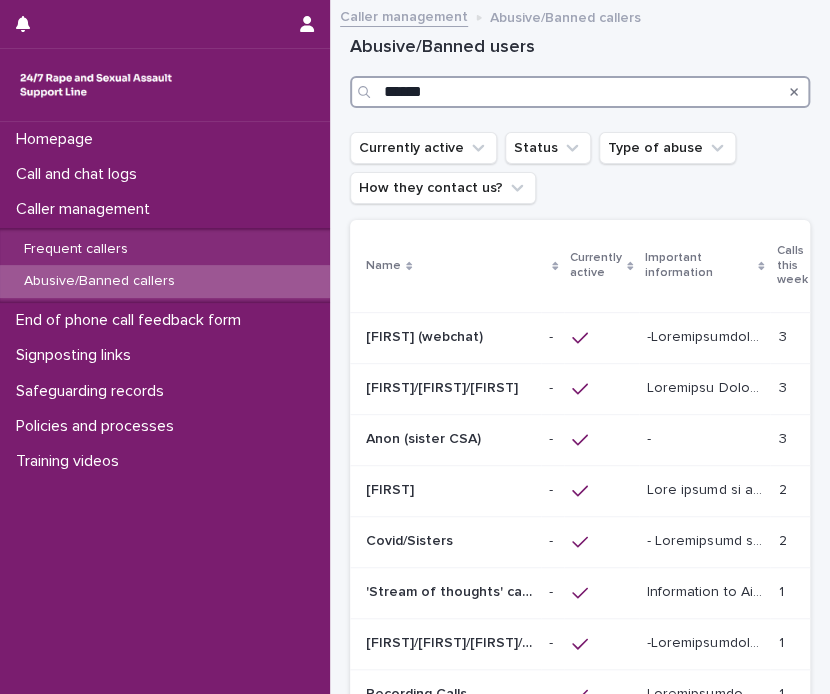 type on "******" 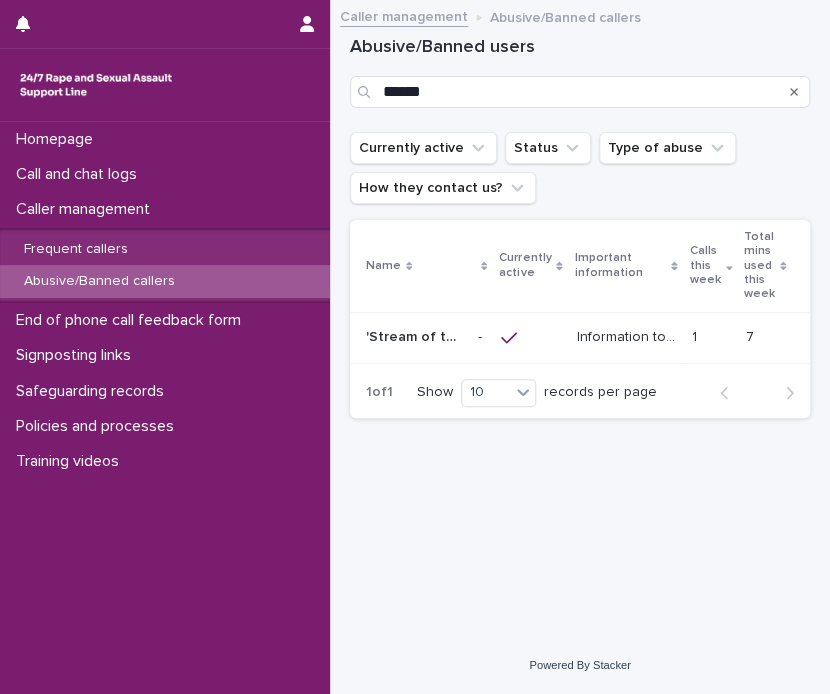 click on "Information to Aid Identification
This caller presents in a way that suggests they are in a stream of consciousness.  They usually use chats, but may also have spoken to us on the phone.
He usually gives  the name Chris but has also been known to introduce himself as Huw.
Content of Chats:
They discuss varied topics. Some relate to sexual violence they may have experienced. Others include mentions of popular culture such as celebrities; the royal family and US Politics.
There does not appear to be an engagement with the operator. They type very quickly and do not seem to always reply to an operator's questions or acknowledge statements made by the operator. However, certain themes can be derived from the conversations which suggest they are coherent and require support." at bounding box center (628, 335) 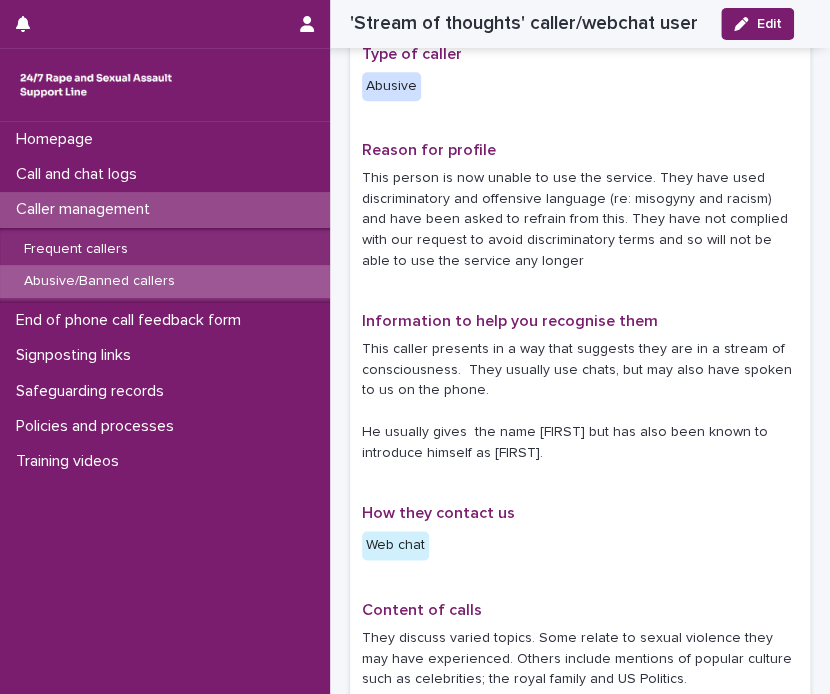 scroll, scrollTop: 0, scrollLeft: 0, axis: both 